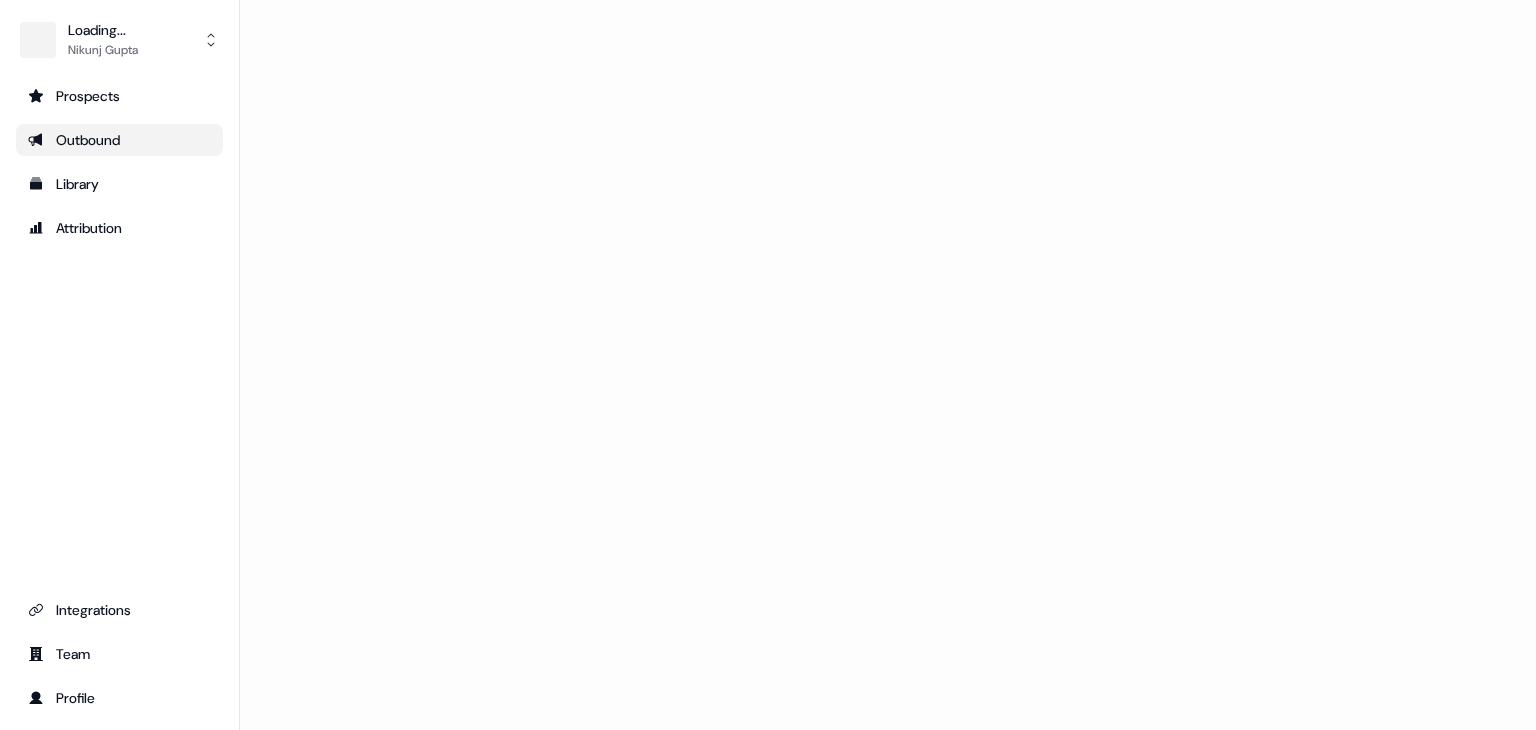 scroll, scrollTop: 0, scrollLeft: 0, axis: both 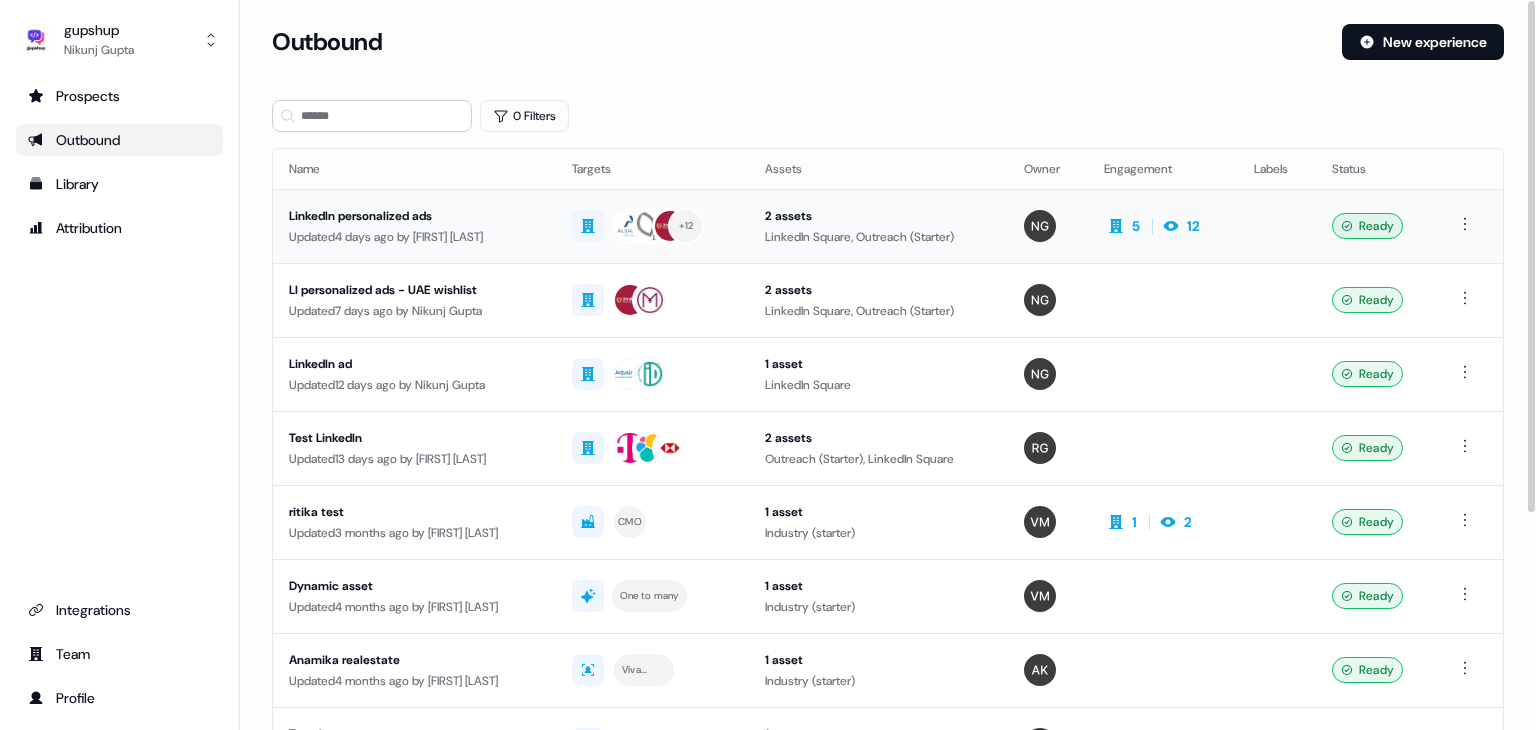 click on "LinkedIn personalized ads" at bounding box center (414, 216) 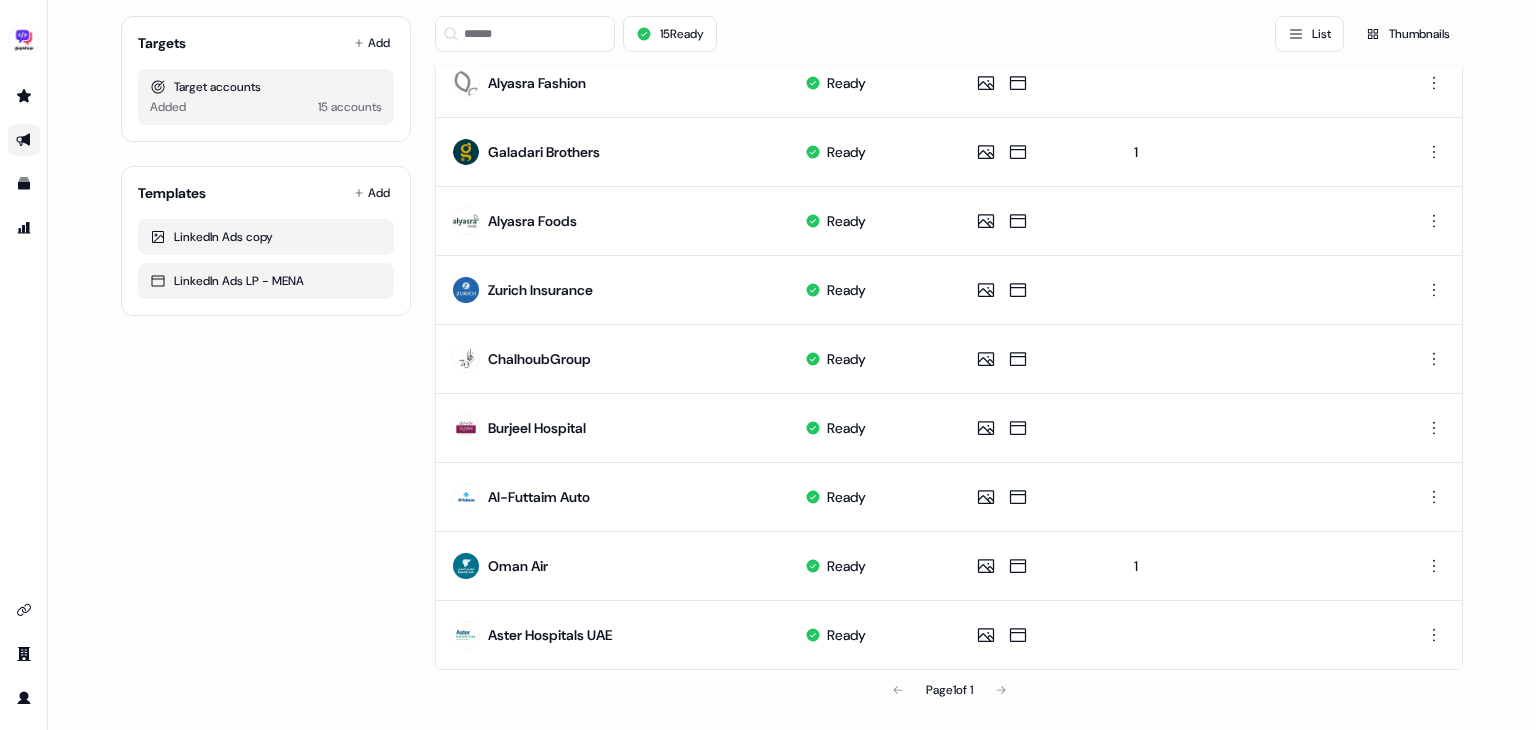 scroll, scrollTop: 0, scrollLeft: 0, axis: both 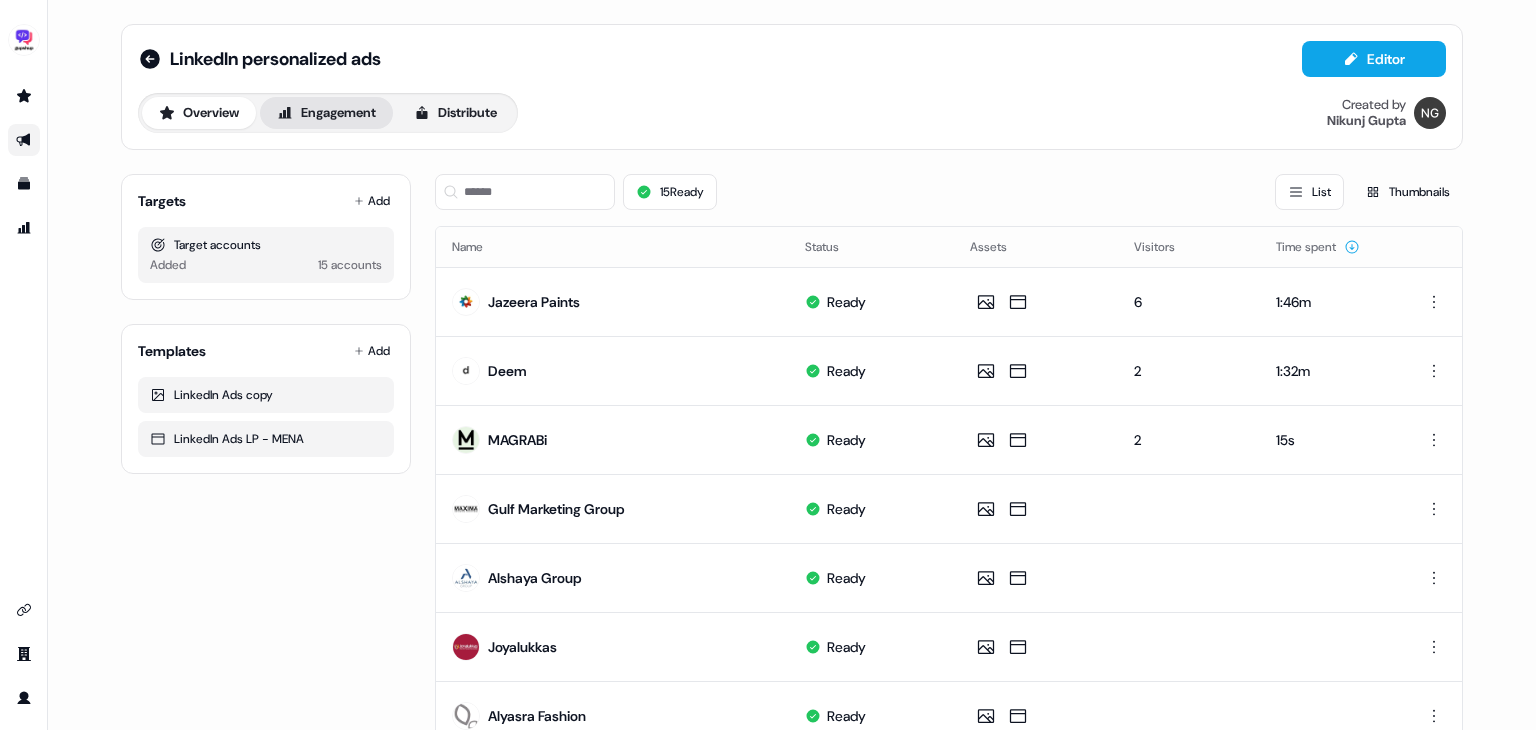click on "Engagement" at bounding box center [326, 113] 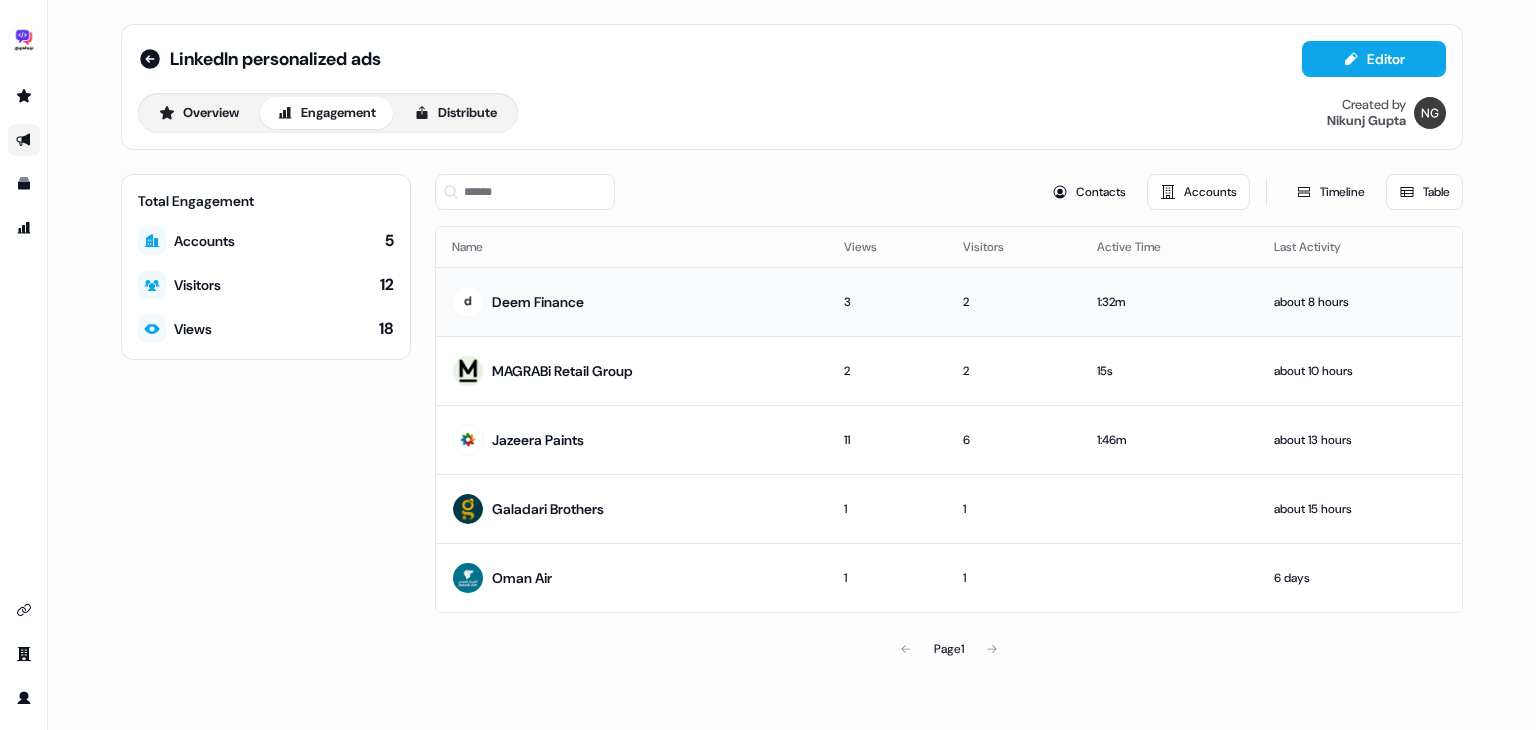click on "Deem Finance" at bounding box center (632, 301) 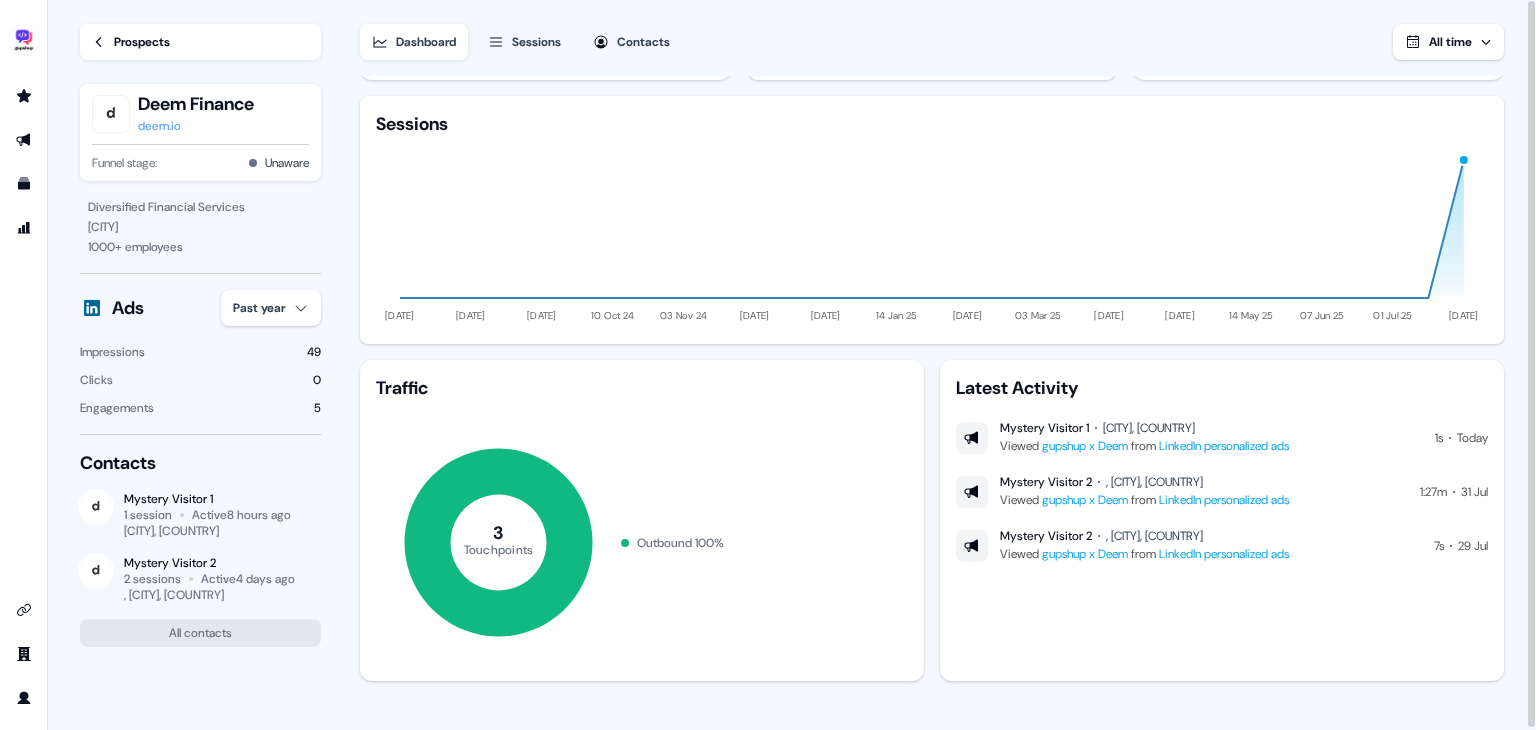 scroll, scrollTop: 84, scrollLeft: 0, axis: vertical 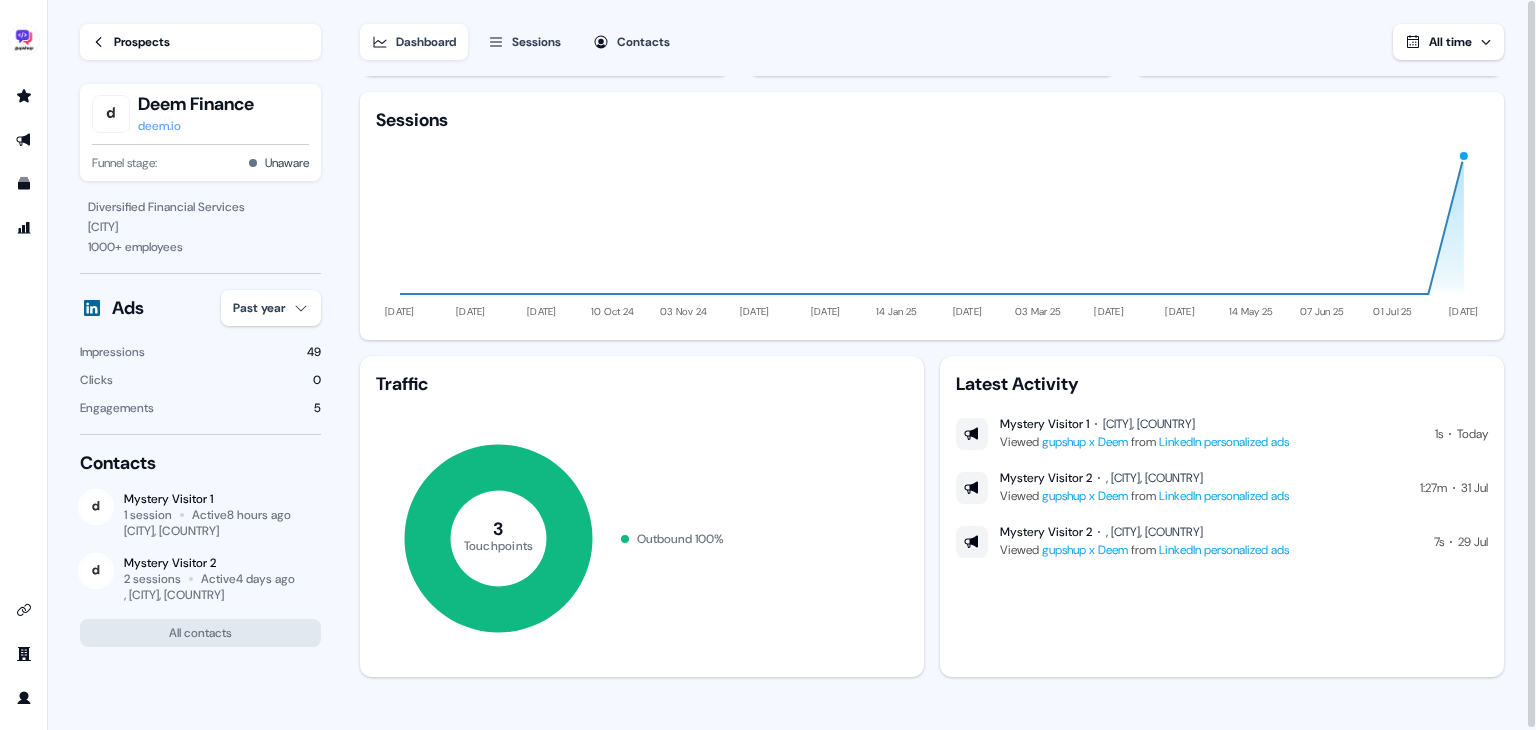 click on "Prospects" at bounding box center [200, 42] 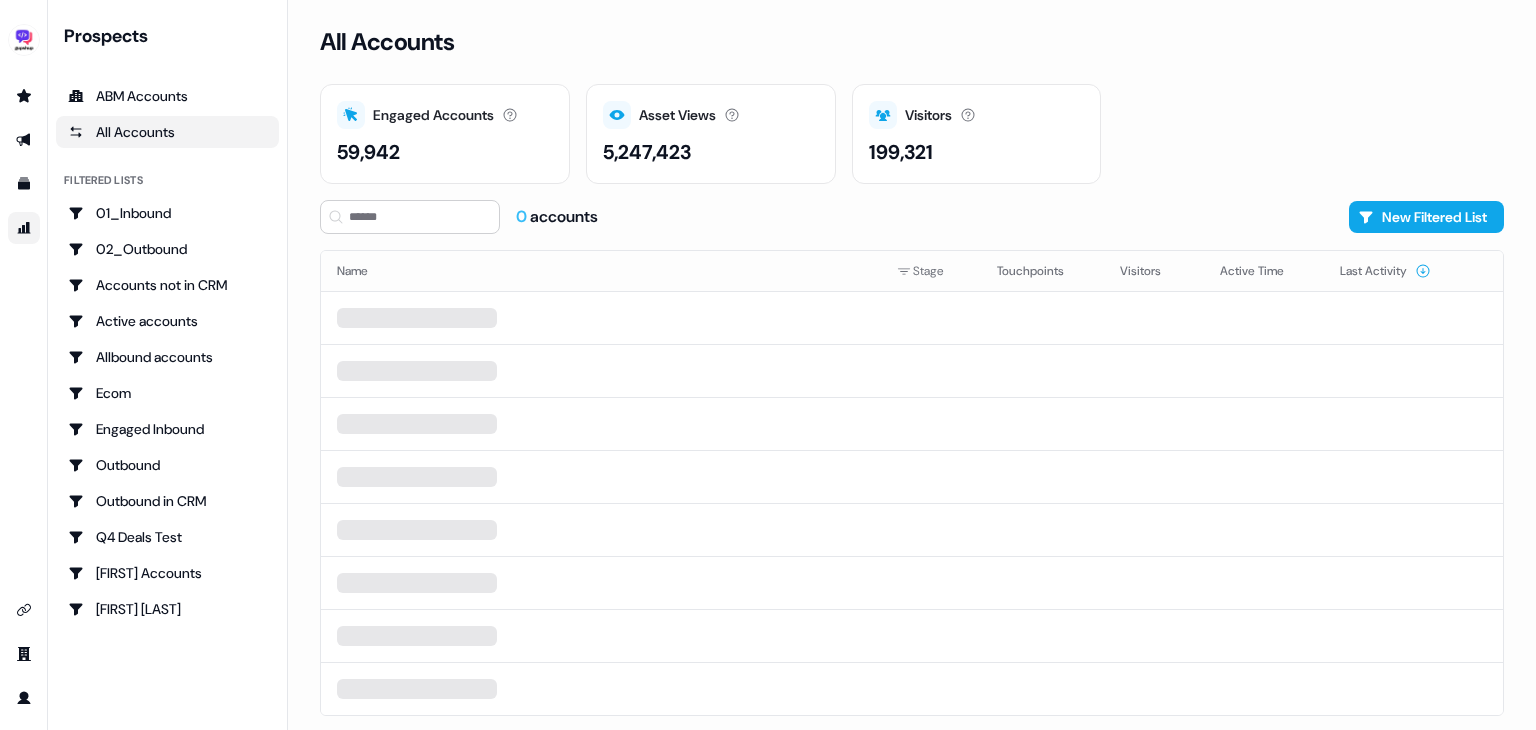 click at bounding box center [24, 228] 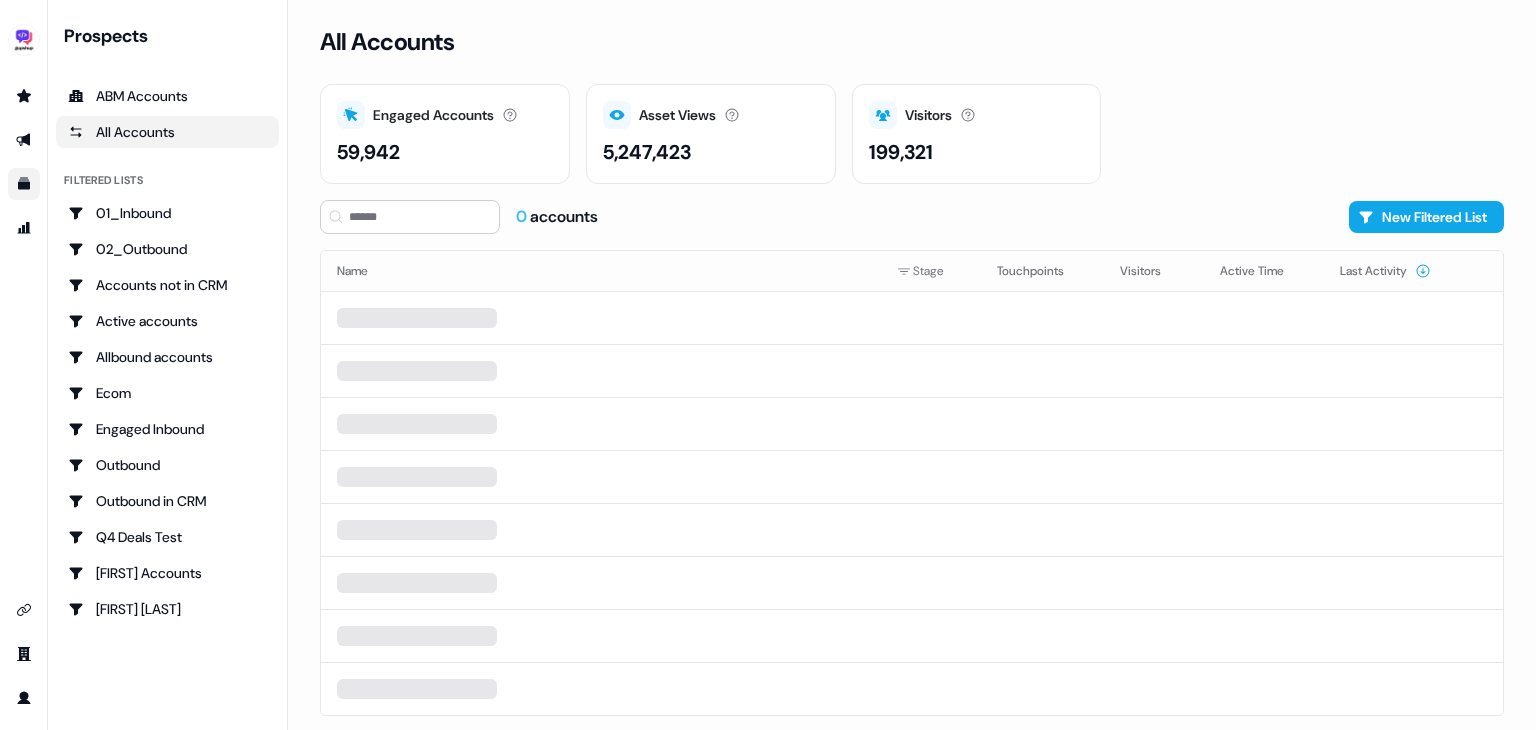 click at bounding box center [24, 184] 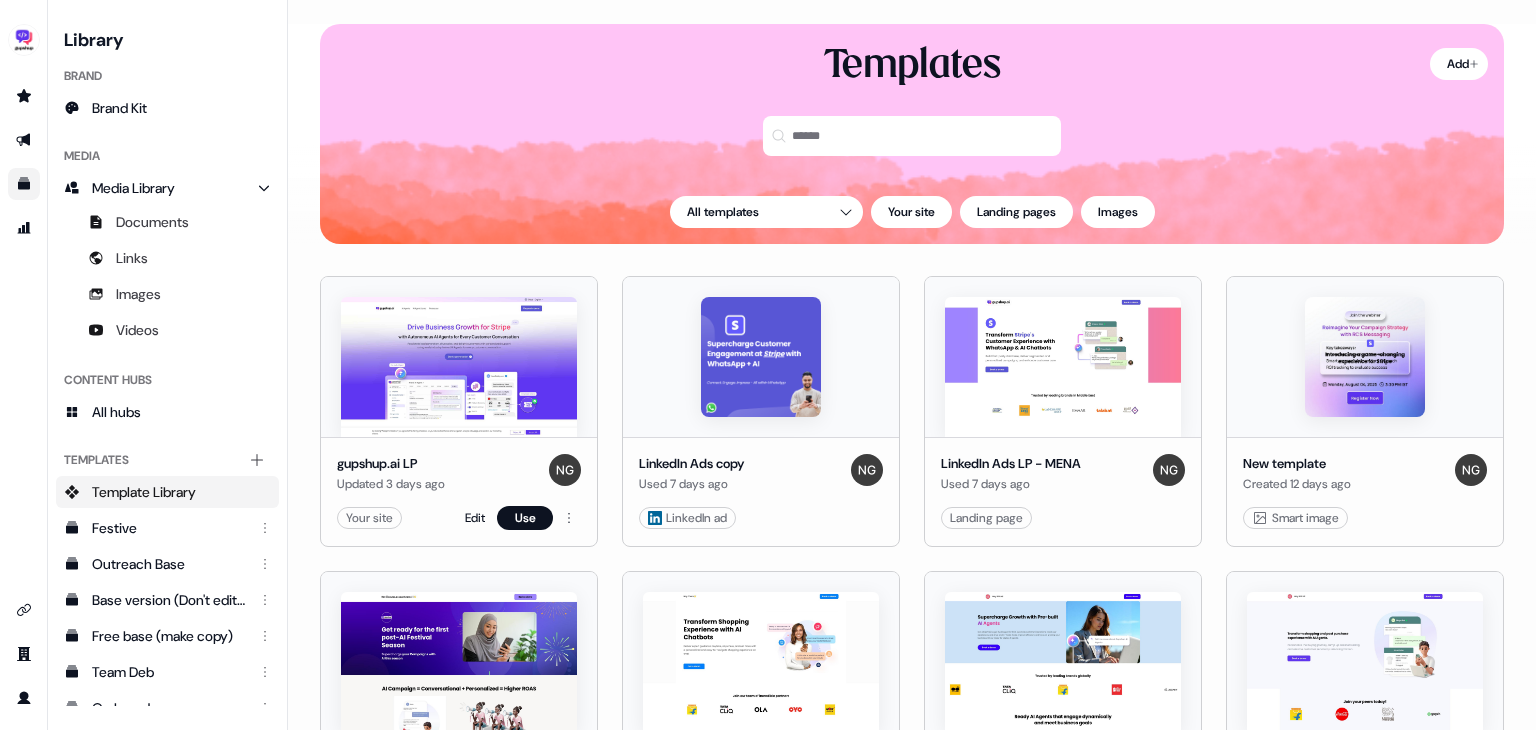 click at bounding box center (459, 367) 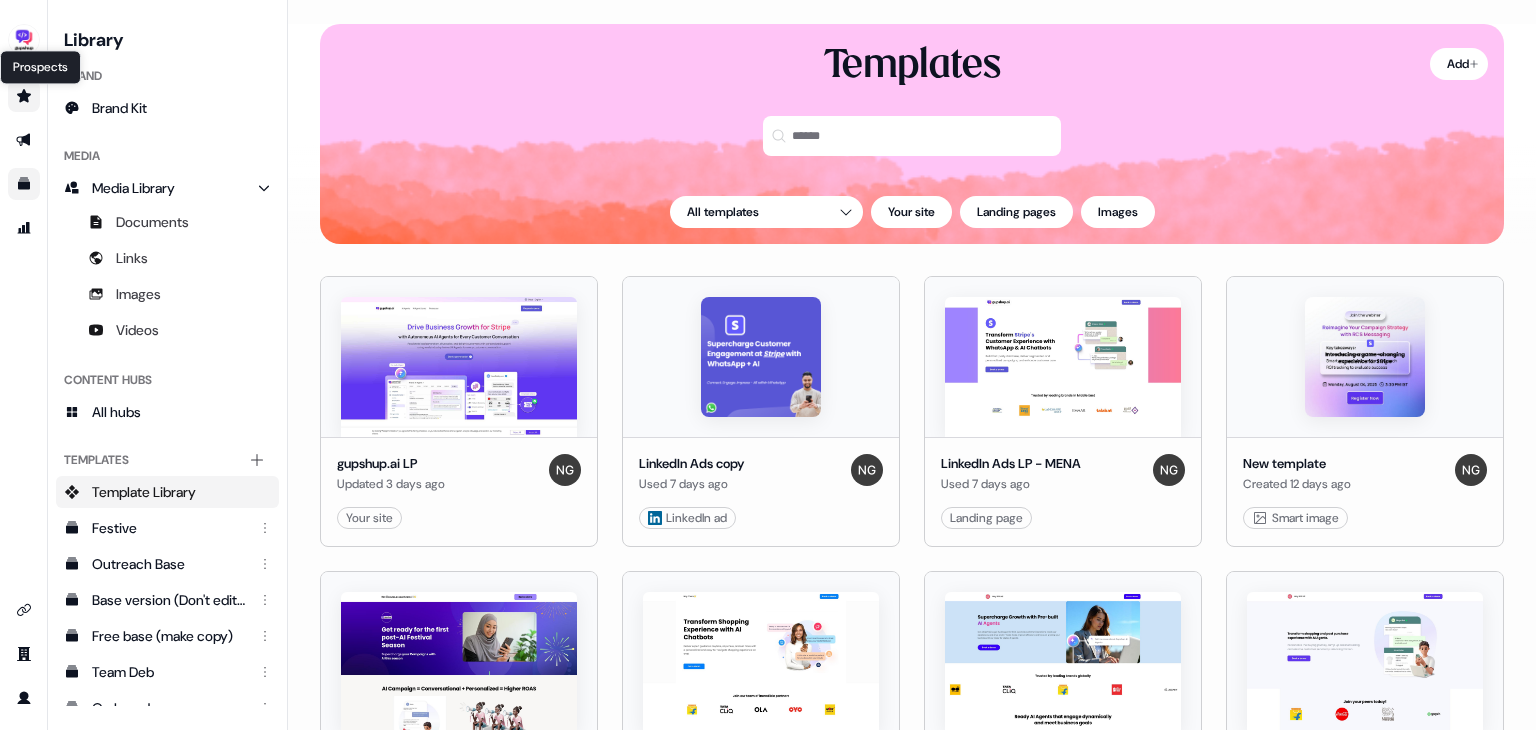 click 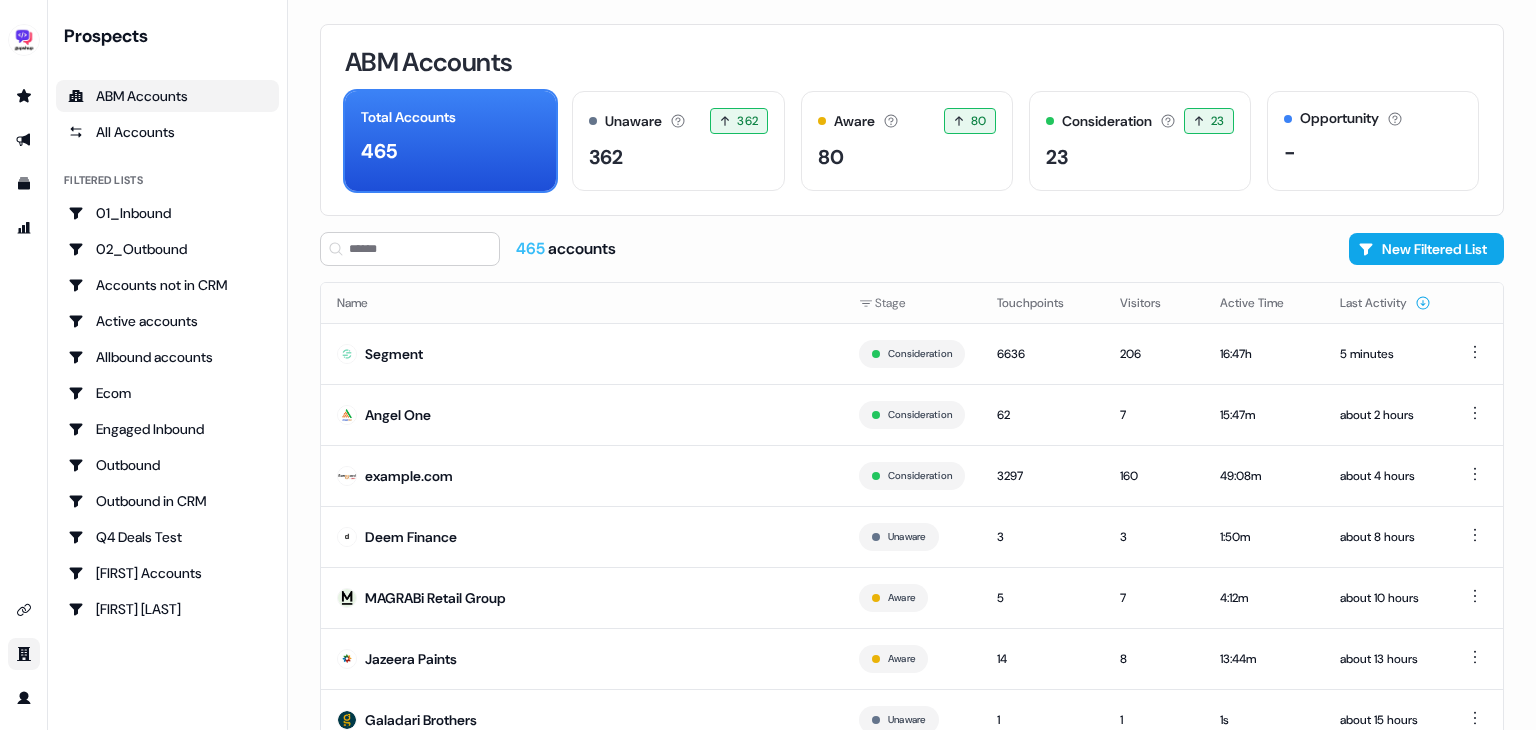 click 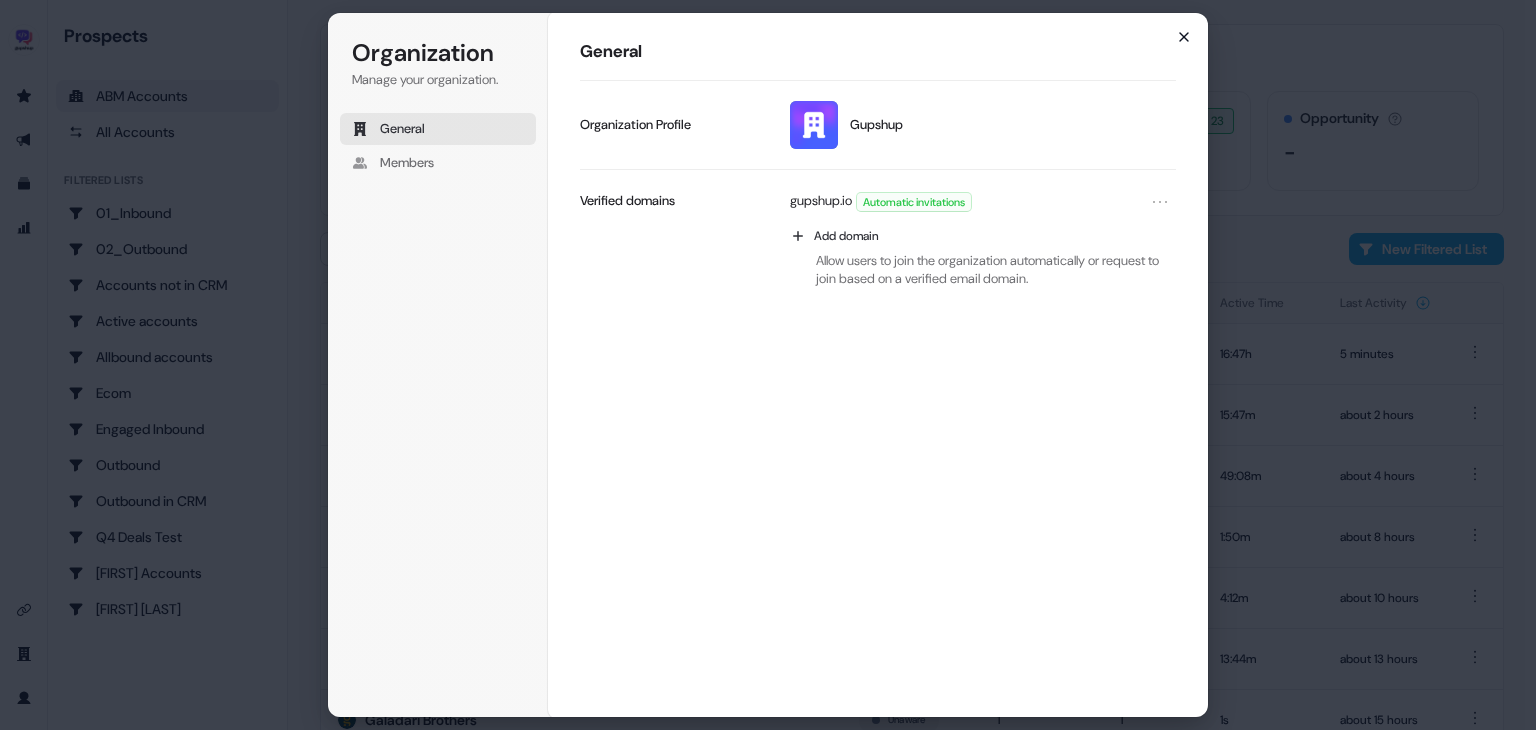 click 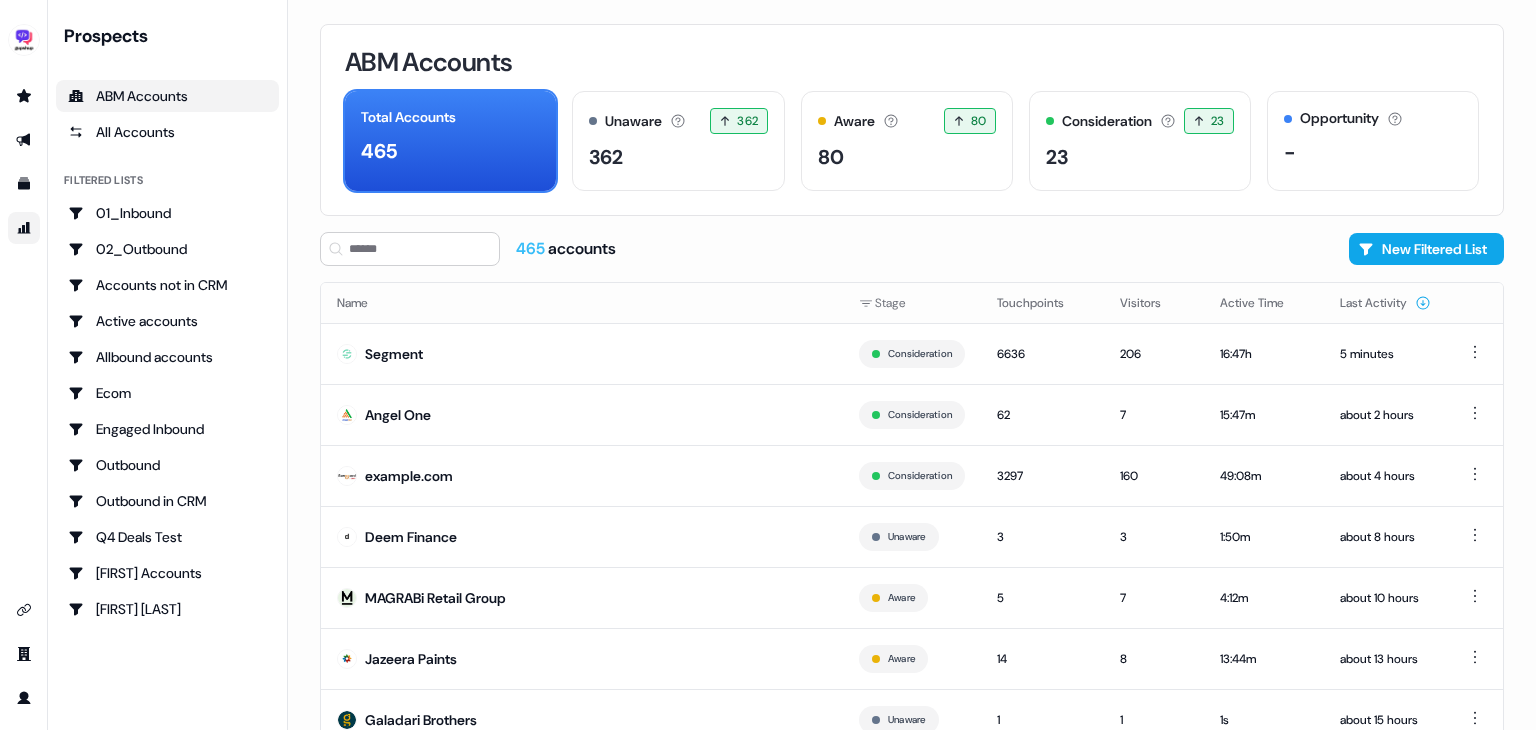click at bounding box center (24, 228) 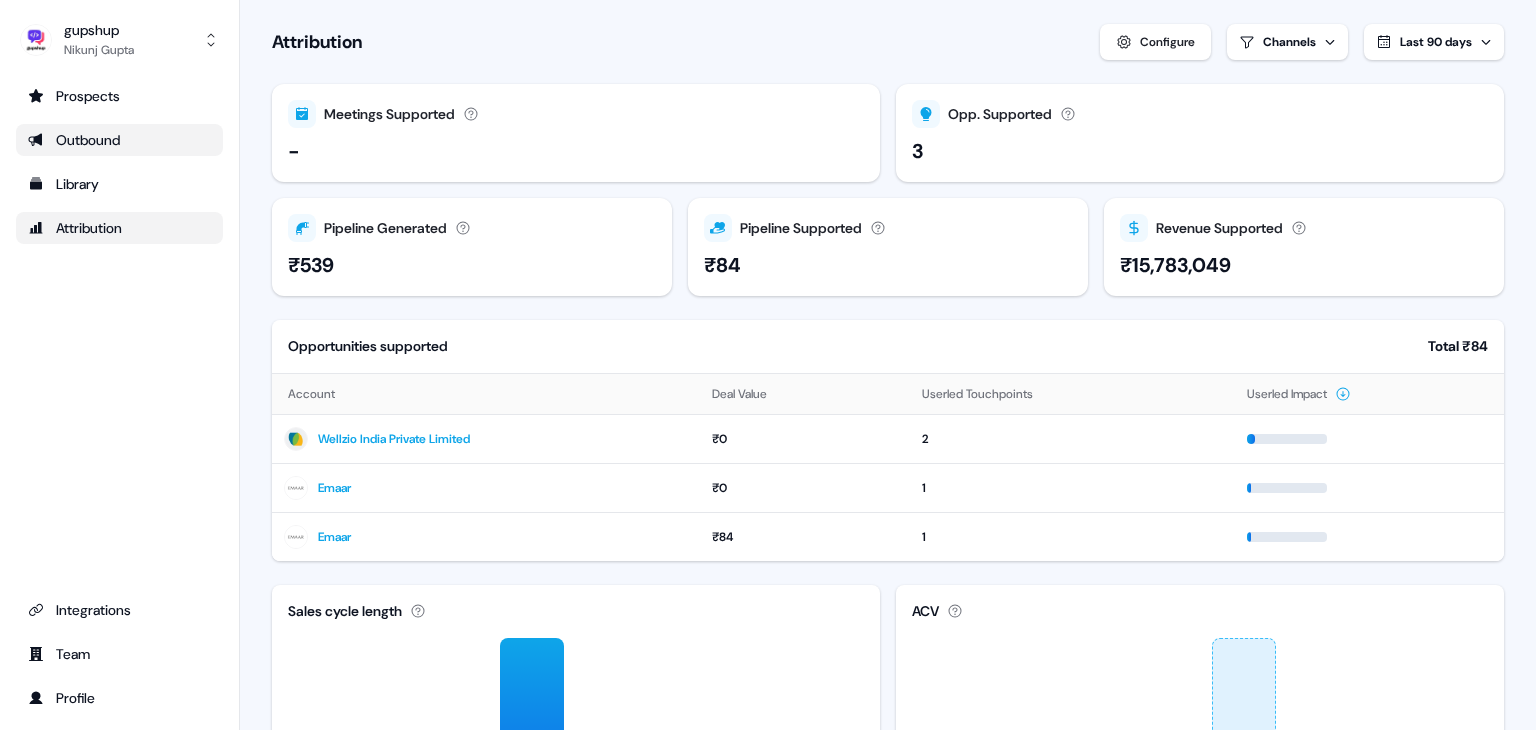click on "Outbound" at bounding box center (119, 140) 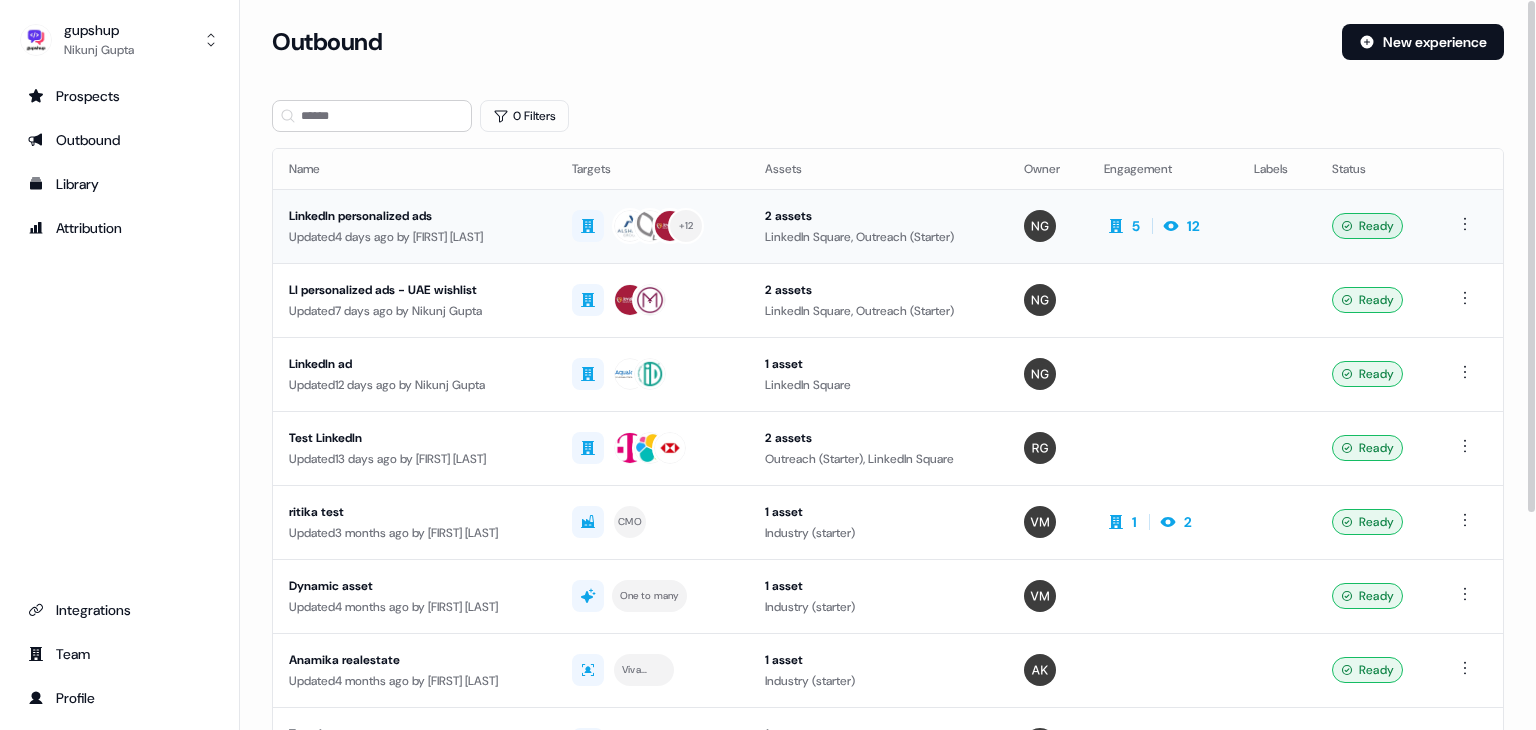 click on "LinkedIn personalized ads" at bounding box center (414, 216) 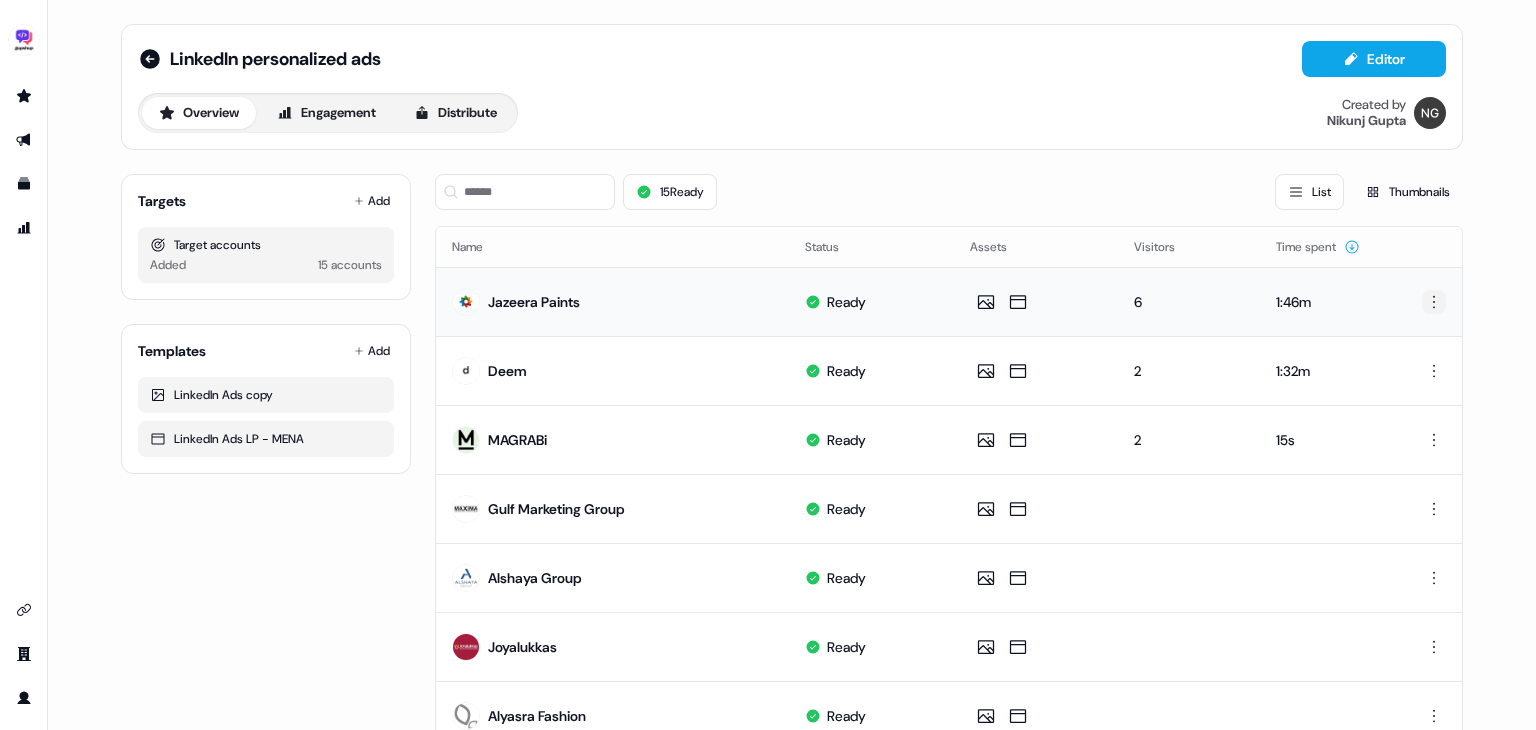 click on "Editor Overview Engagement Distribute Created by [FIRST] [LAST] Targets Add Target accounts Added 15 accounts Templates Add LinkedIn Ads copy LinkedIn Ads LP - MENA 15 Ready List Thumbnails Name Status Assets Visitors Time spent Jazeera Paints Ready 6 1:46m Deem Ready 2 1:32m MAGRABi Ready 2 15s Gulf Marketing Group Ready Alshaya Group Ready Joyalukkas Ready Alyasra Fashion Ready Galadari Brothers Ready 1 Alyasra Foods Ready Zurich Insurance Ready ChalhoubGroup Ready Burjeel Hospital Ready Al-Futtaim Auto Ready Oman Air Ready 1 Aster Hospitals UAE Ready Page 1 of 1 Jun" at bounding box center (768, 365) 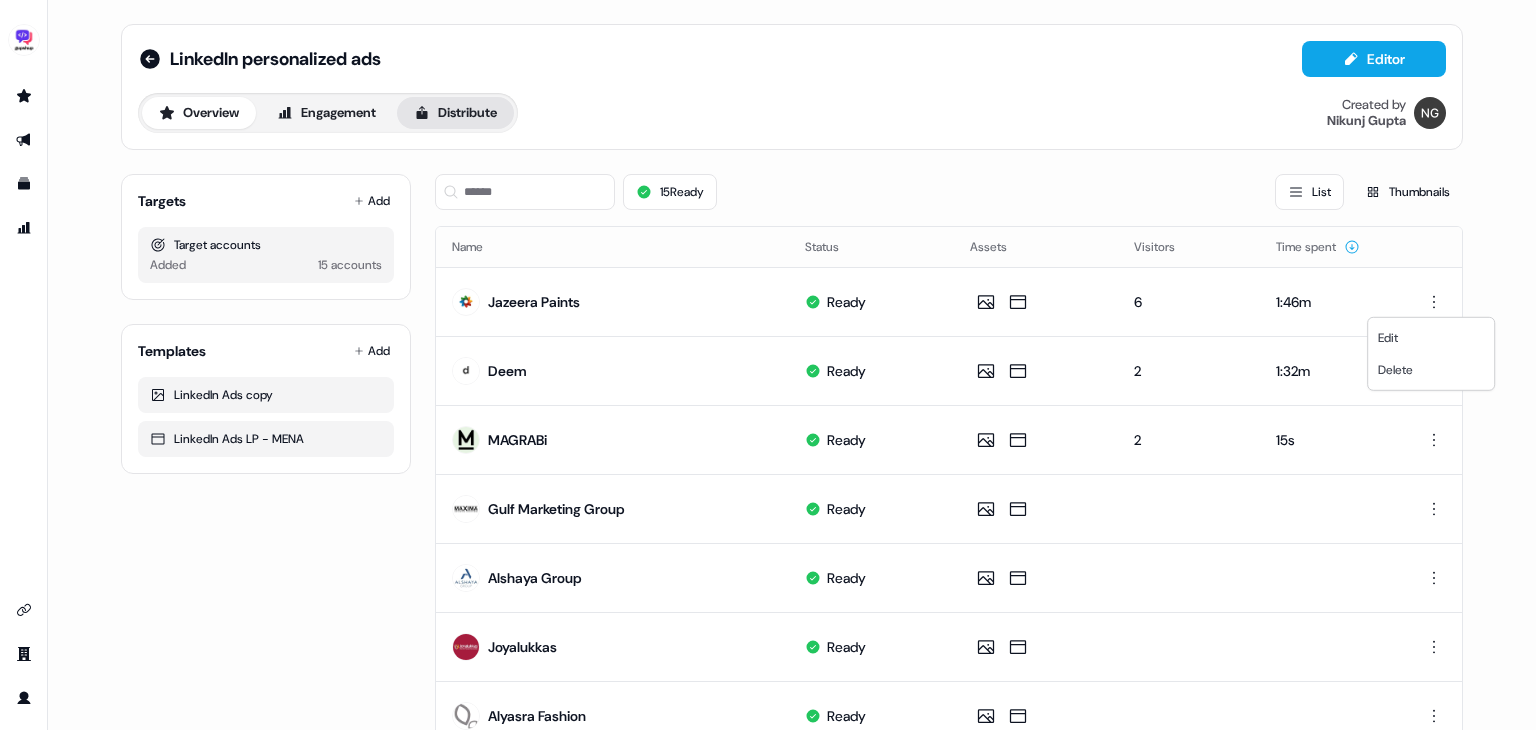 click on "Editor Overview Engagement Distribute Created by [FIRST] [LAST] Targets Add Target accounts Added 15 accounts Templates Add LinkedIn Ads copy LinkedIn Ads LP - MENA 15 Ready List Thumbnails Name Status Assets Visitors Time spent Jazeera Paints Ready 6 1:46m Deem Ready 2 1:32m MAGRABi Ready 2 15s Gulf Marketing Group Ready Alshaya Group Ready Joyalukkas Ready Alyasra Fashion Ready Galadari Brothers Ready 1 Alyasra Foods Ready Zurich Insurance Ready ChalhoubGroup Ready Burjeel Hospital Ready Al-Futtaim Auto Ready Oman Air Ready 1 Aster Hospitals UAE Ready Page 1 of 1 Jun Edit Delete" at bounding box center [768, 365] 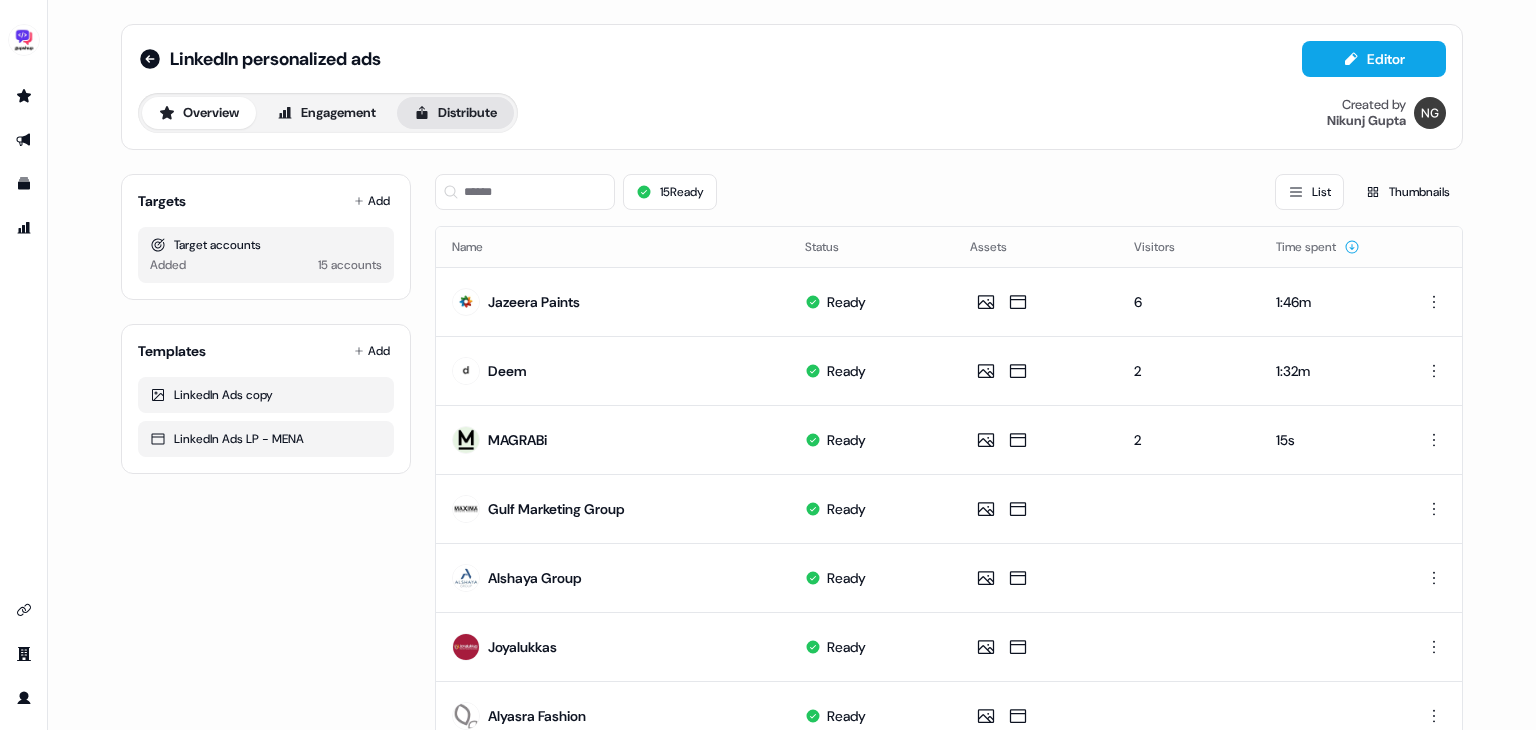 click on "Distribute" at bounding box center [455, 113] 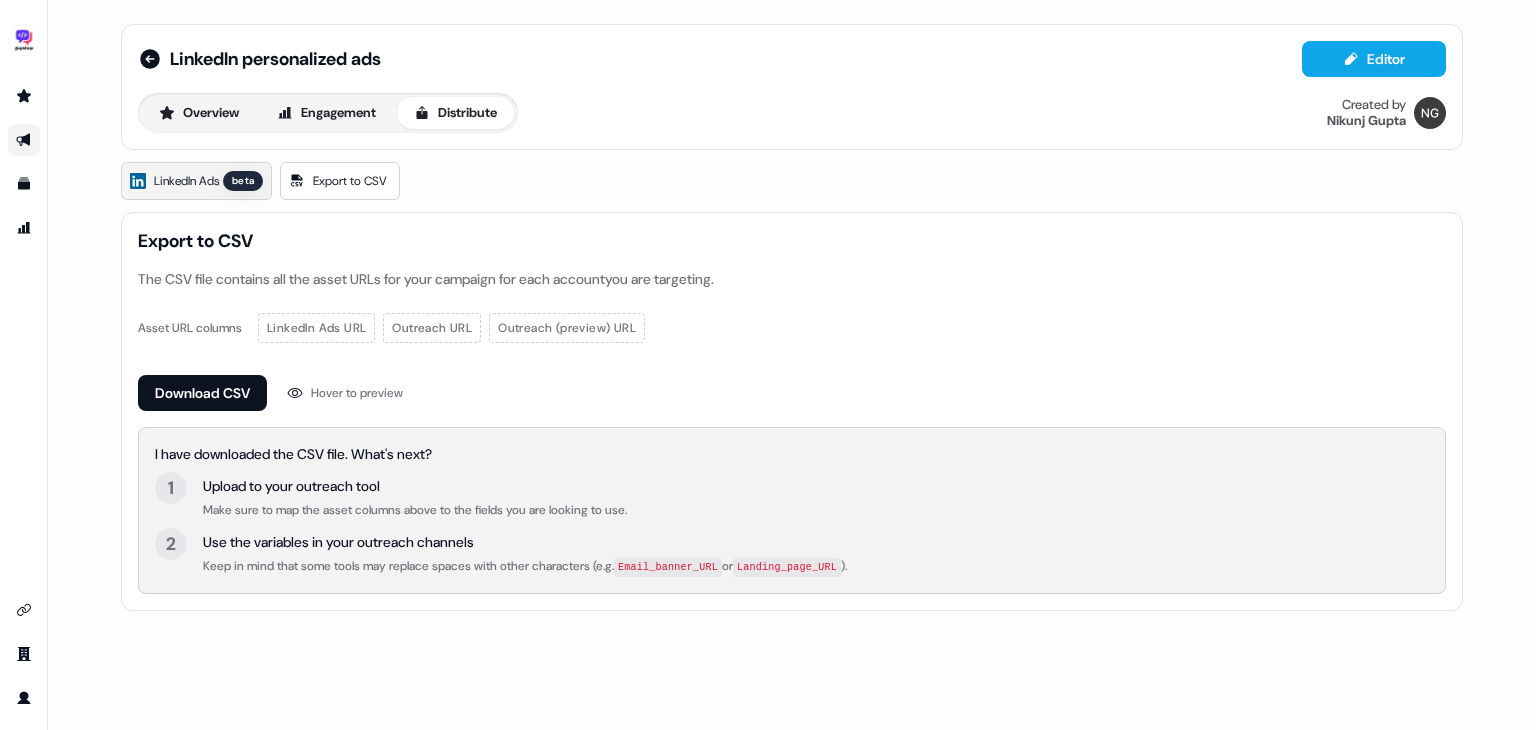 click on "LinkedIn Ads beta" at bounding box center (196, 181) 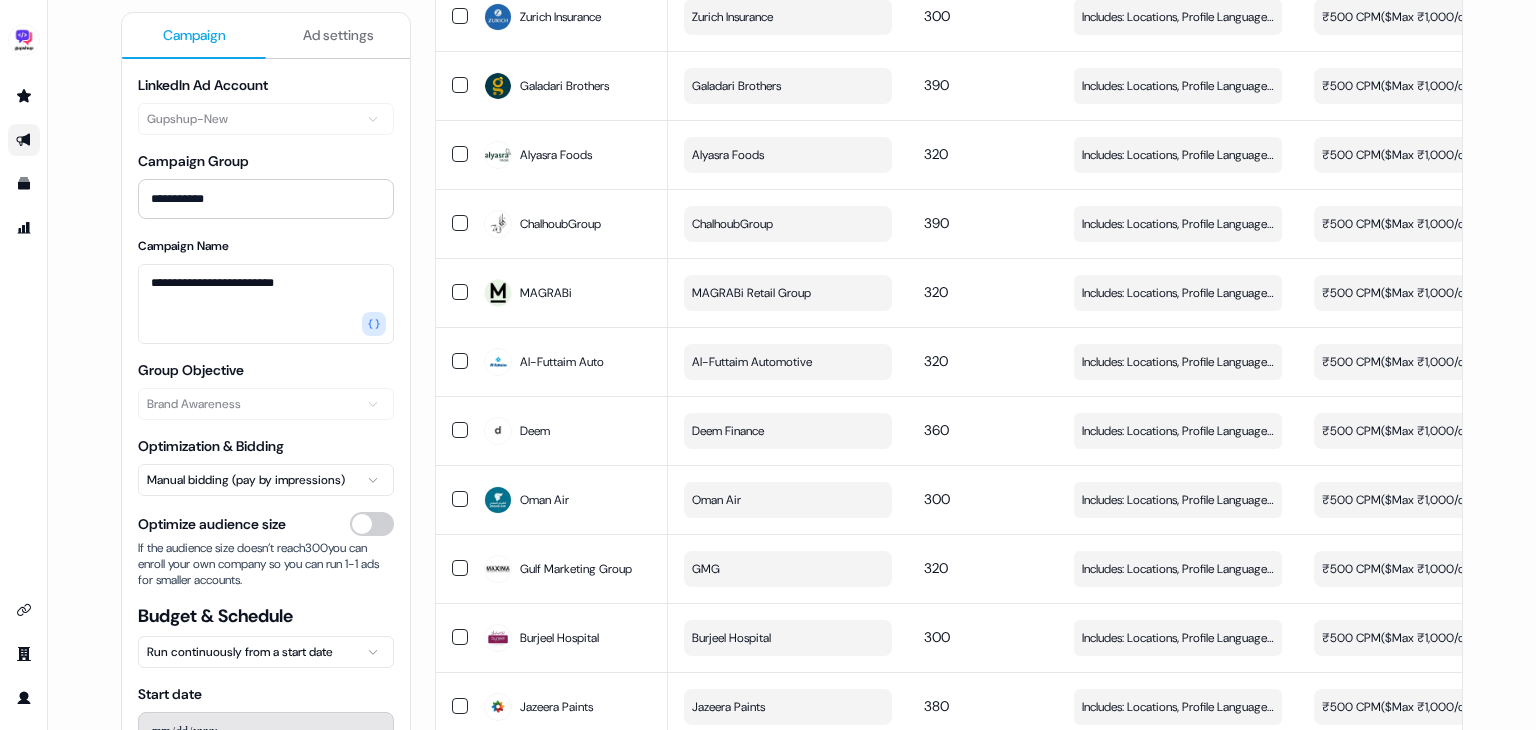 scroll, scrollTop: 681, scrollLeft: 0, axis: vertical 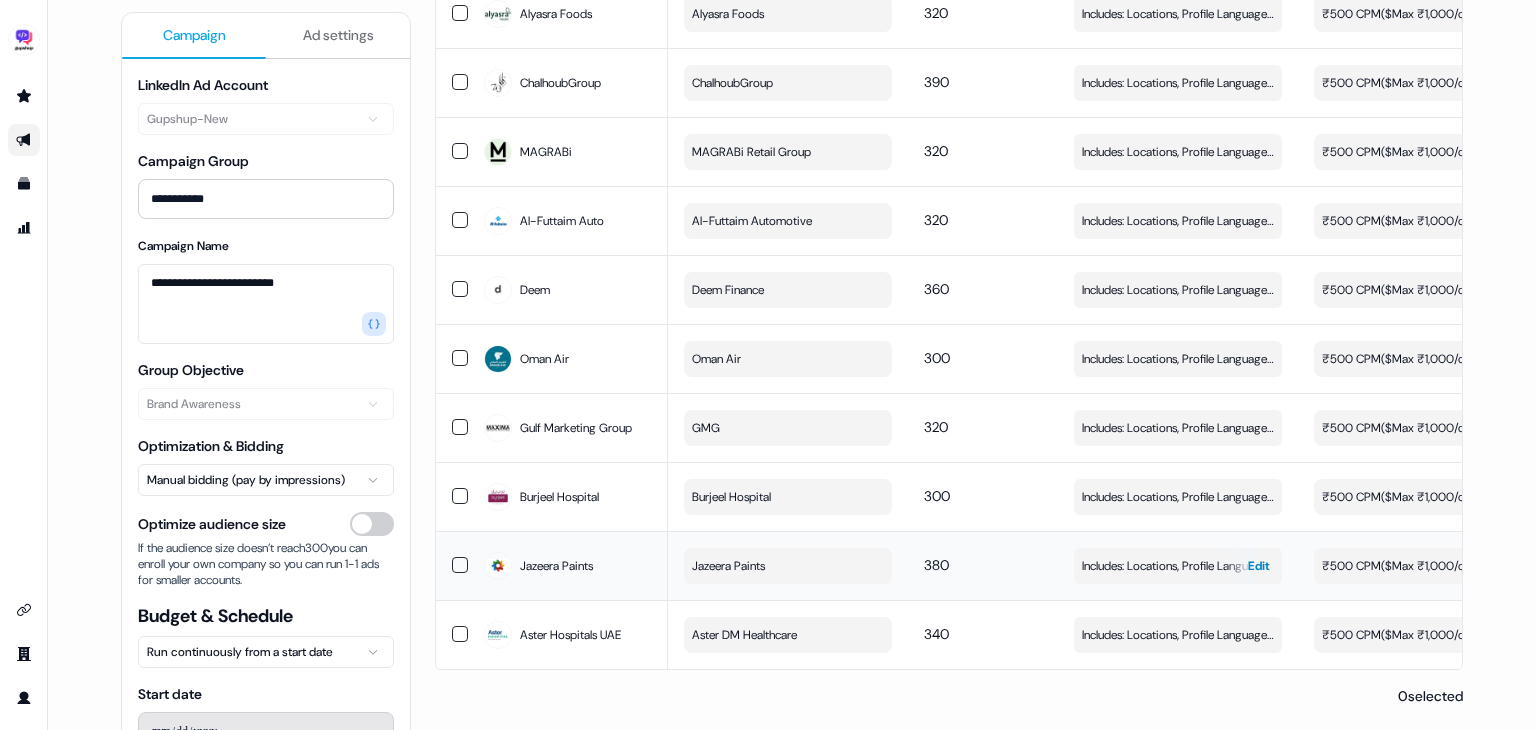 click on "Edit" at bounding box center (1259, 566) 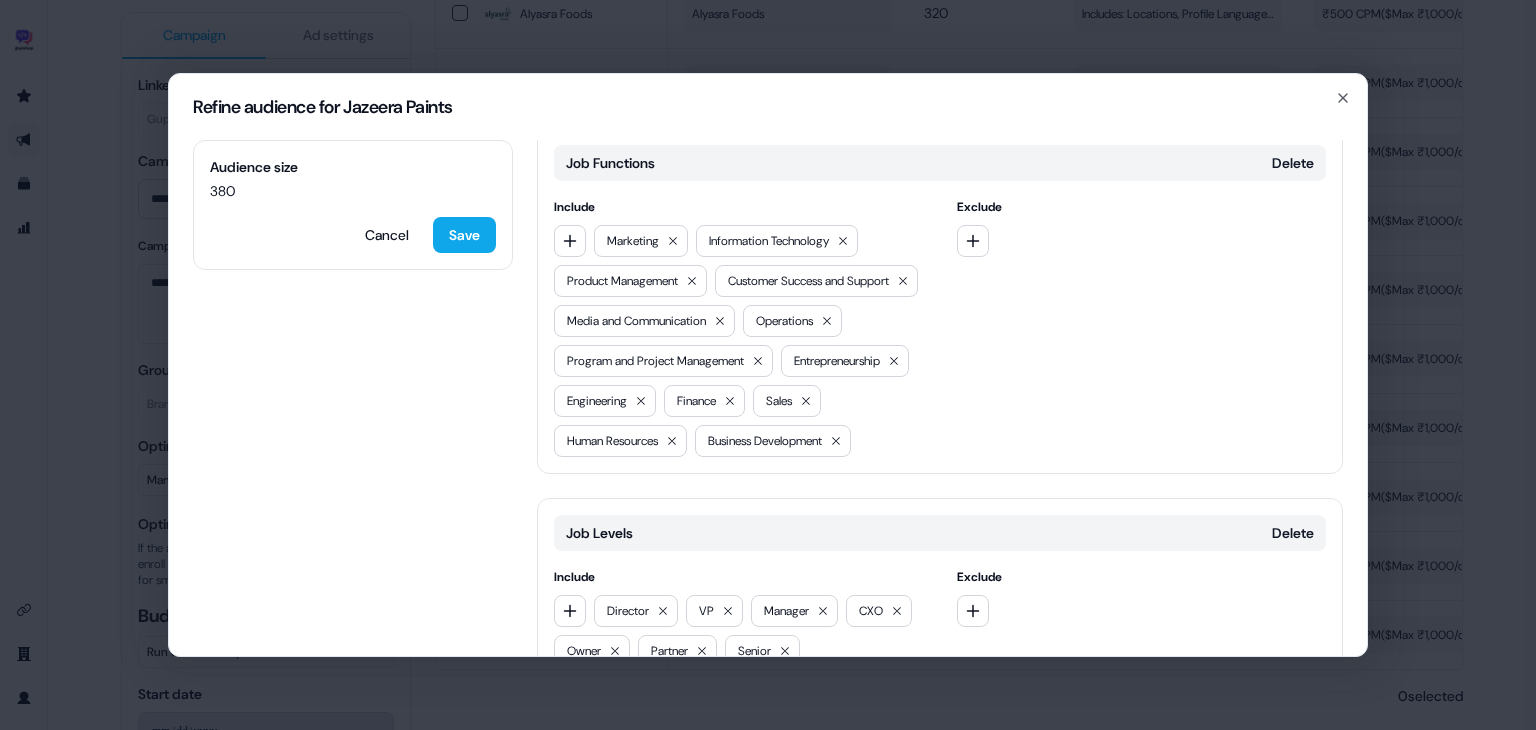 scroll, scrollTop: 378, scrollLeft: 0, axis: vertical 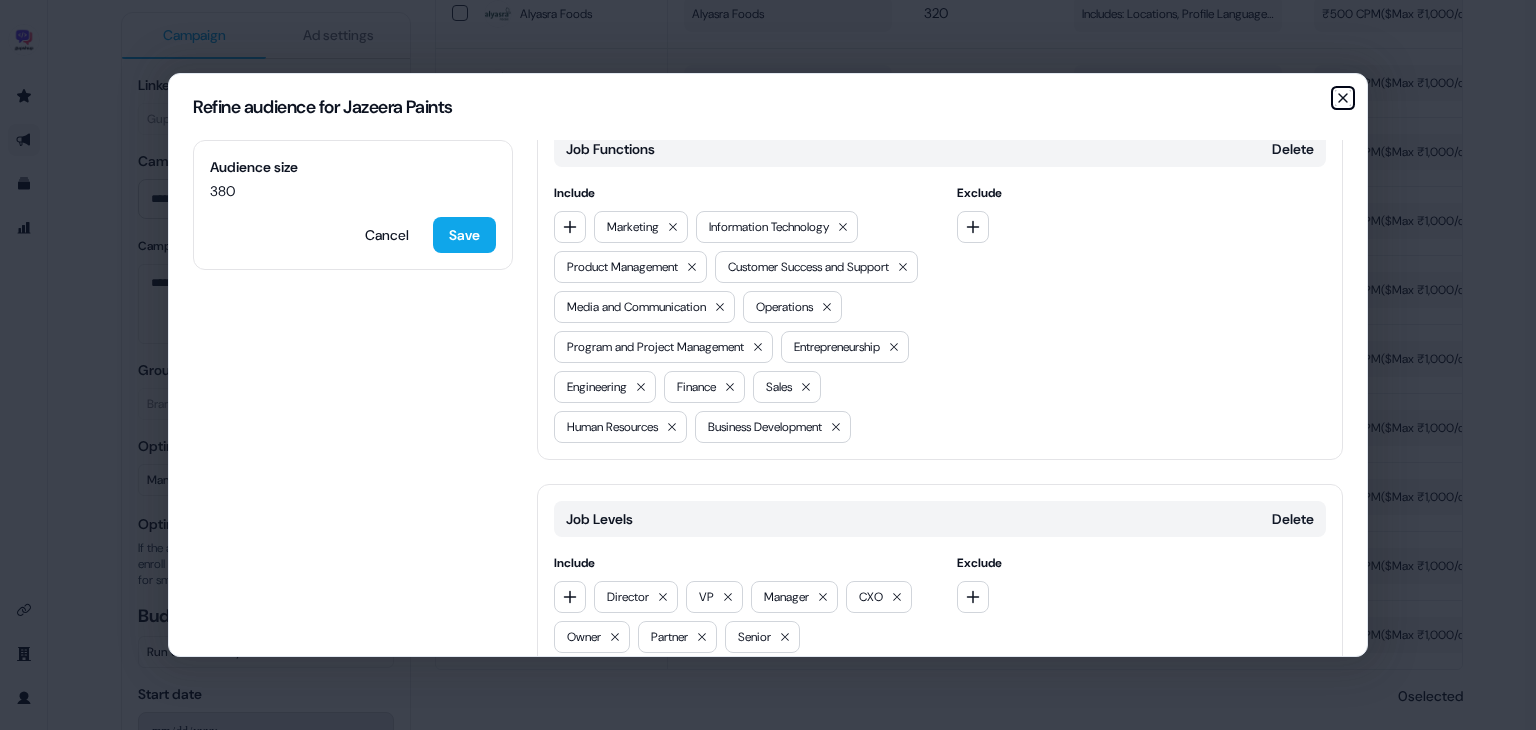 click 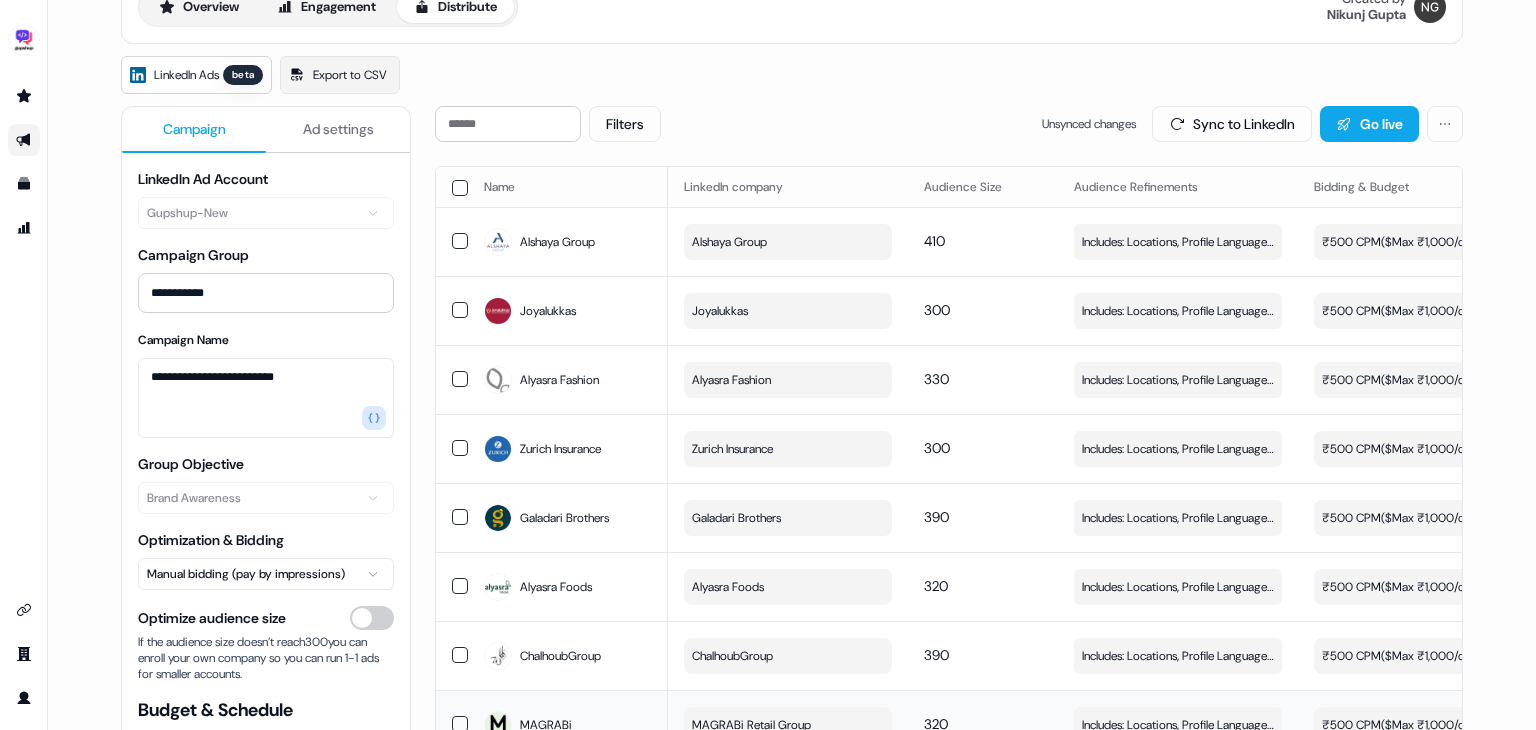 scroll, scrollTop: 0, scrollLeft: 0, axis: both 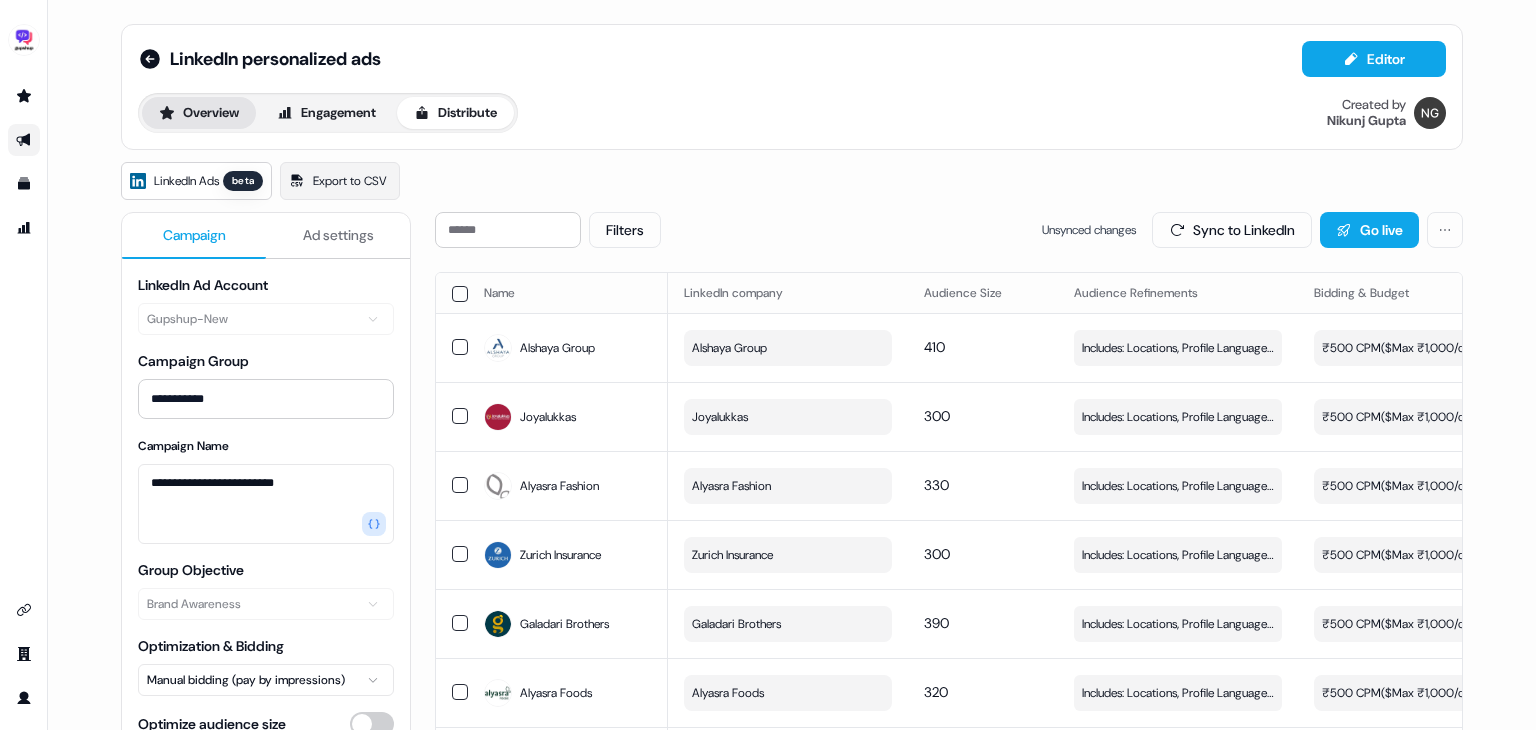 click on "Overview" at bounding box center (199, 113) 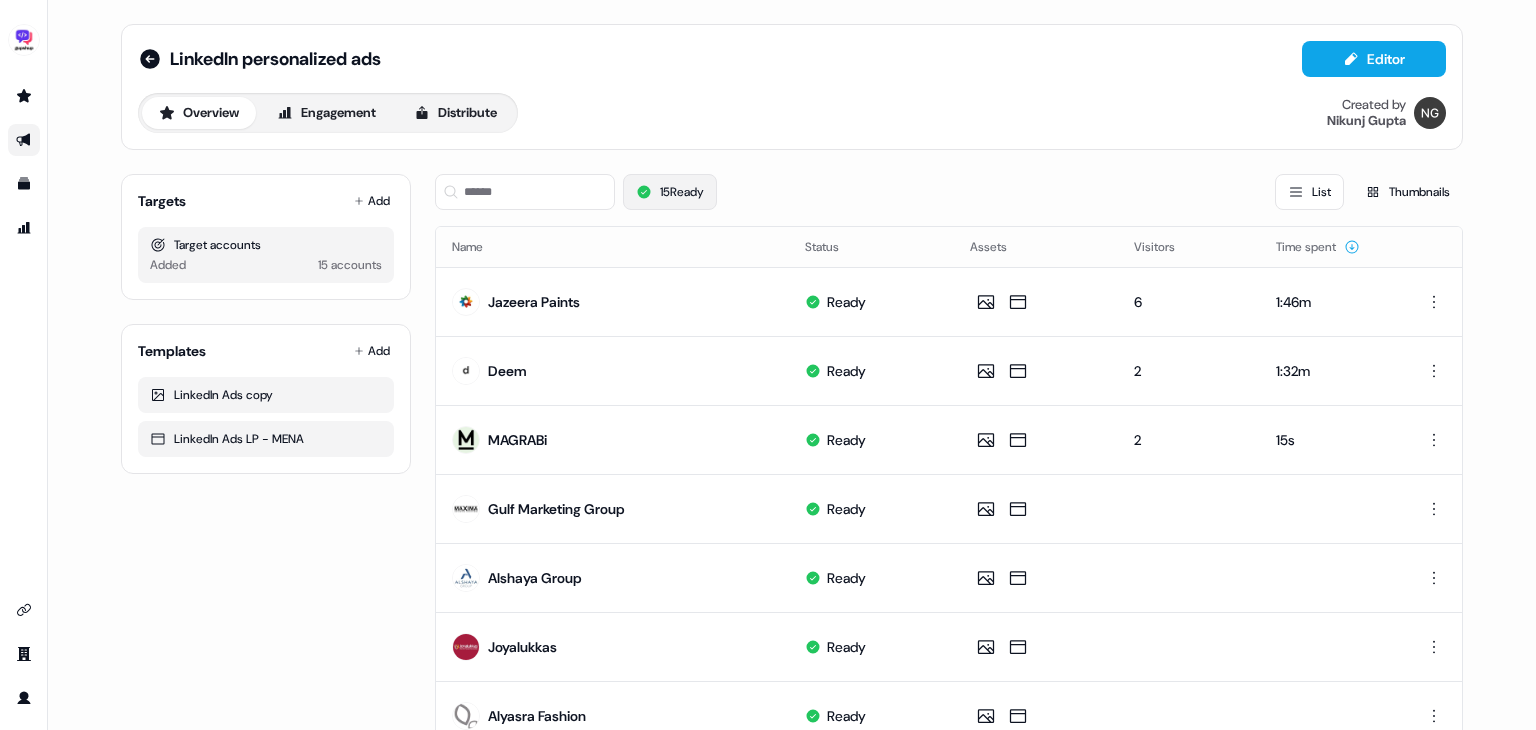 click on "15 Ready" at bounding box center [670, 192] 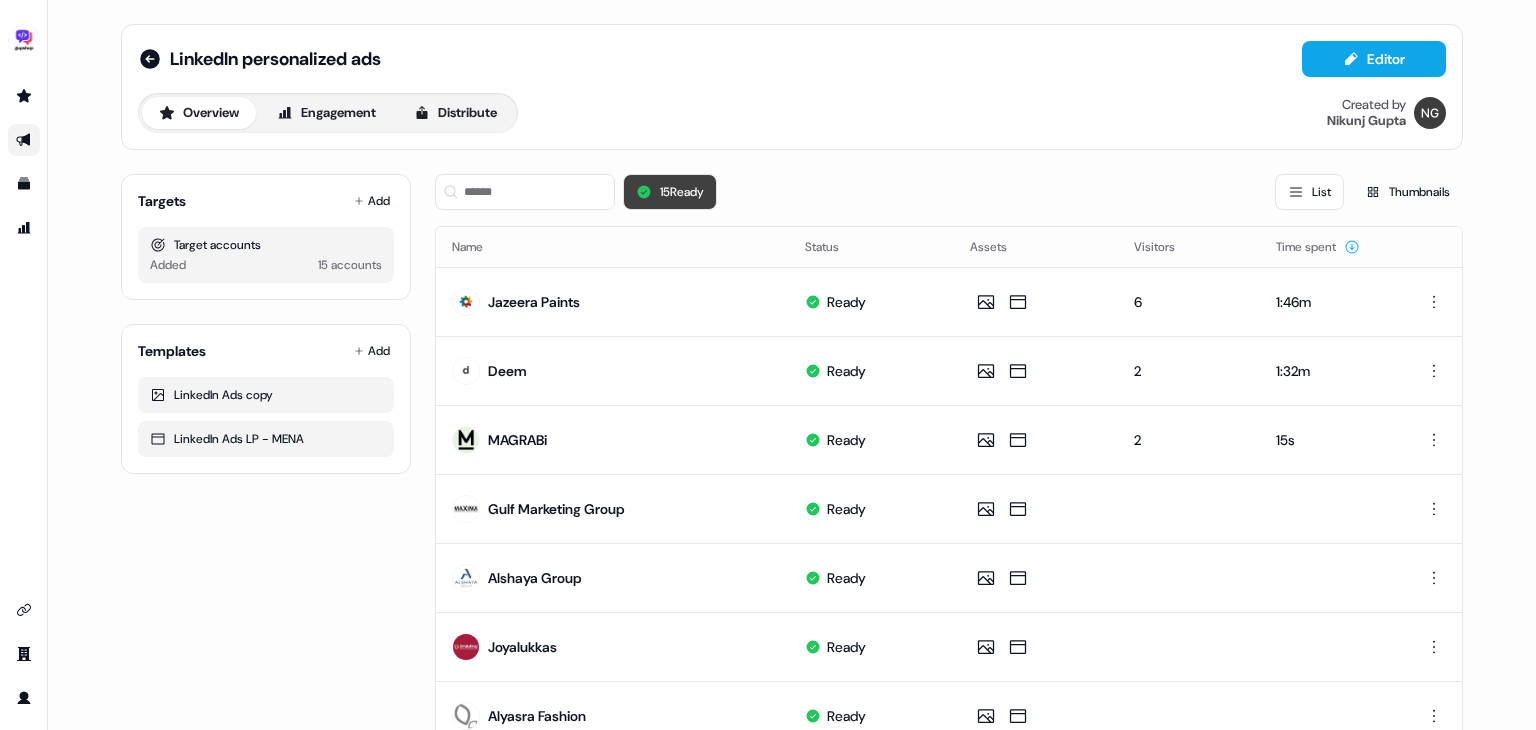 click on "15 Ready" at bounding box center [670, 192] 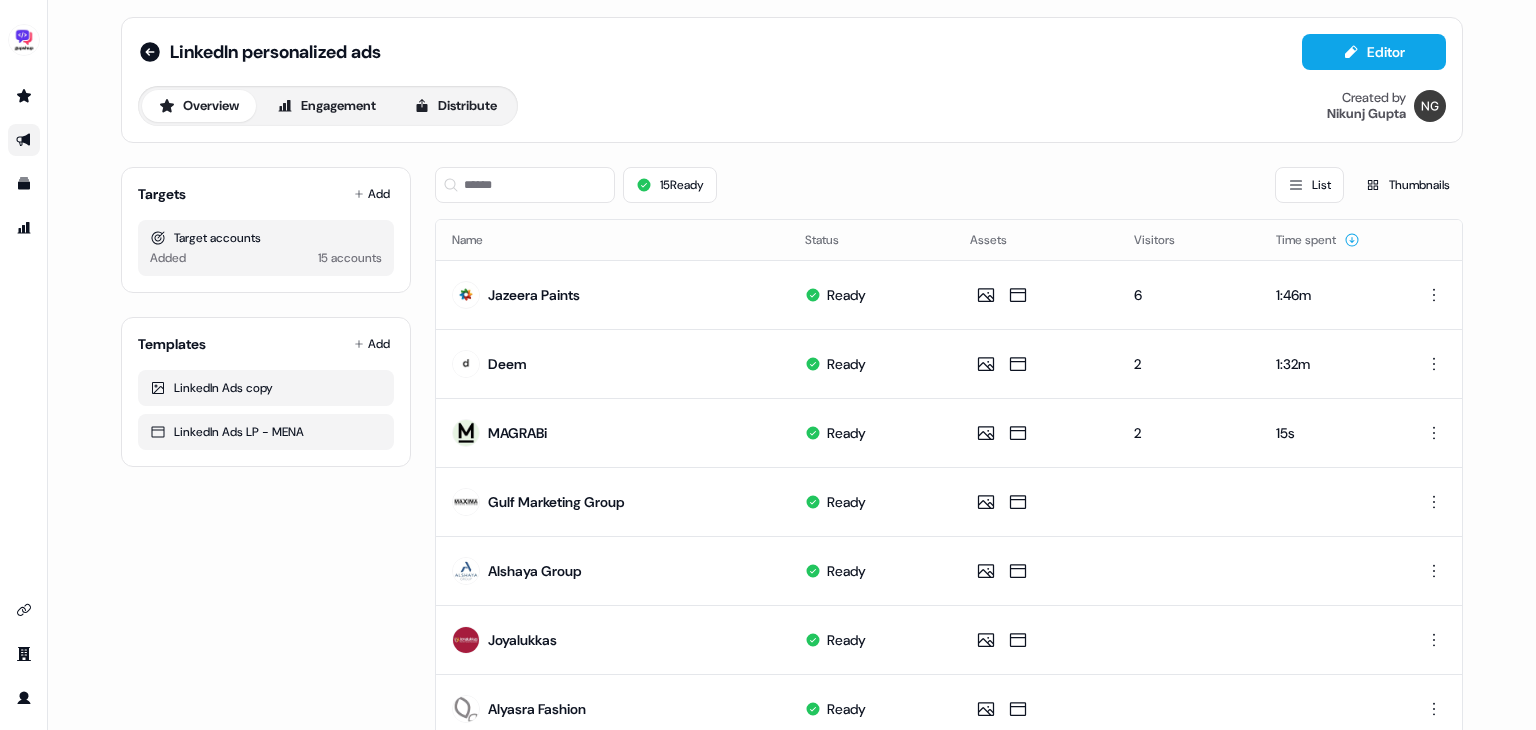 scroll, scrollTop: 0, scrollLeft: 0, axis: both 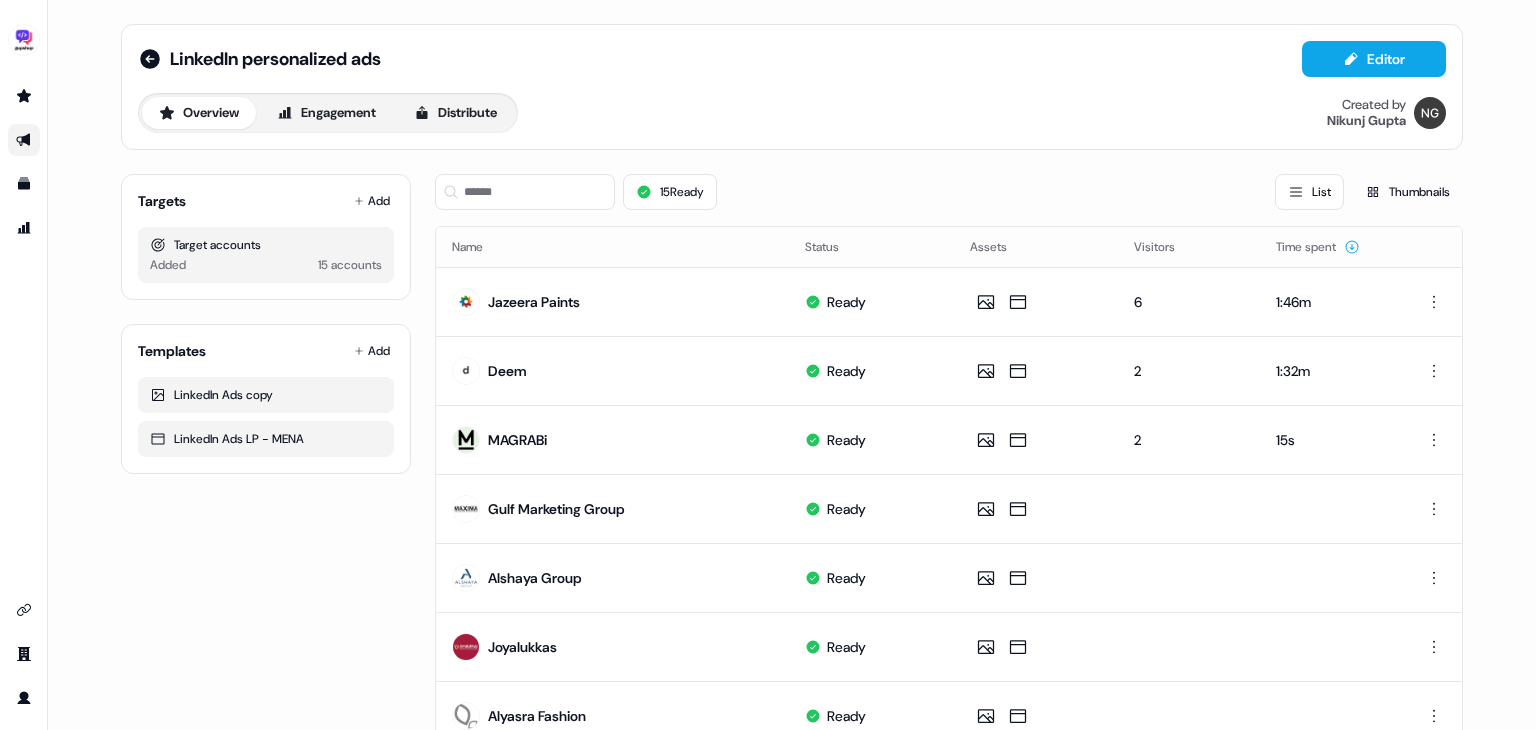 click on "Targets Add Target   accounts Added 15   accounts Templates Add LinkedIn Ads copy LinkedIn Ads LP - MENA" at bounding box center [266, 750] 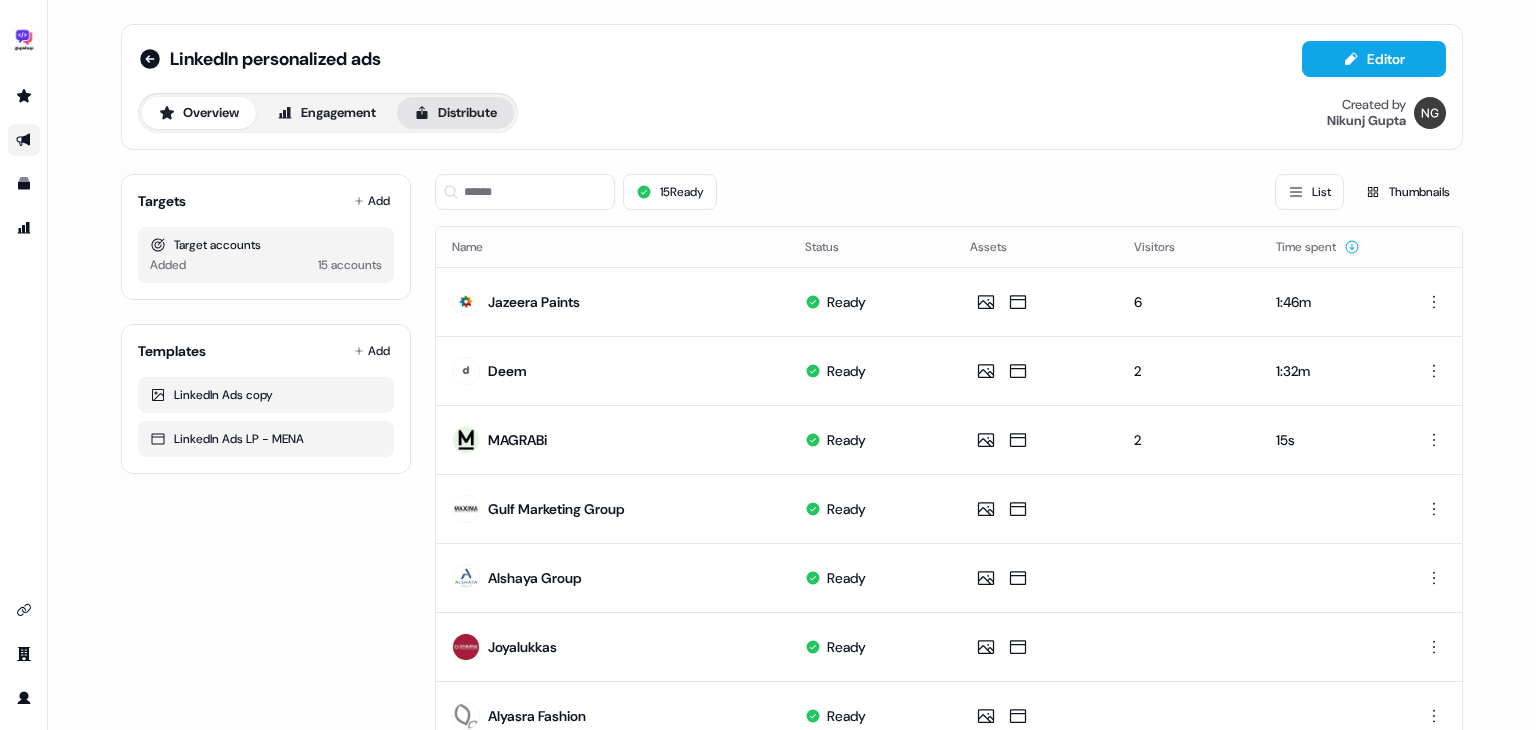 click on "Distribute" at bounding box center (455, 113) 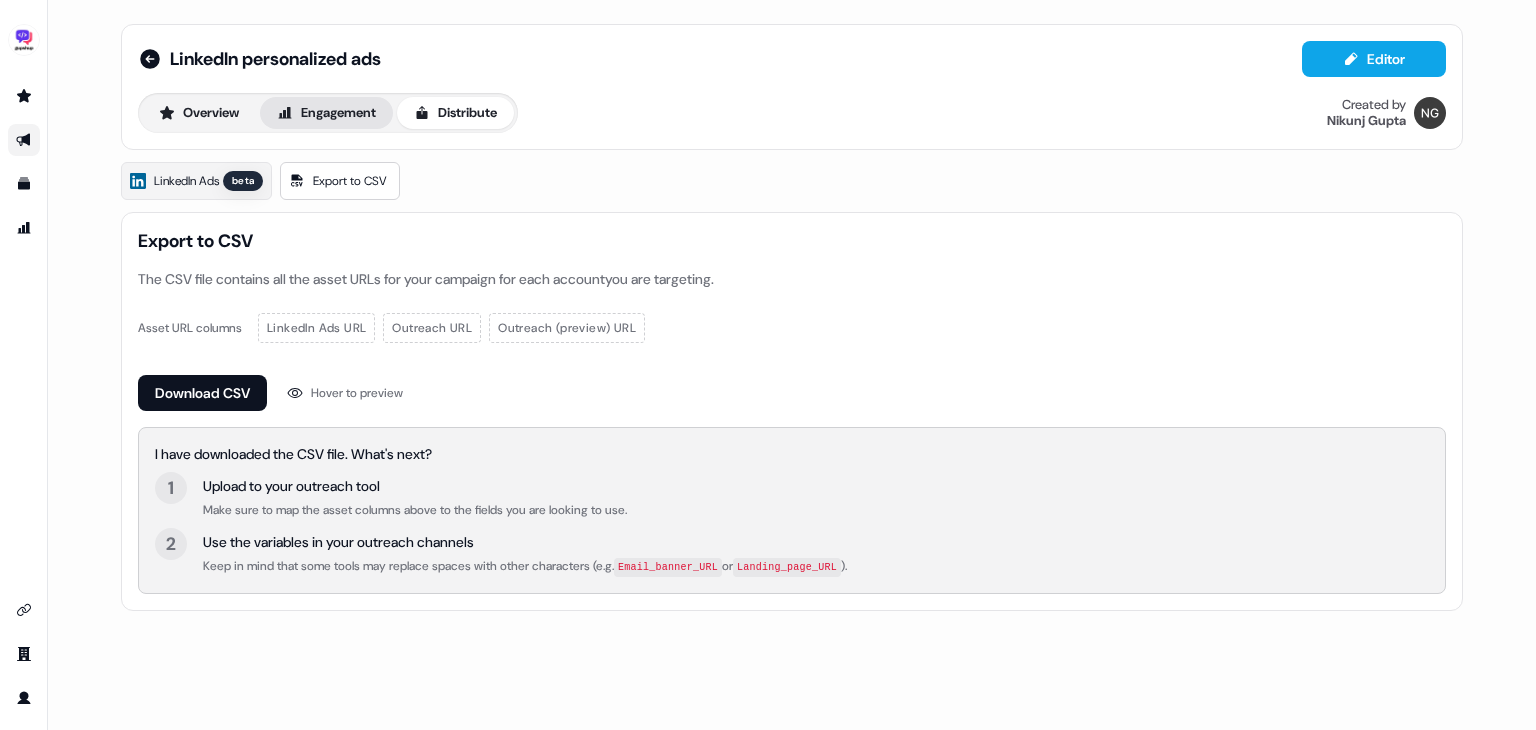 click on "Engagement" at bounding box center (326, 113) 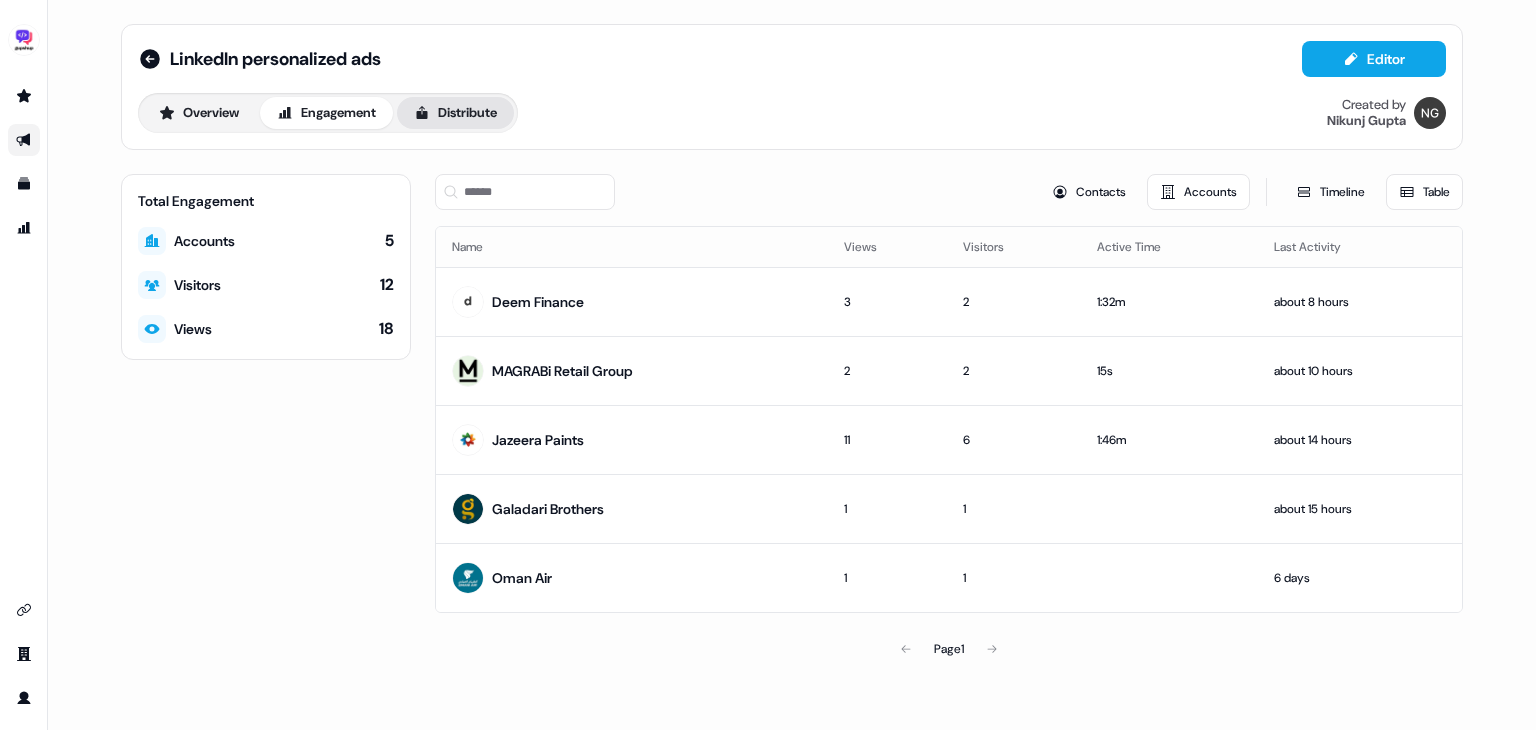 click on "Distribute" at bounding box center [455, 113] 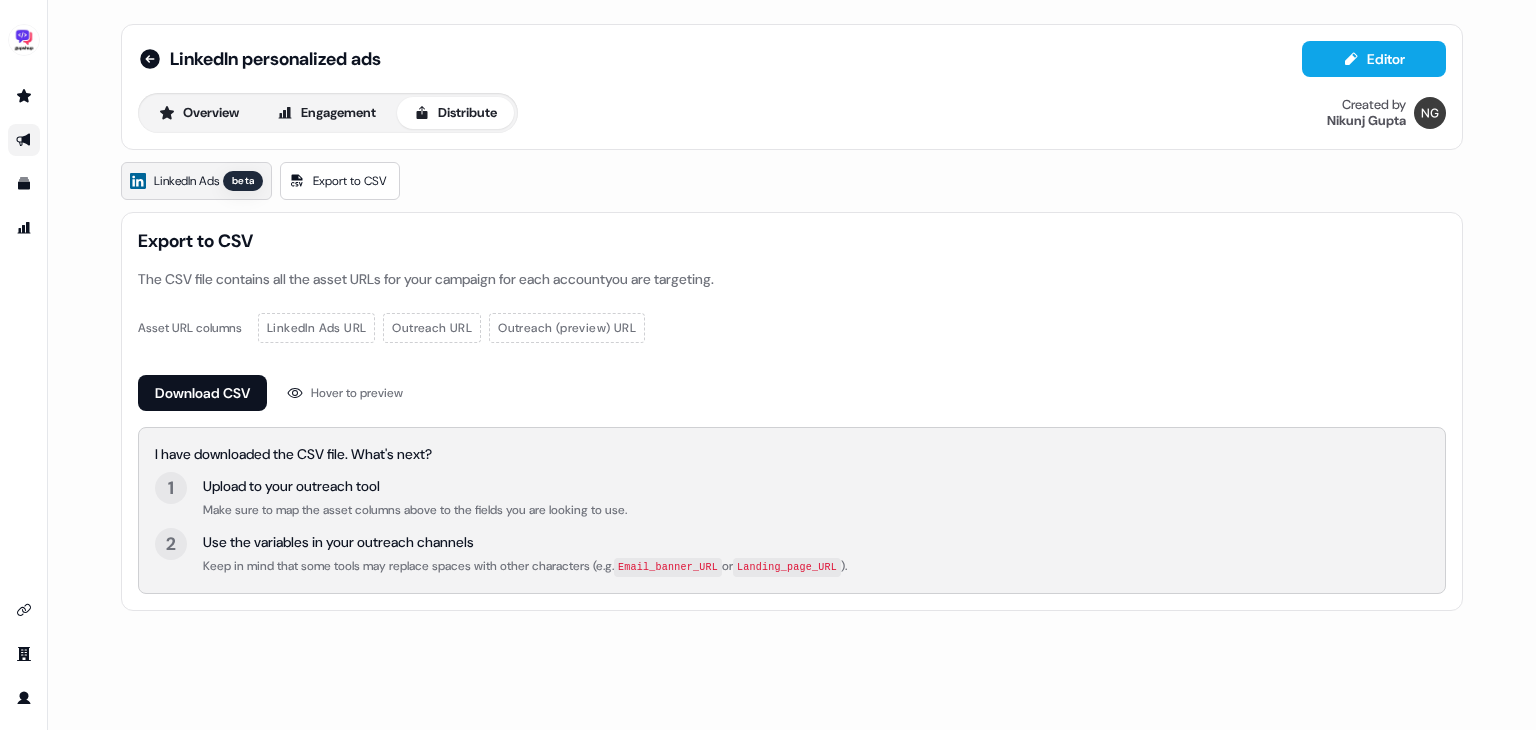 click on "LinkedIn Ads" at bounding box center (186, 181) 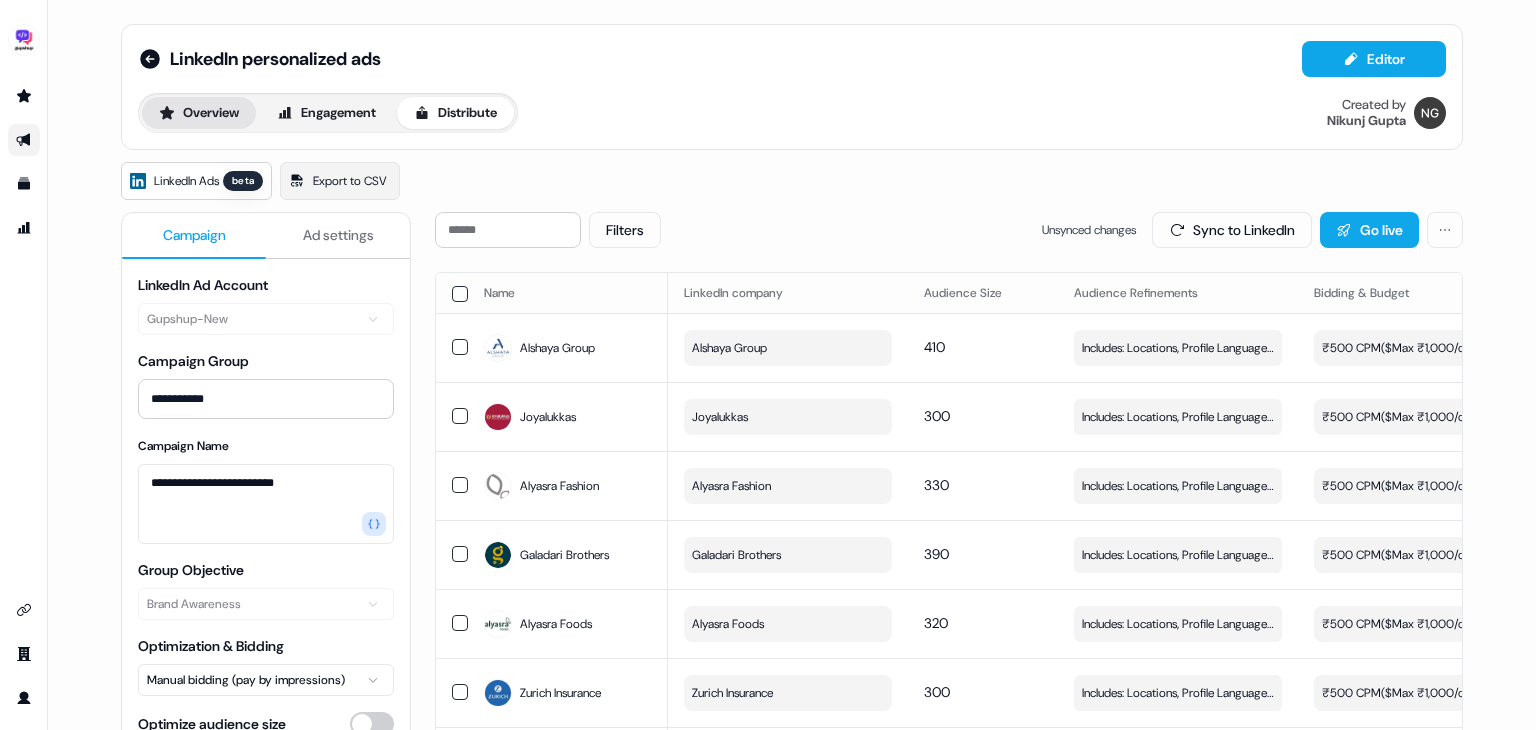 click on "Overview" at bounding box center [199, 113] 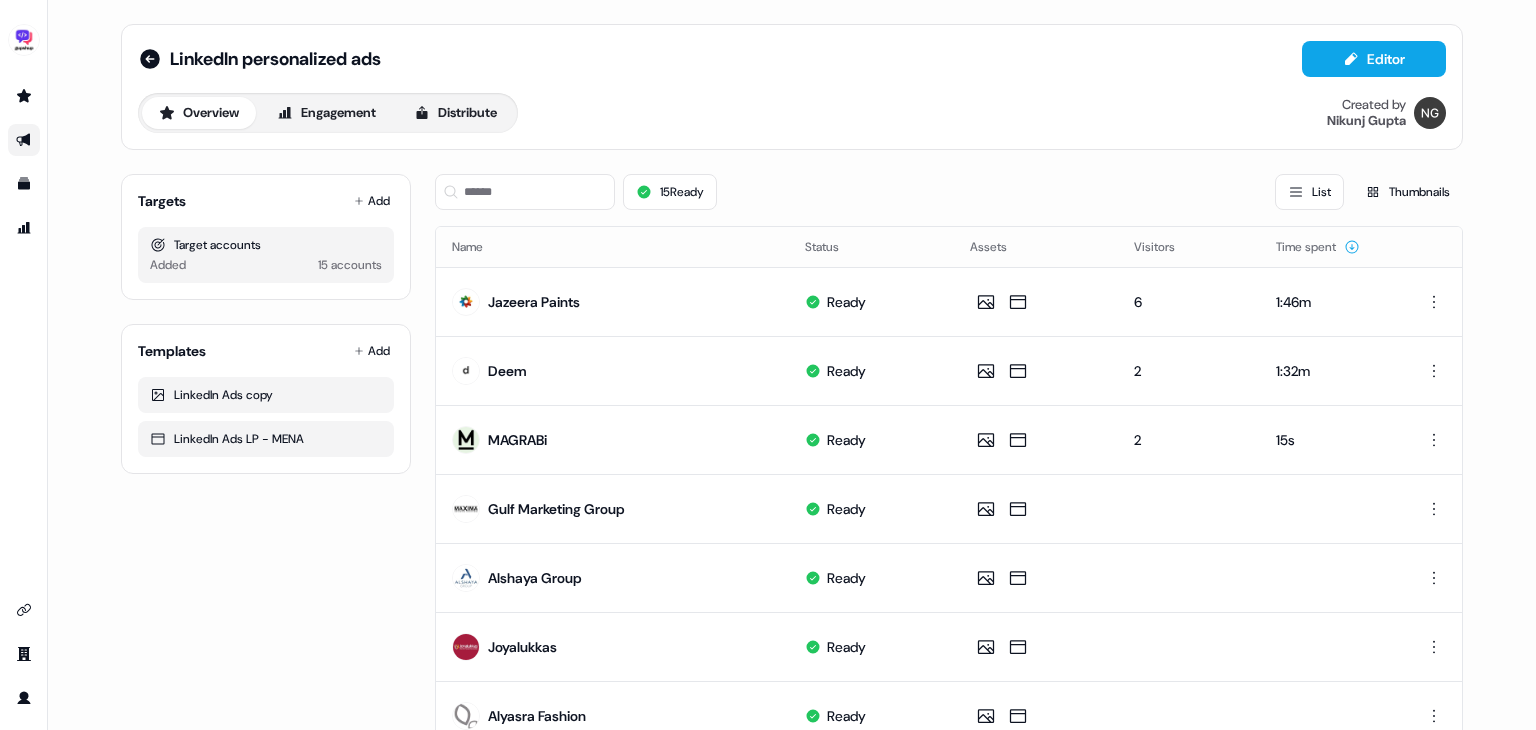 type 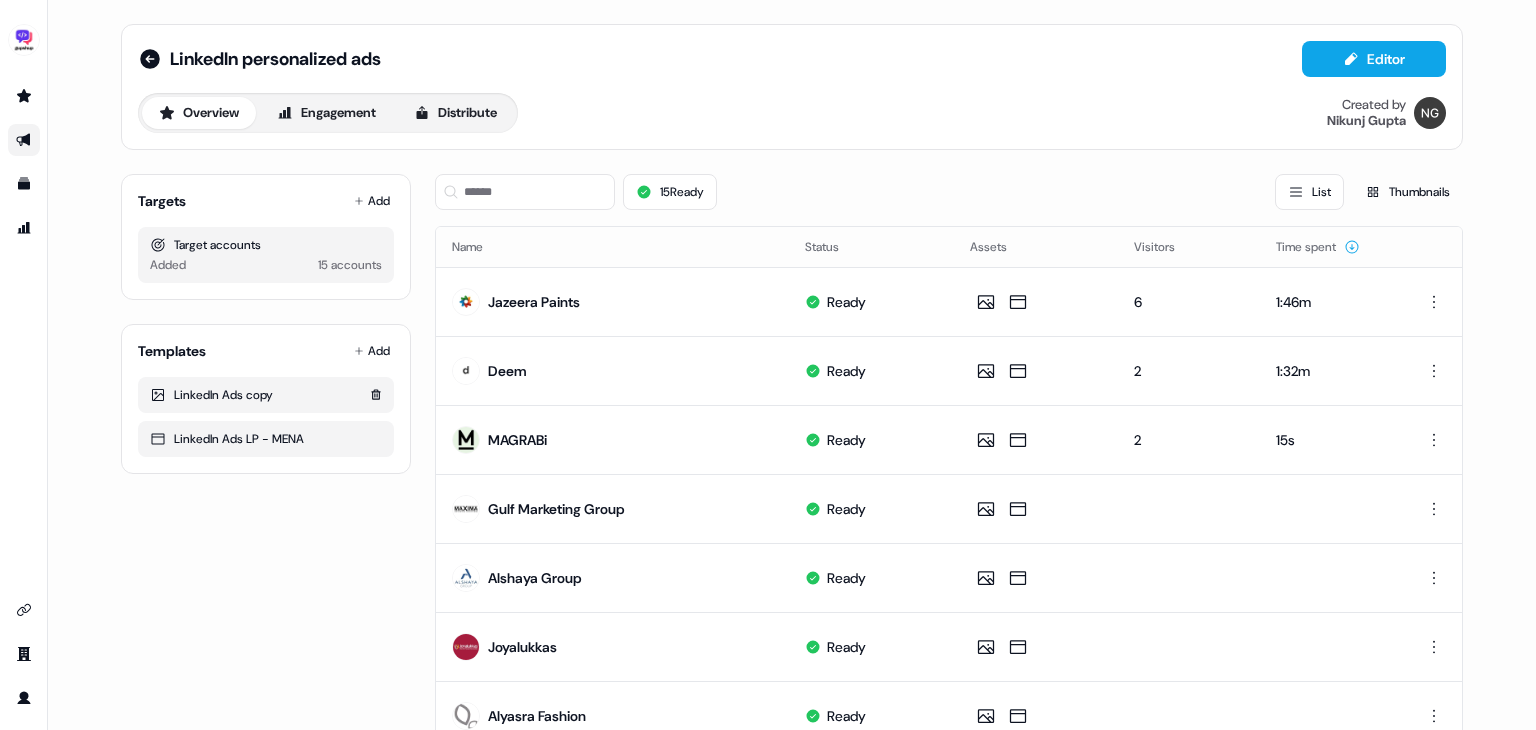 click on "LinkedIn Ads copy" at bounding box center [266, 395] 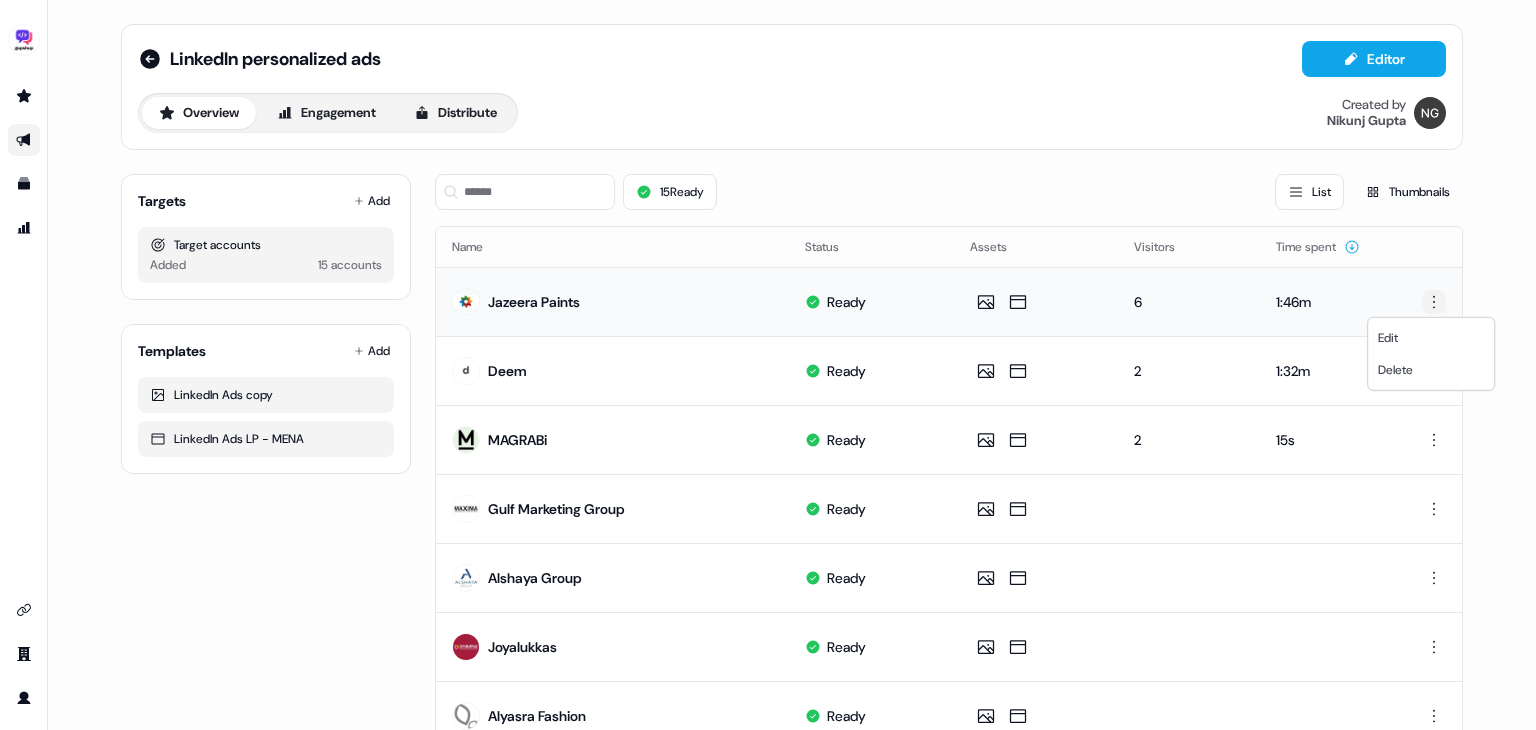 click on "Editor Overview Engagement Distribute Created by [FIRST] [LAST] Targets Add Target accounts Added 15 accounts Templates Add LinkedIn Ads copy LinkedIn Ads LP - MENA 15 Ready List Thumbnails Name Status Assets Visitors Time spent Jazeera Paints Ready 6 1:46m Deem Ready 2 1:32m MAGRABi Ready 2 15s Gulf Marketing Group Ready Alshaya Group Ready Joyalukkas Ready Alyasra Fashion Ready Galadari Brothers Ready 1 Alyasra Foods Ready Zurich Insurance Ready ChalhoubGroup Ready Burjeel Hospital Ready Al-Futtaim Auto Ready Oman Air Ready 1 Aster Hospitals UAE Ready Page 1 of 1 Jun Edit Delete" at bounding box center (768, 365) 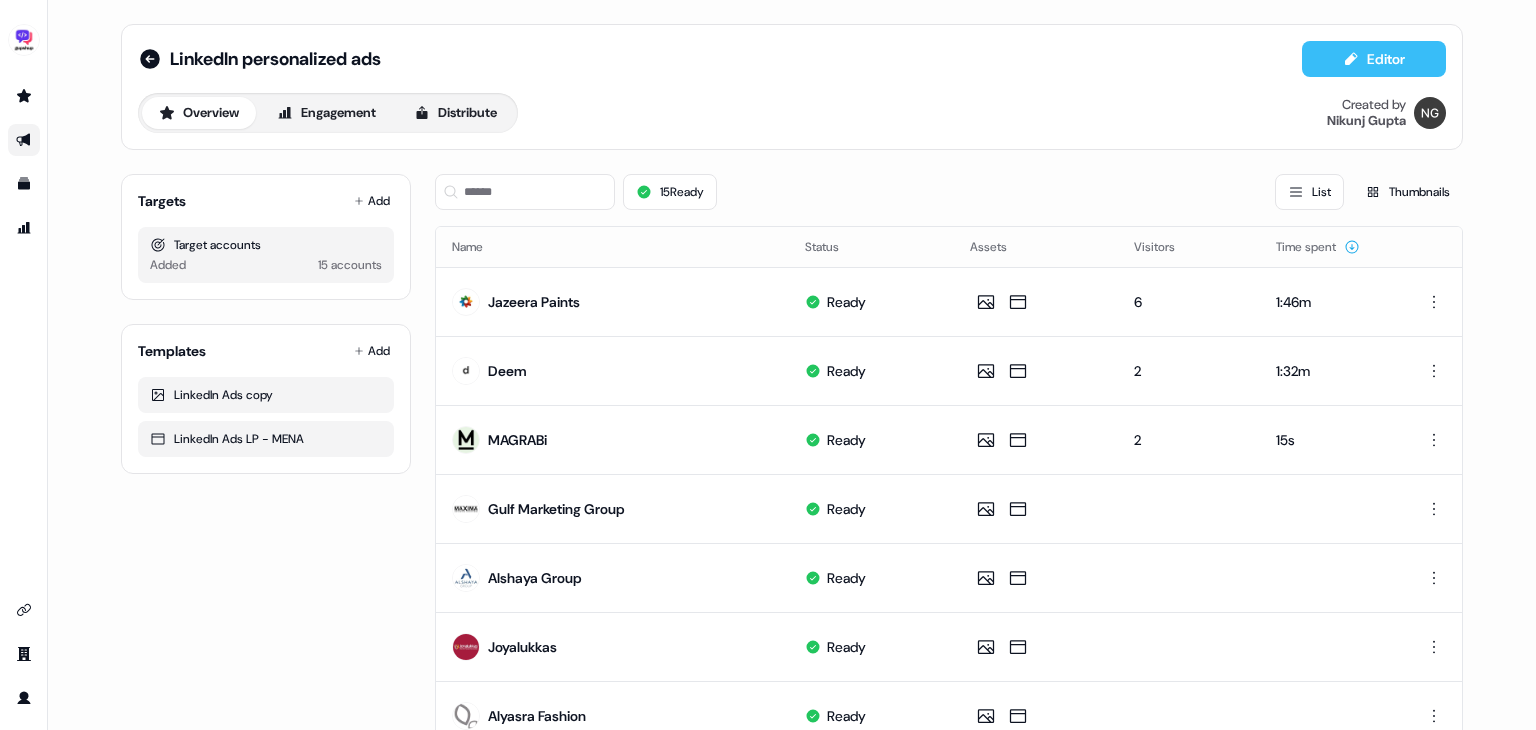 click on "Editor Overview Engagement Distribute Created by [FIRST] [LAST] Targets Add Target accounts Added 15 accounts Templates Add LinkedIn Ads copy LinkedIn Ads LP - MENA 15 Ready List Thumbnails Name Status Assets Visitors Time spent Jazeera Paints Ready 6 1:46m Deem Ready 2 1:32m MAGRABi Ready 2 15s Gulf Marketing Group Ready Alshaya Group Ready Joyalukkas Ready Alyasra Fashion Ready Galadari Brothers Ready 1 Alyasra Foods Ready Zurich Insurance Ready ChalhoubGroup Ready Burjeel Hospital Ready Al-Futtaim Auto Ready Oman Air Ready 1 Aster Hospitals UAE Ready Page 1 of 1 Jun" at bounding box center (768, 365) 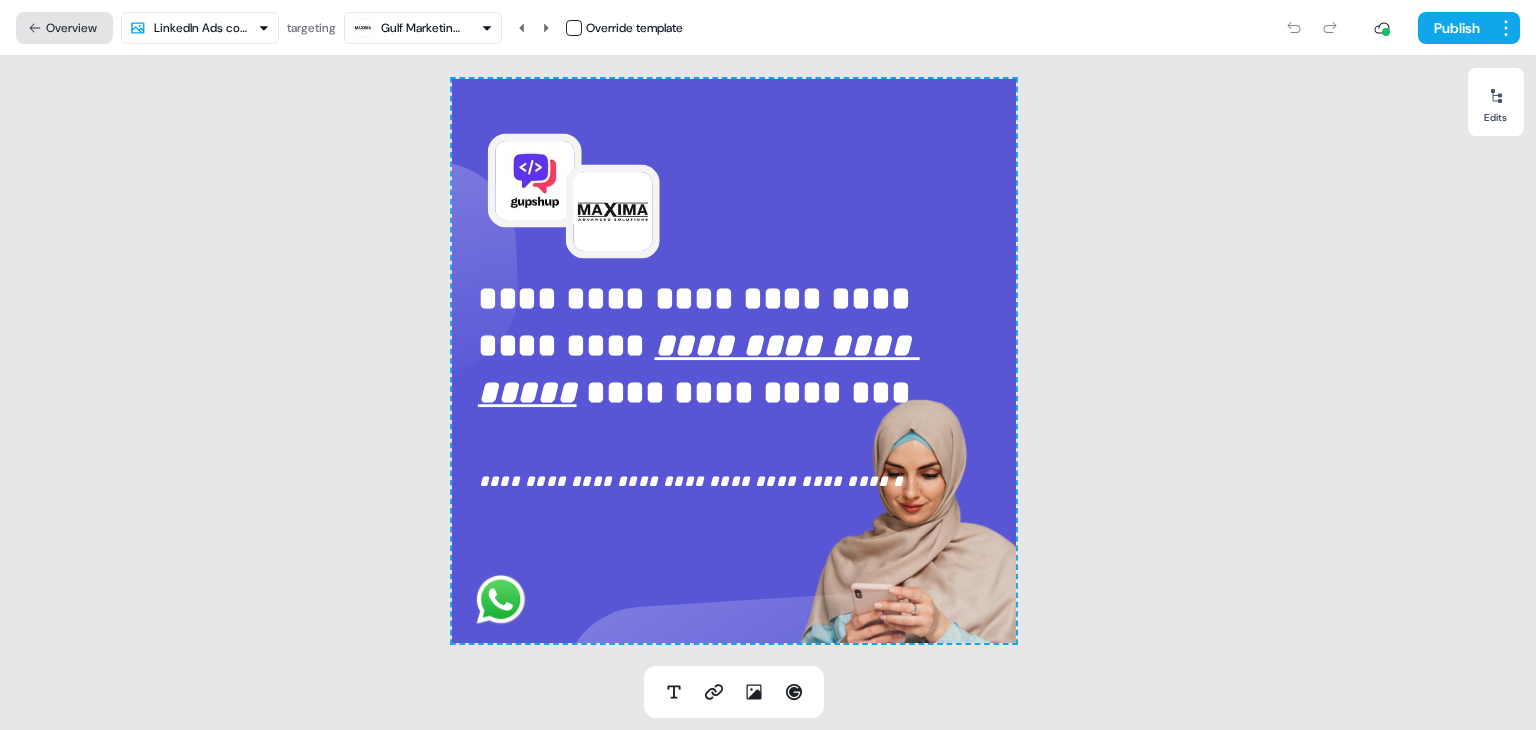 click on "Overview" at bounding box center (64, 28) 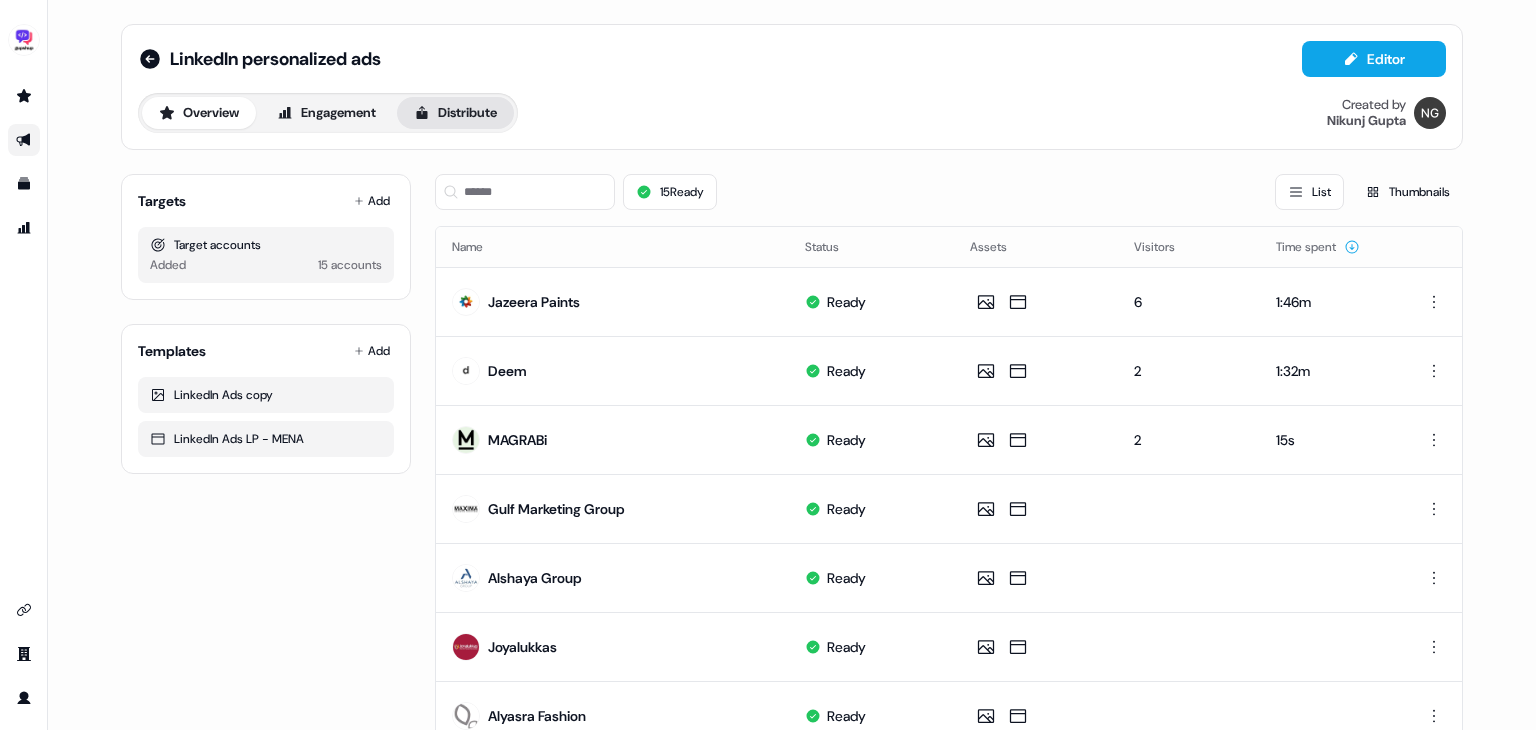 click on "Distribute" at bounding box center (455, 113) 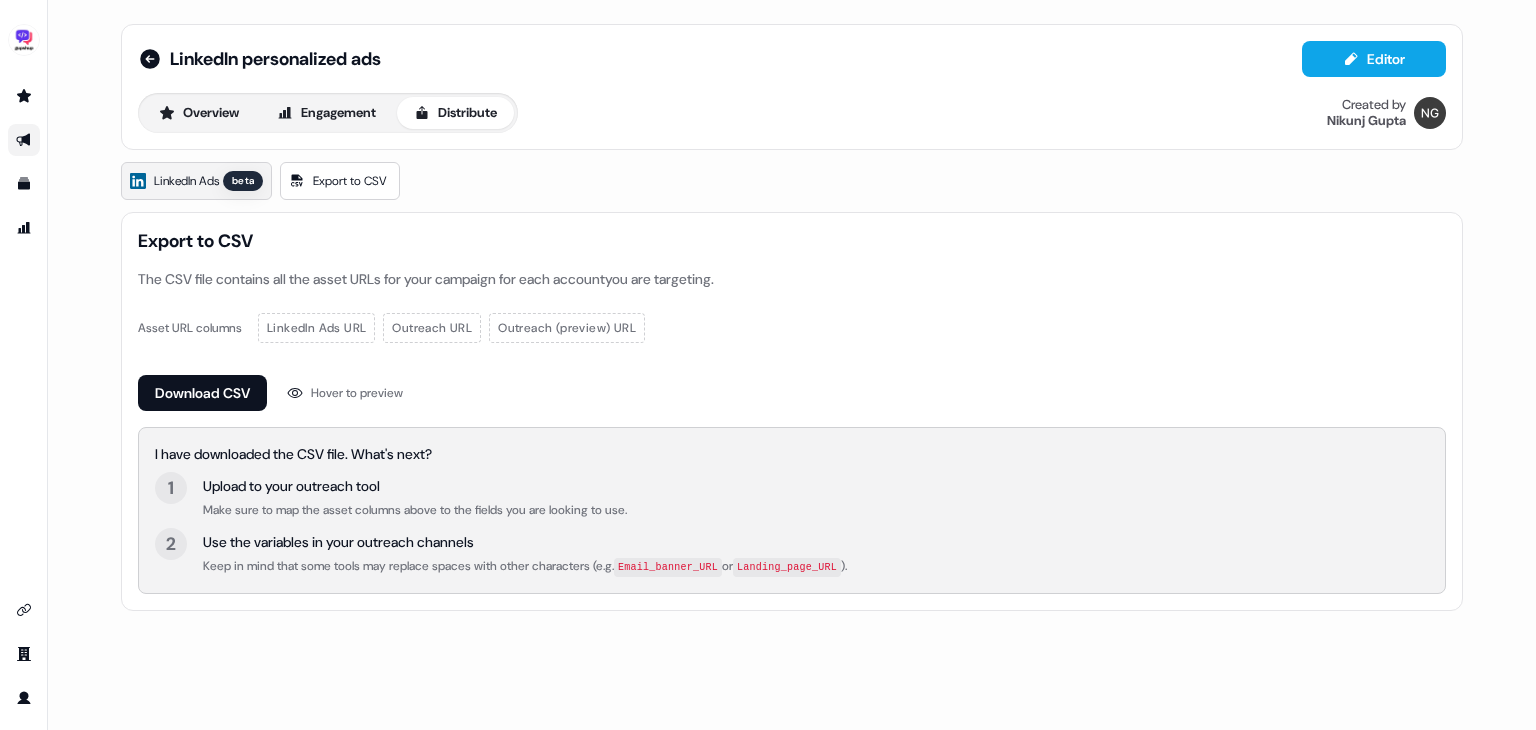 click on "LinkedIn Ads" at bounding box center (186, 181) 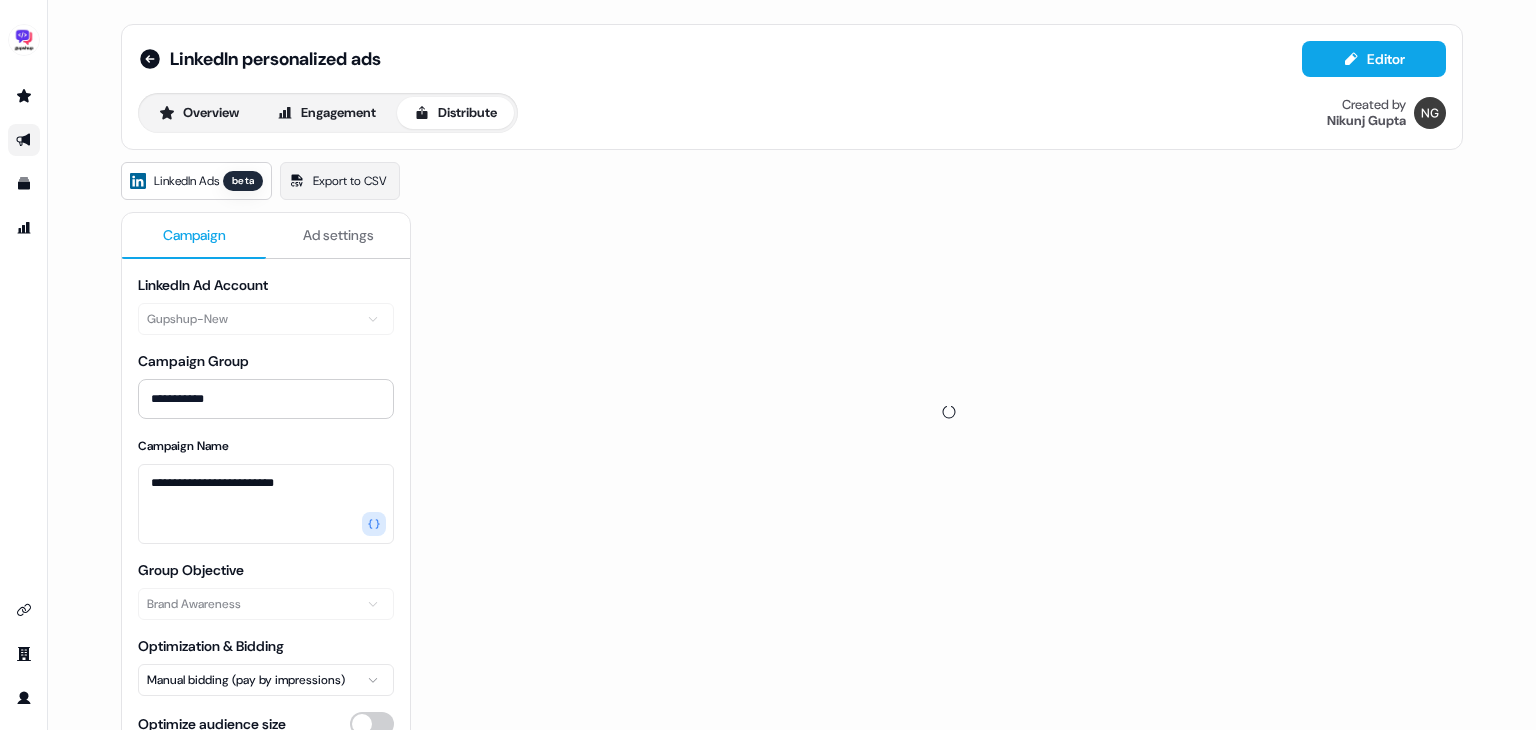 scroll, scrollTop: 172, scrollLeft: 0, axis: vertical 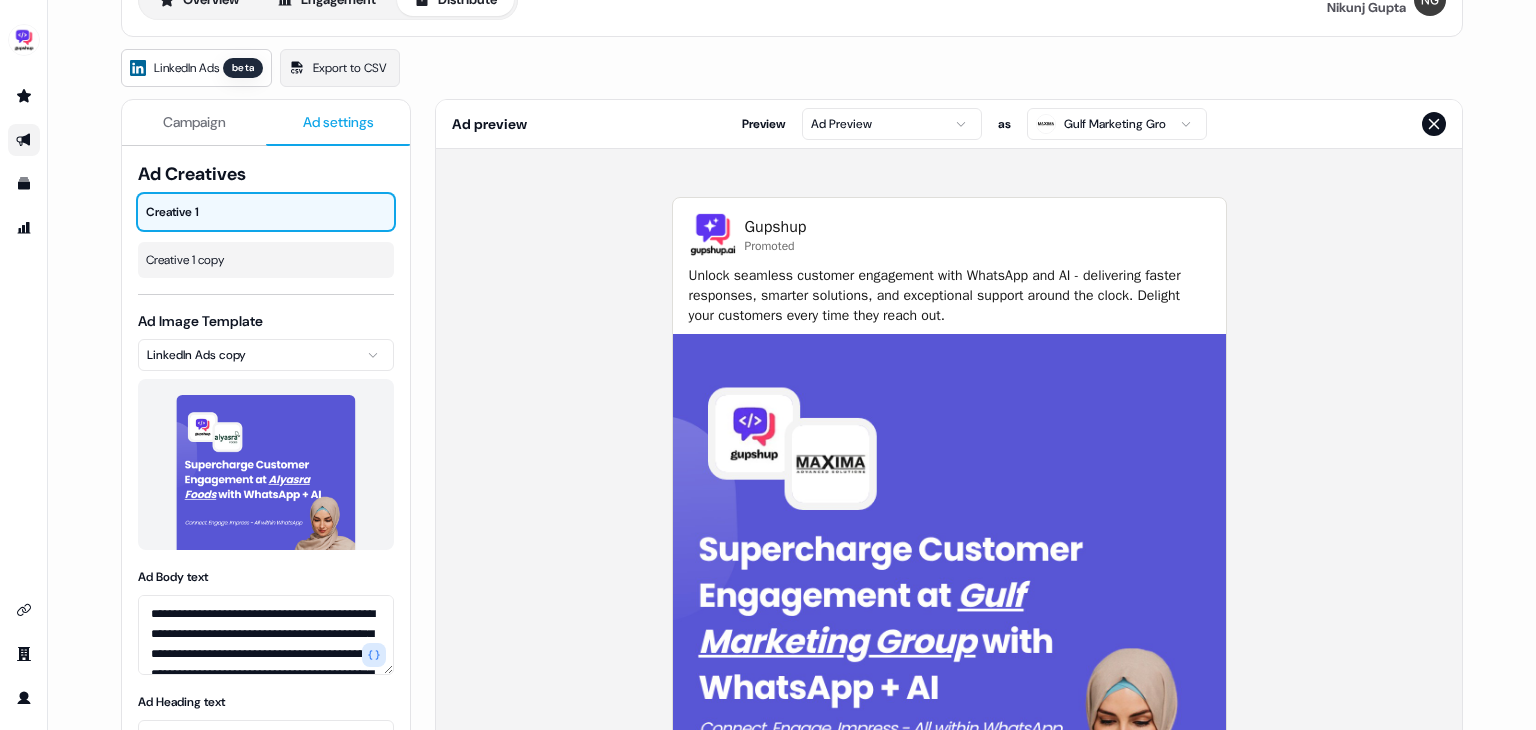 click on "Ad settings" at bounding box center [338, 123] 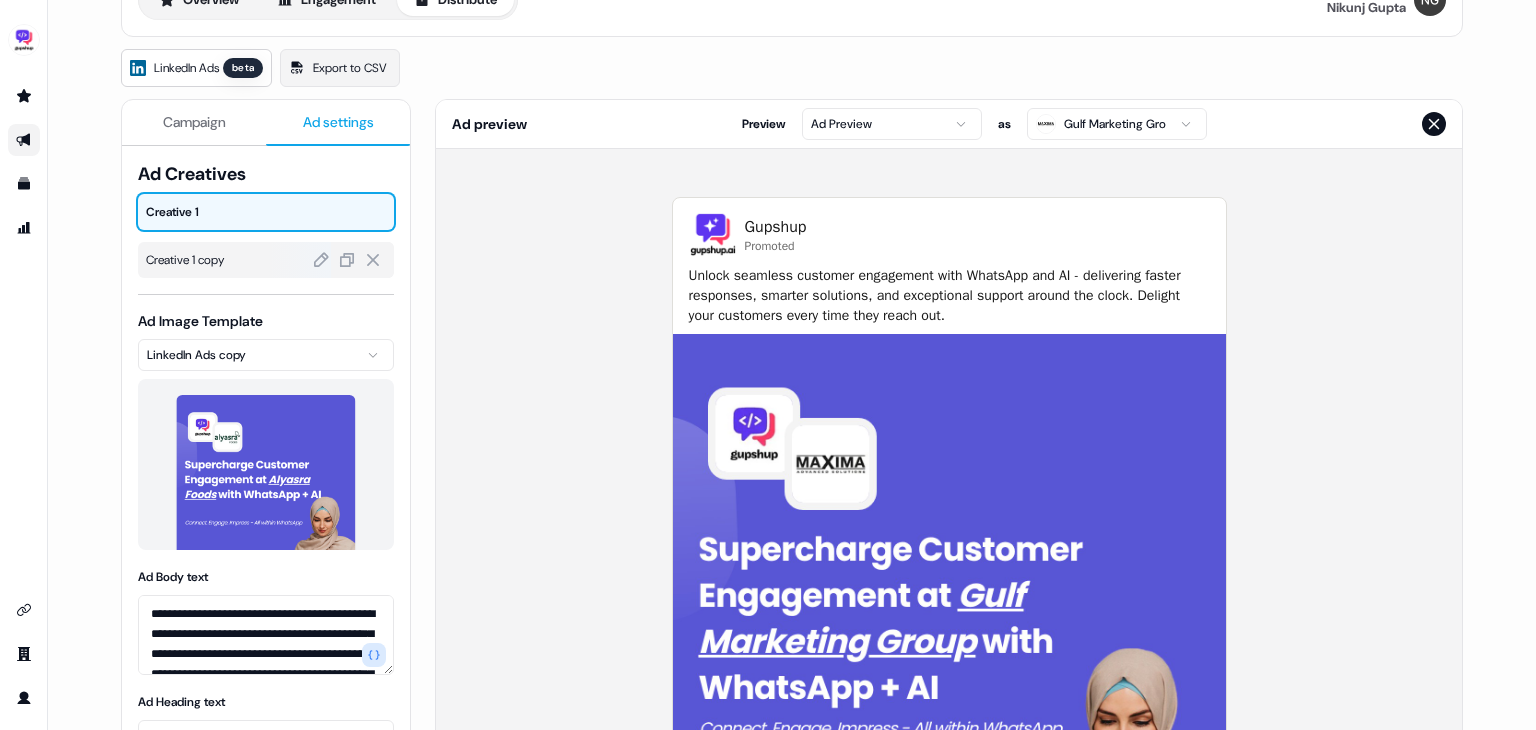 click at bounding box center (299, 260) 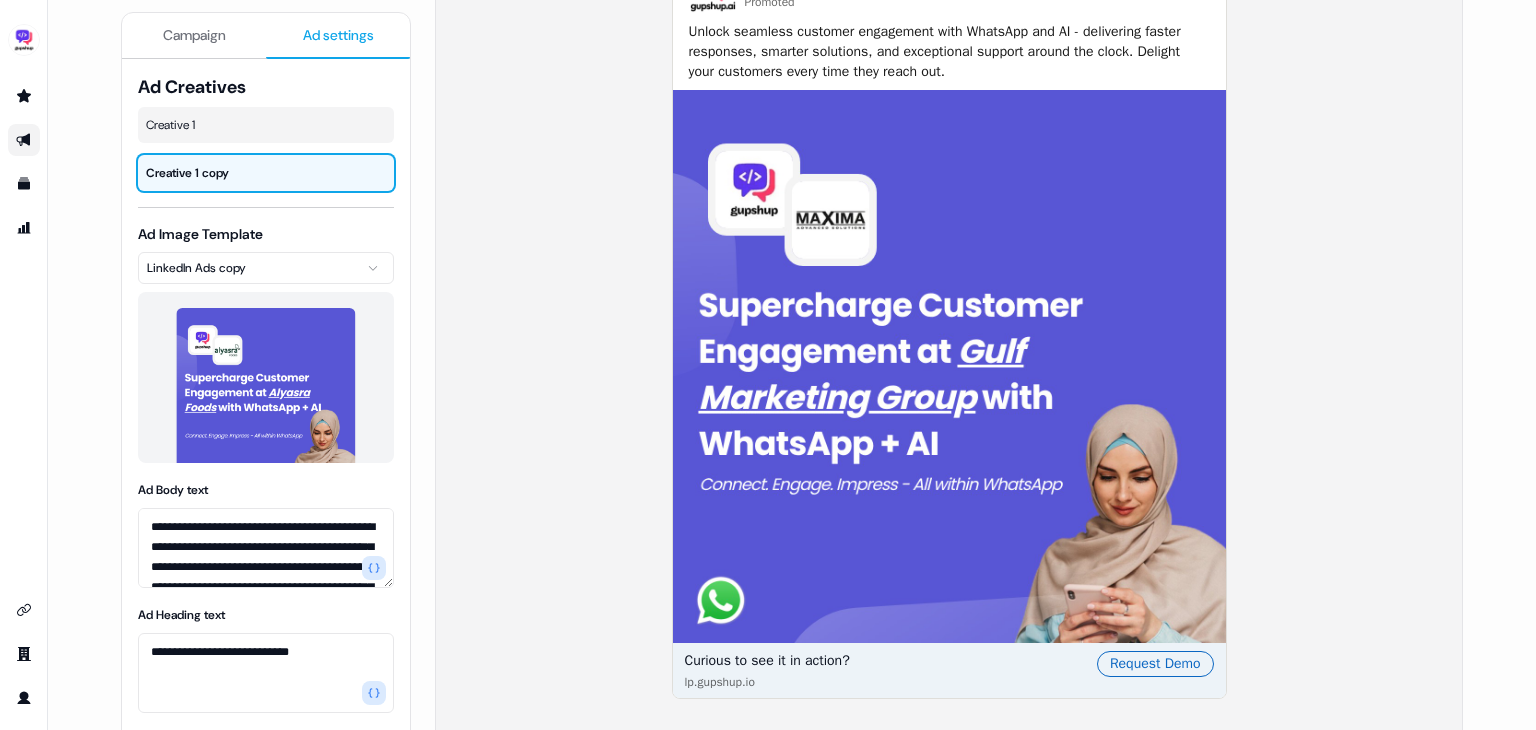 scroll, scrollTop: 398, scrollLeft: 0, axis: vertical 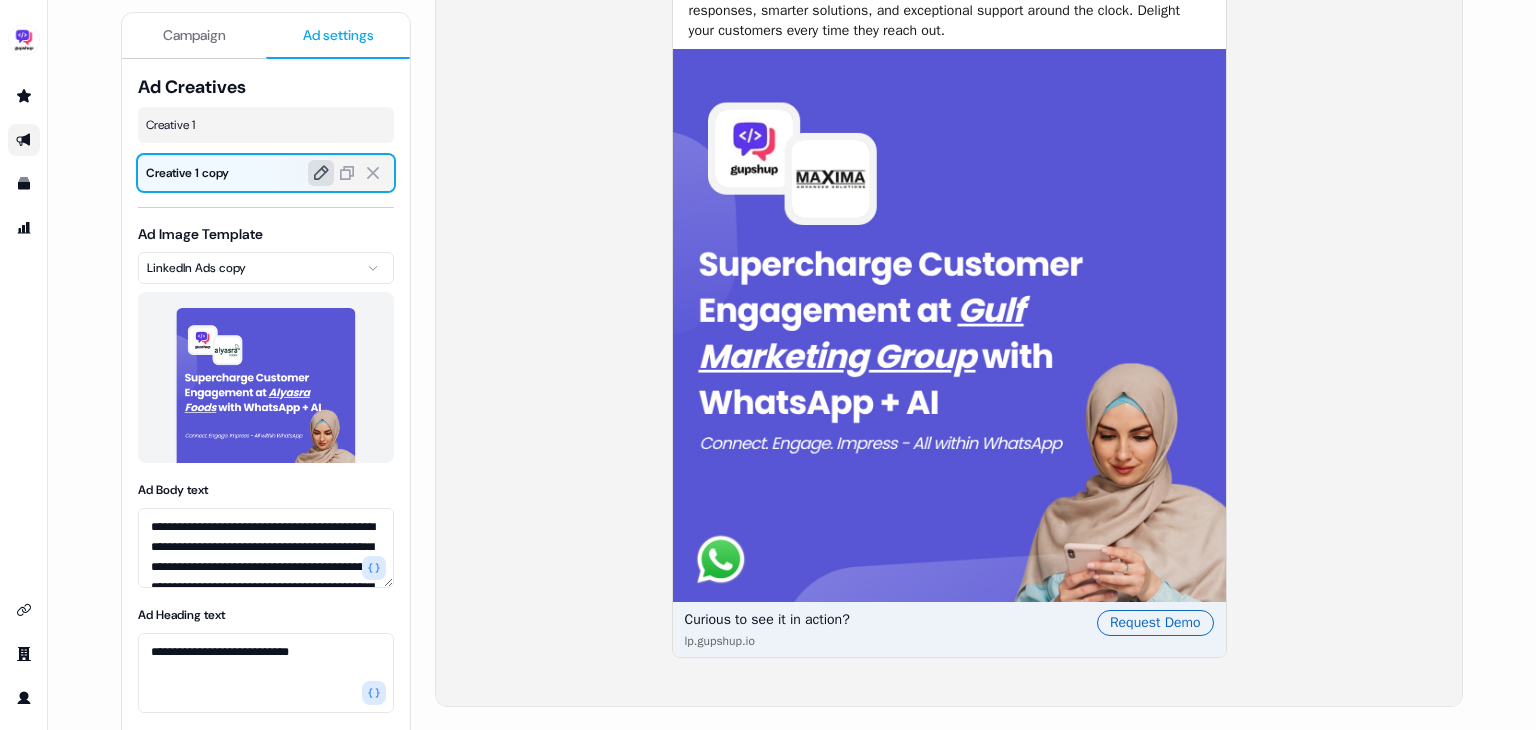 click 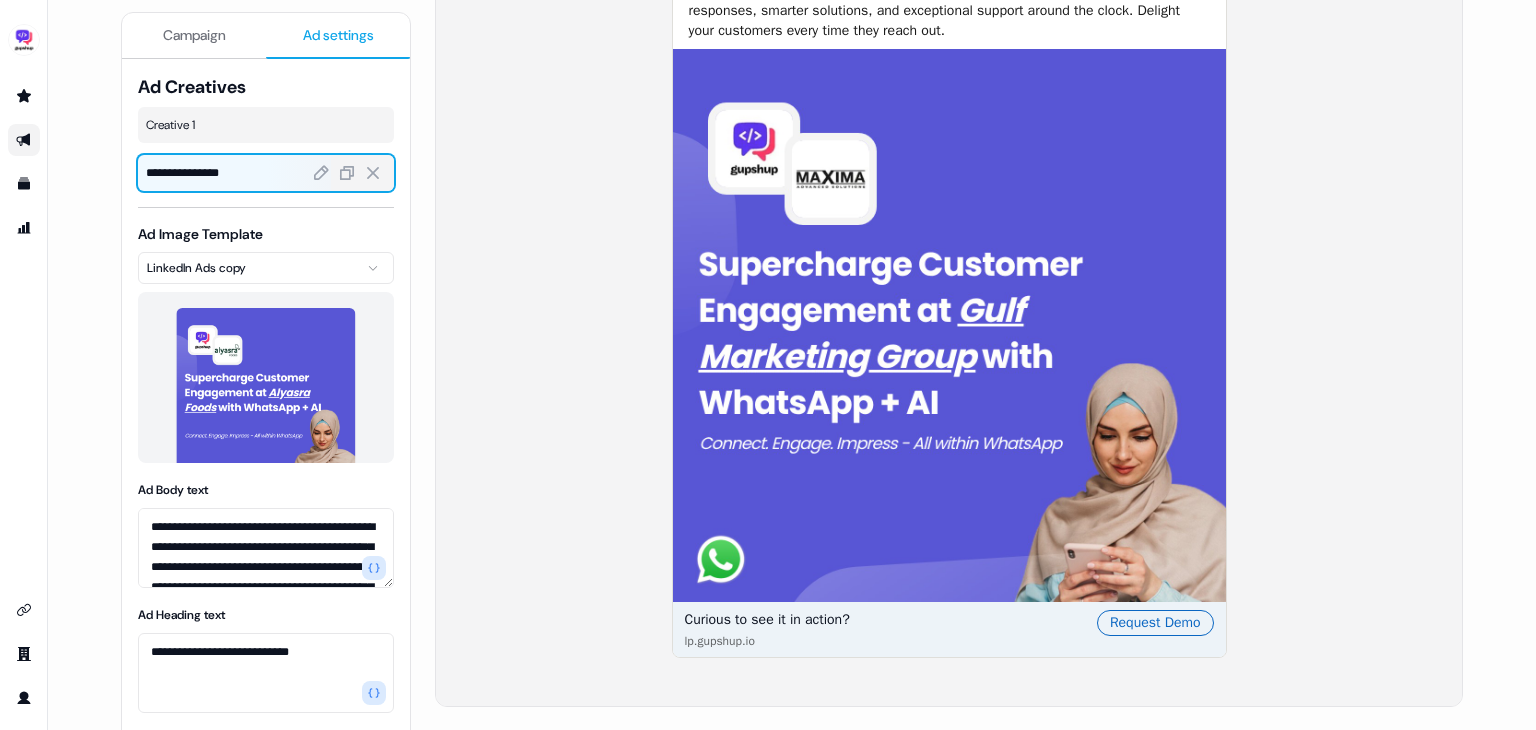 click on "**********" at bounding box center (206, 173) 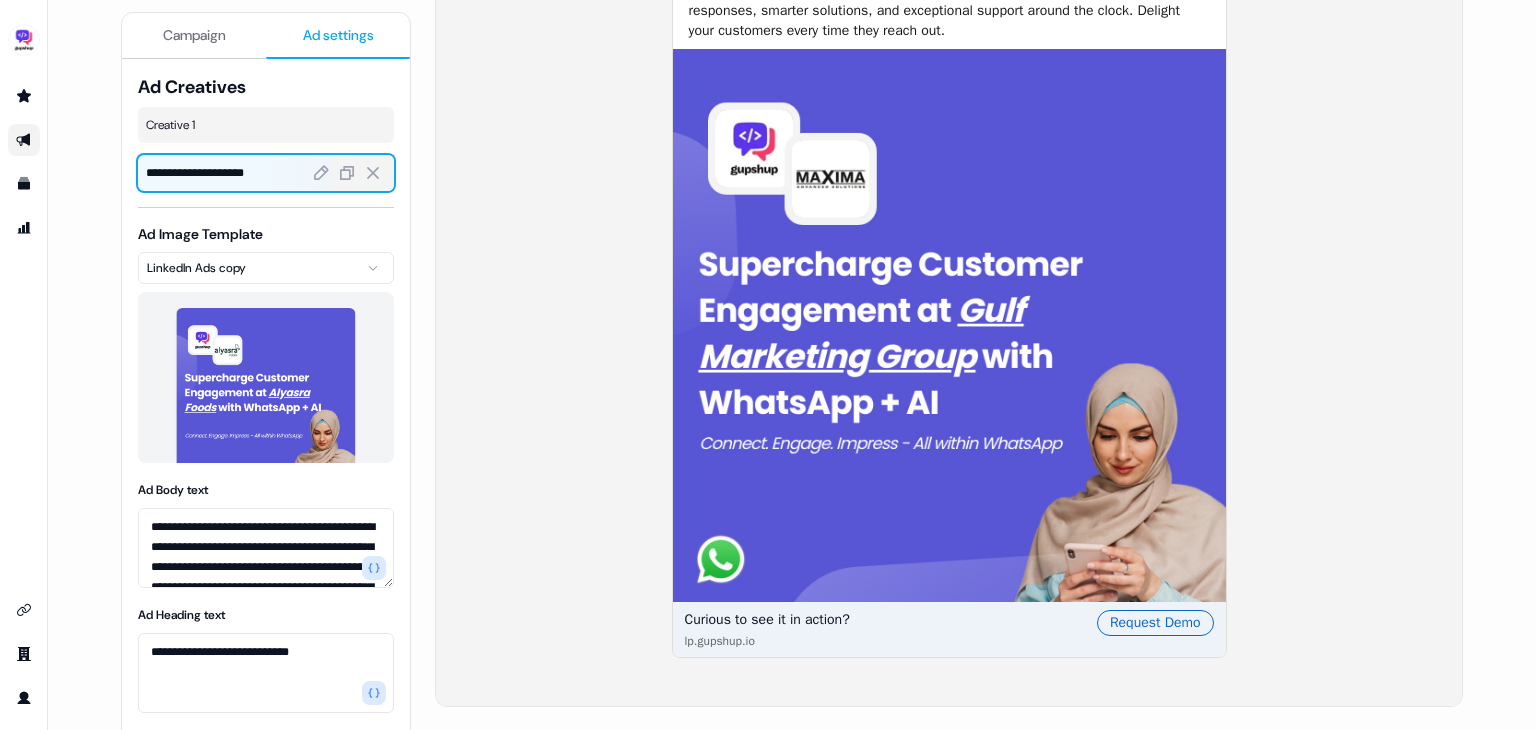 type on "**********" 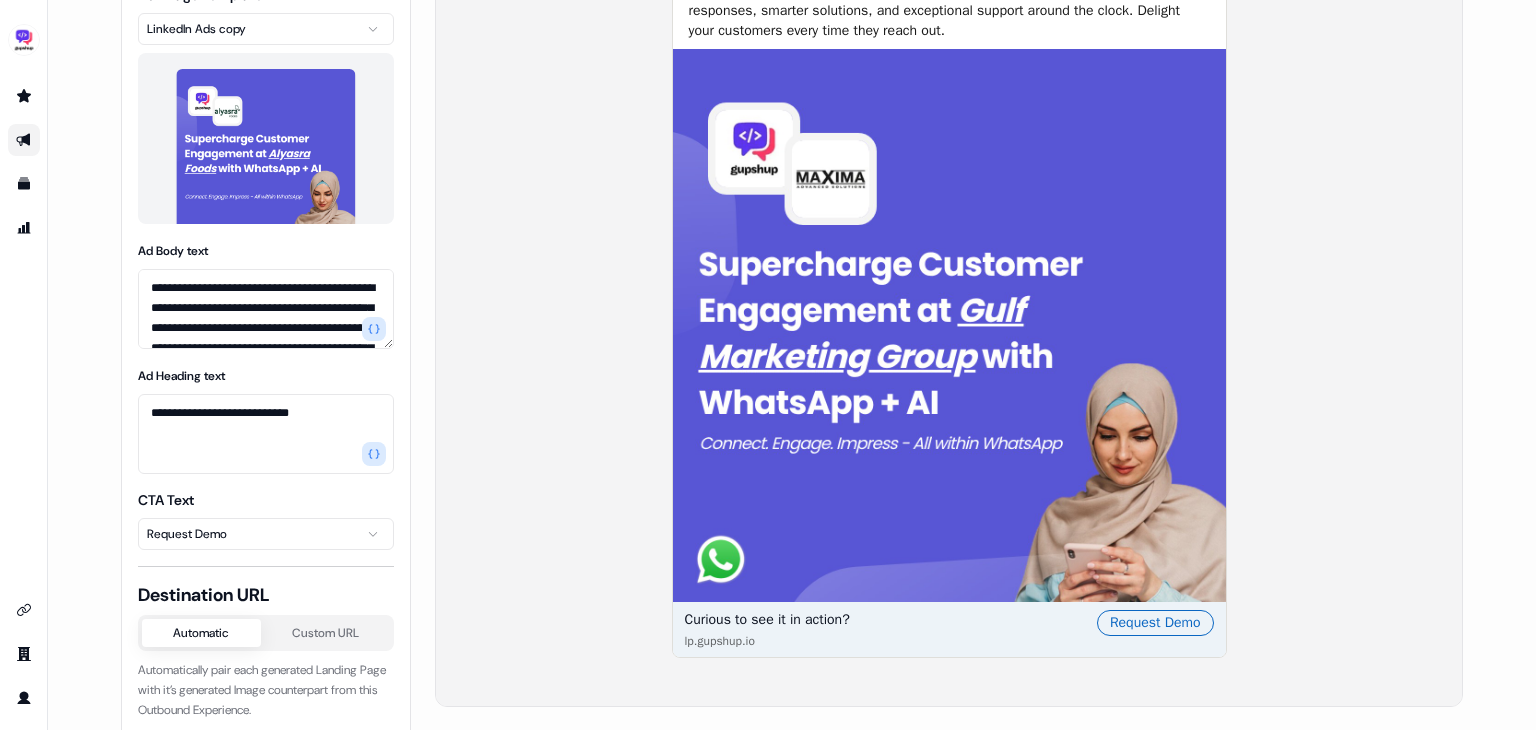 scroll, scrollTop: 248, scrollLeft: 0, axis: vertical 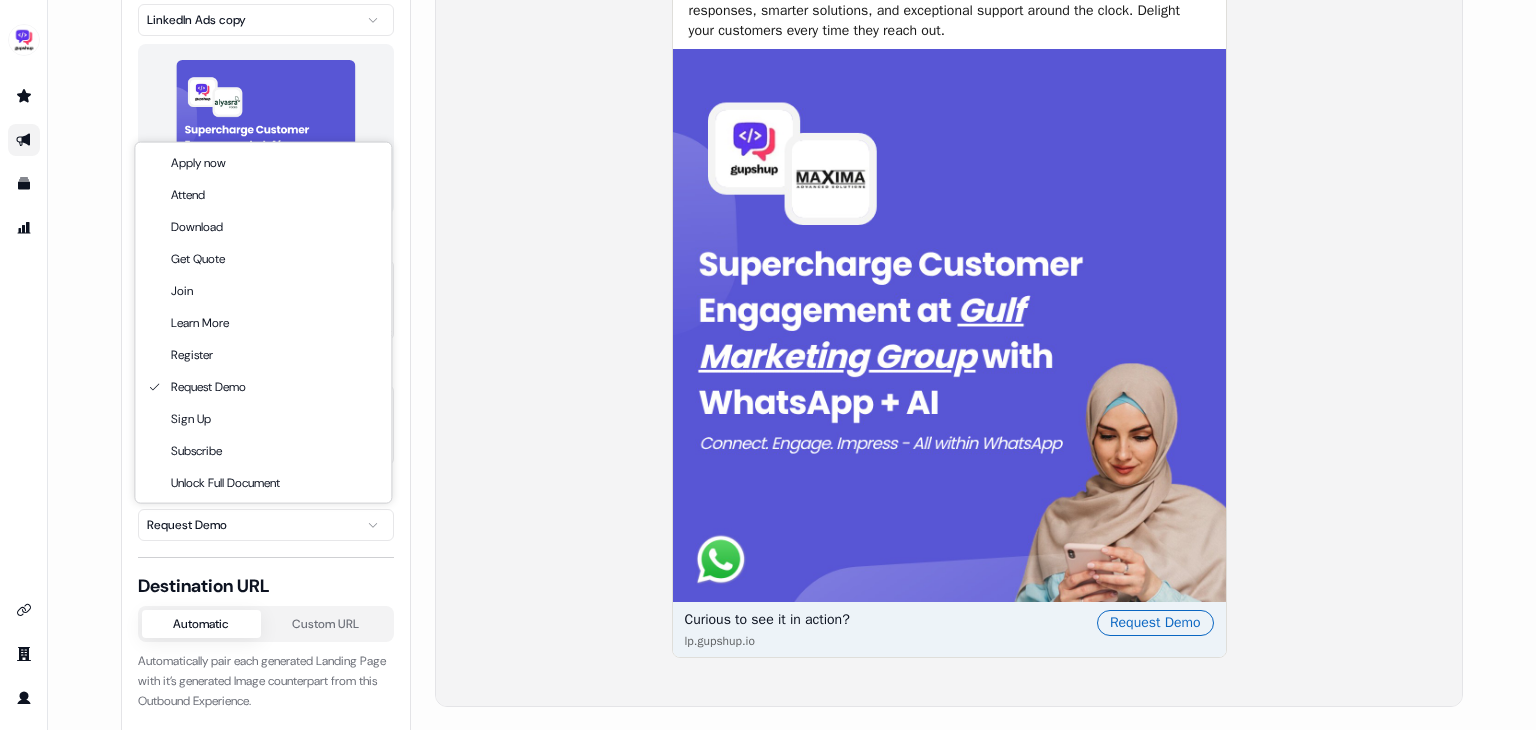 click on "**********" at bounding box center (768, 365) 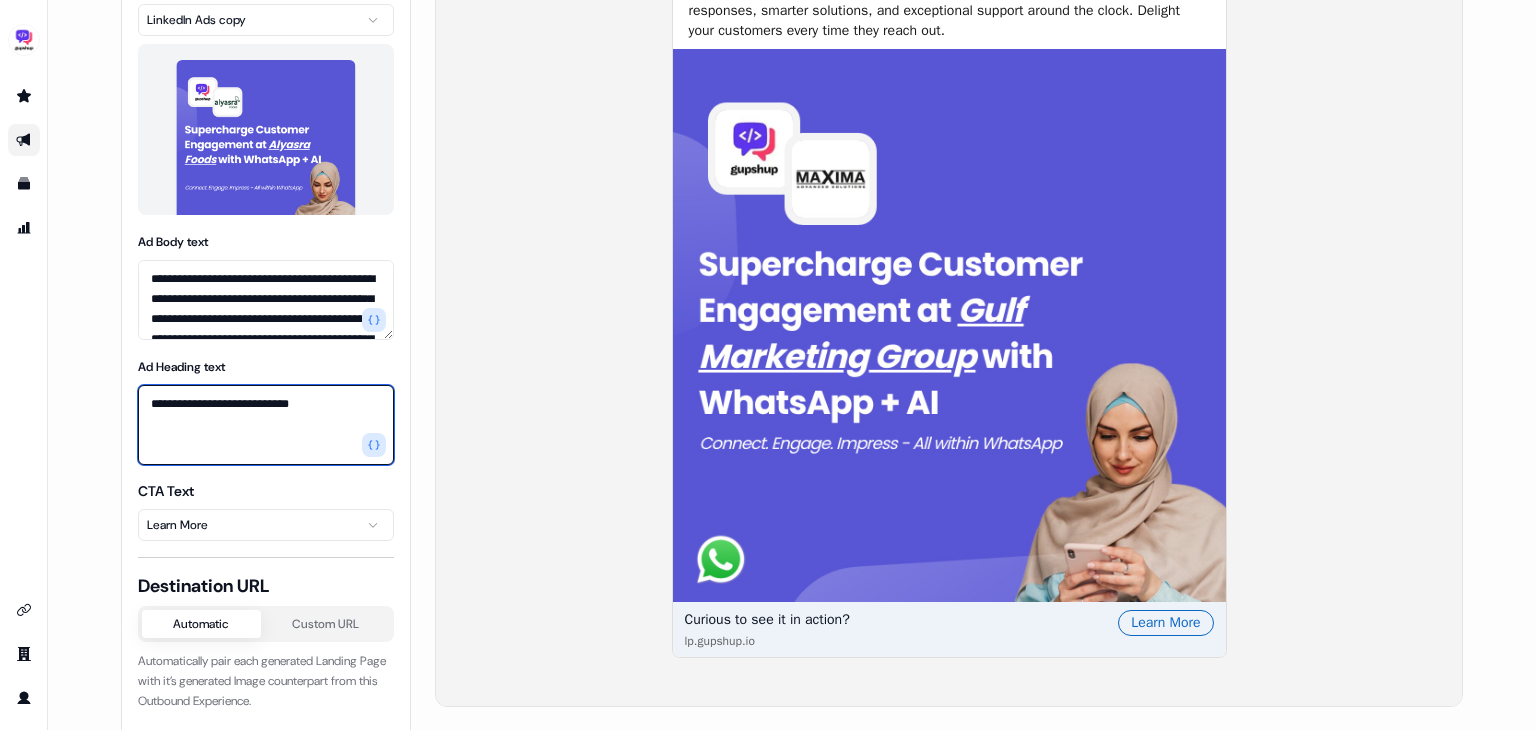 click on "**********" at bounding box center [266, 425] 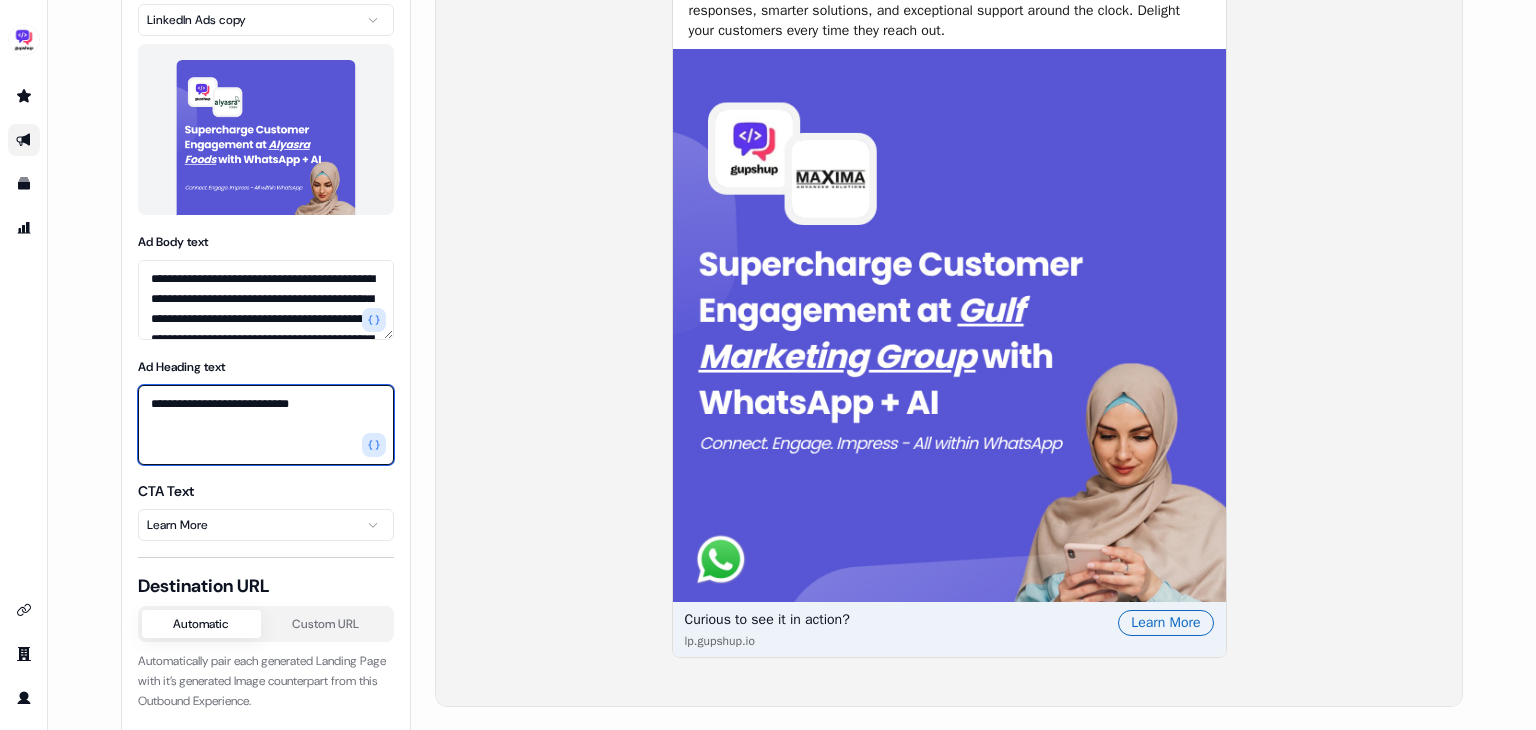 click on "**********" at bounding box center [266, 425] 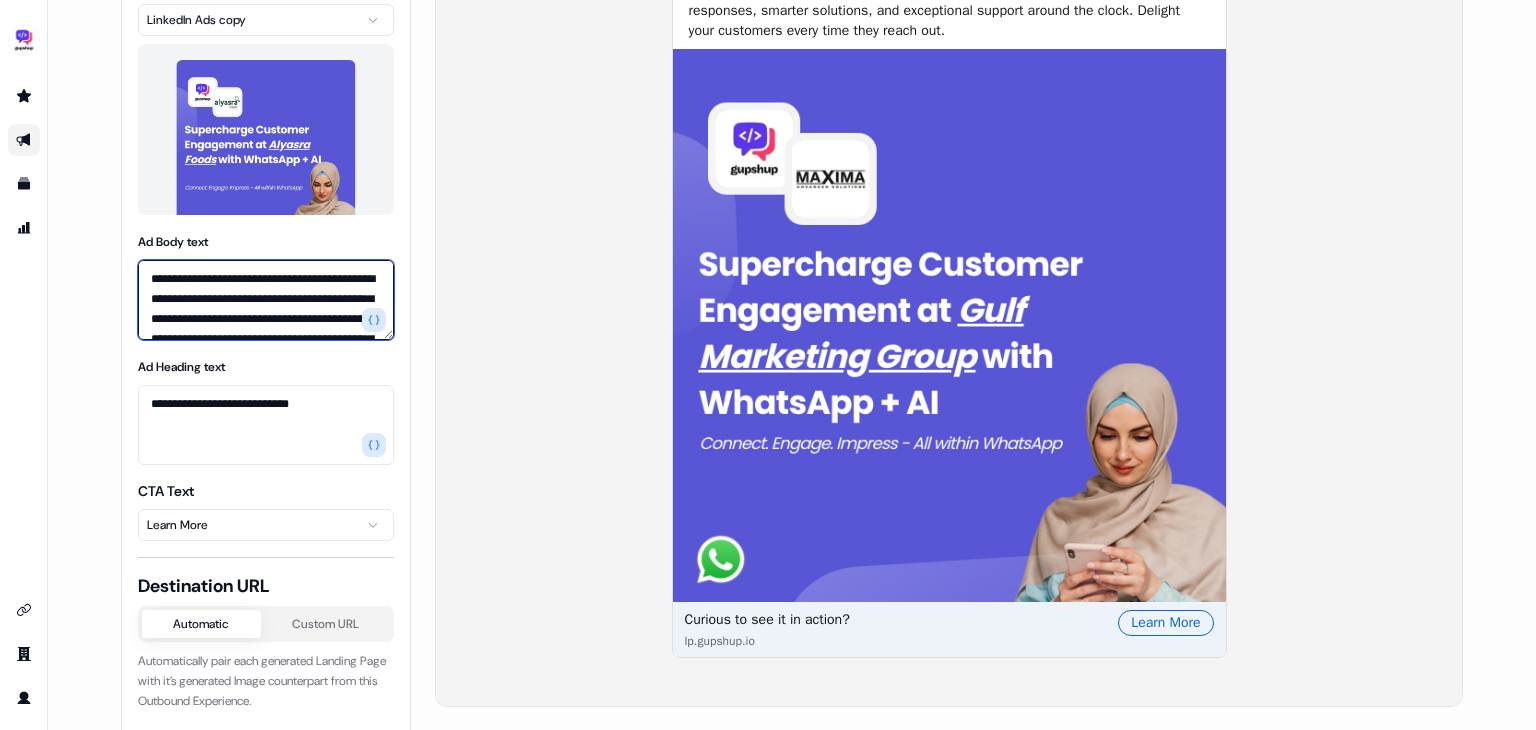 click on "**********" at bounding box center (266, 300) 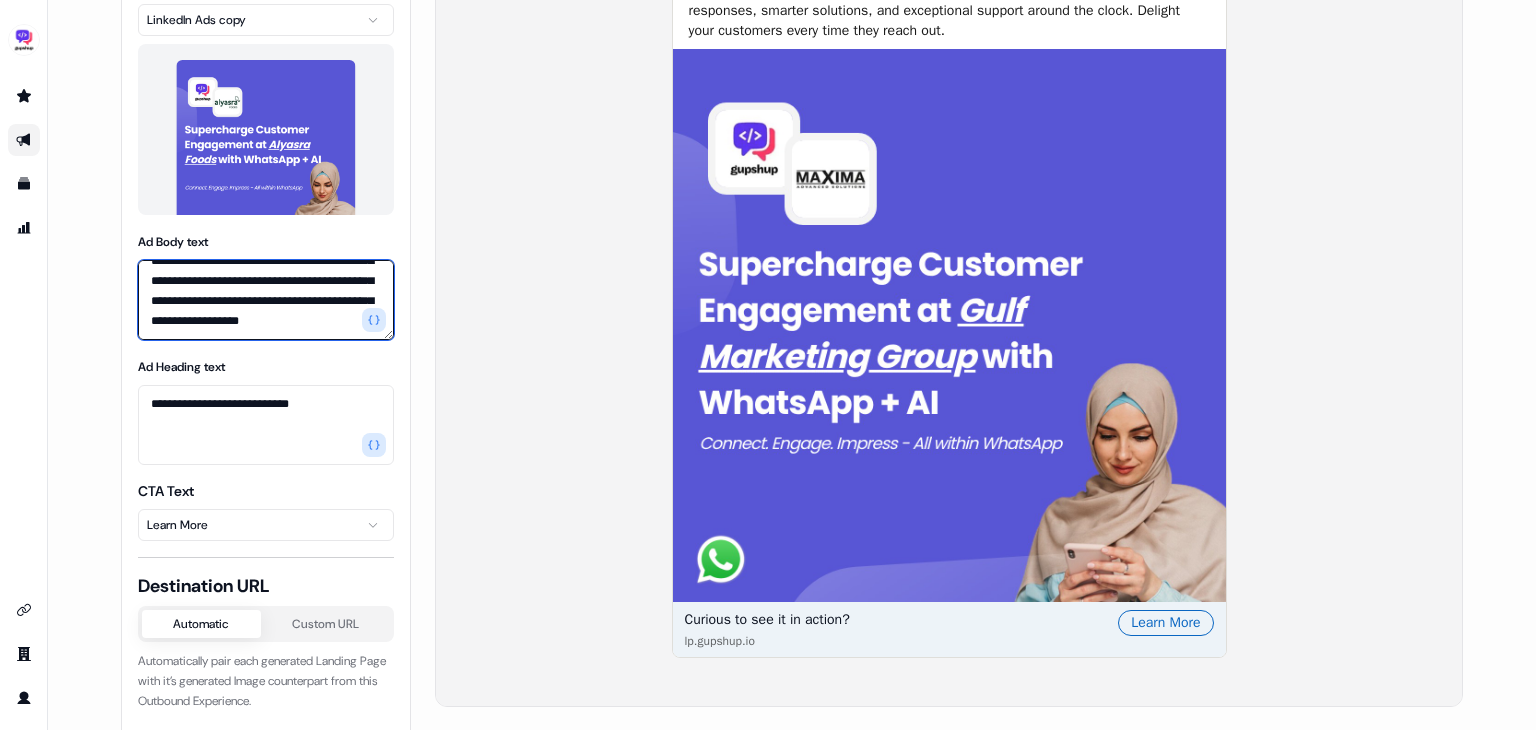 scroll, scrollTop: 0, scrollLeft: 0, axis: both 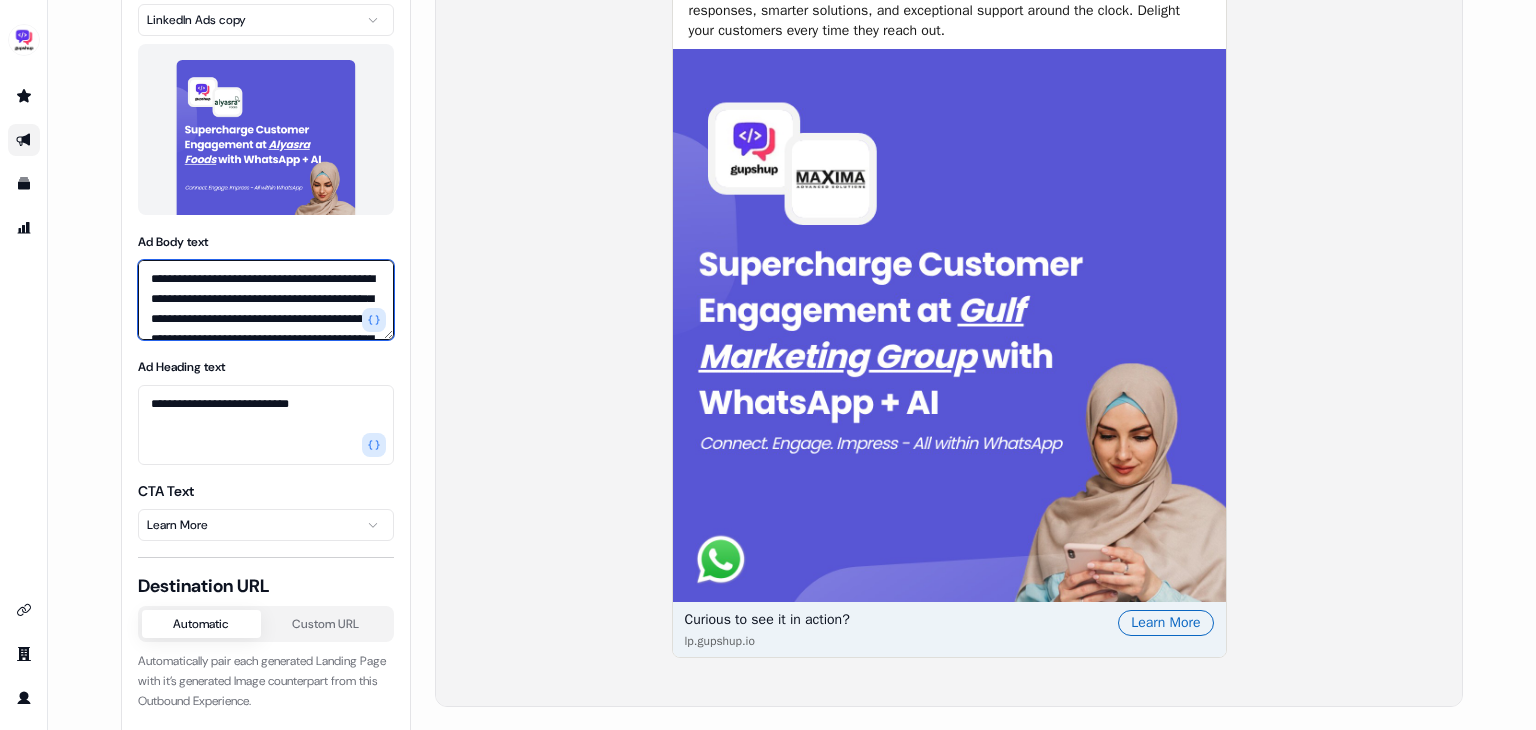 drag, startPoint x: 252, startPoint y: 323, endPoint x: 72, endPoint y: 241, distance: 197.79788 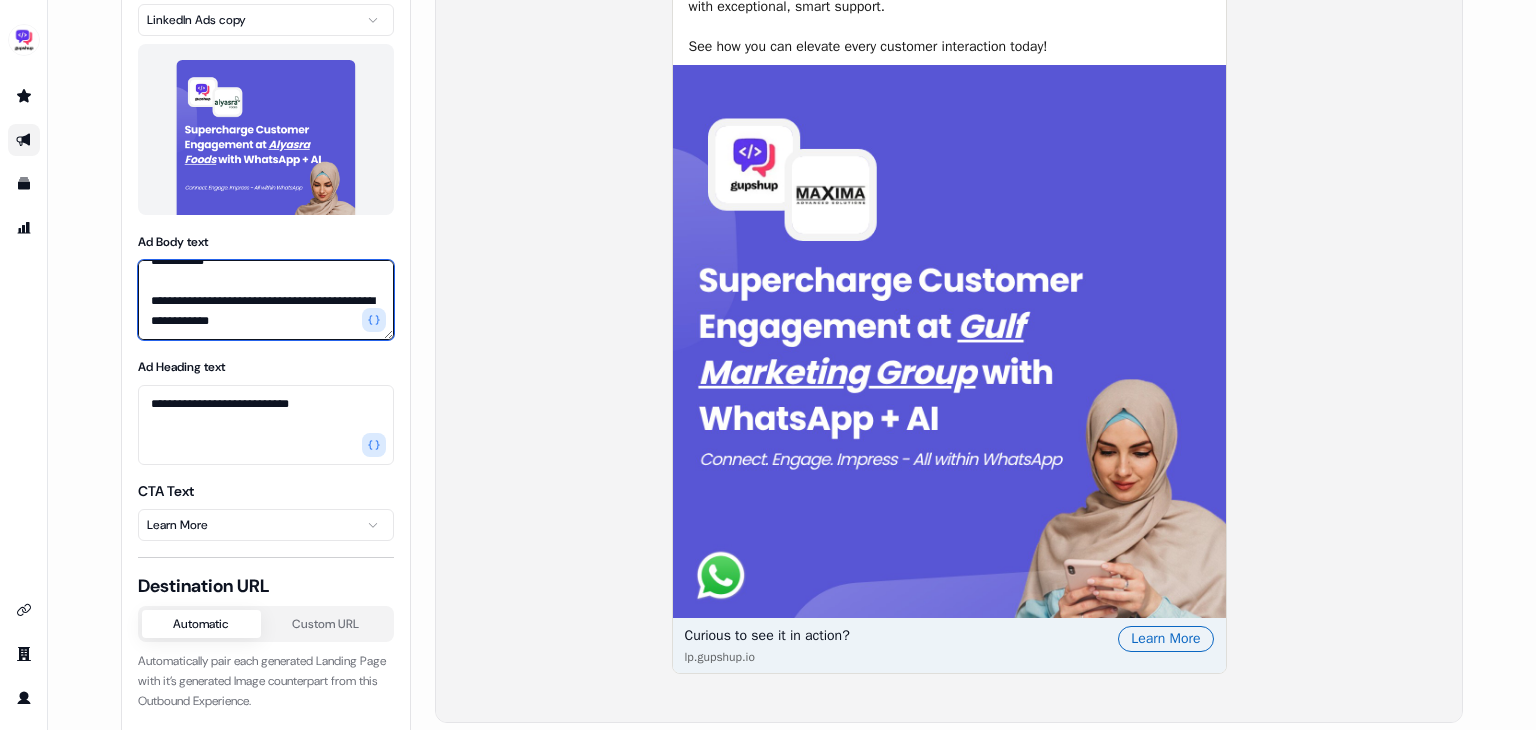 scroll, scrollTop: 438, scrollLeft: 0, axis: vertical 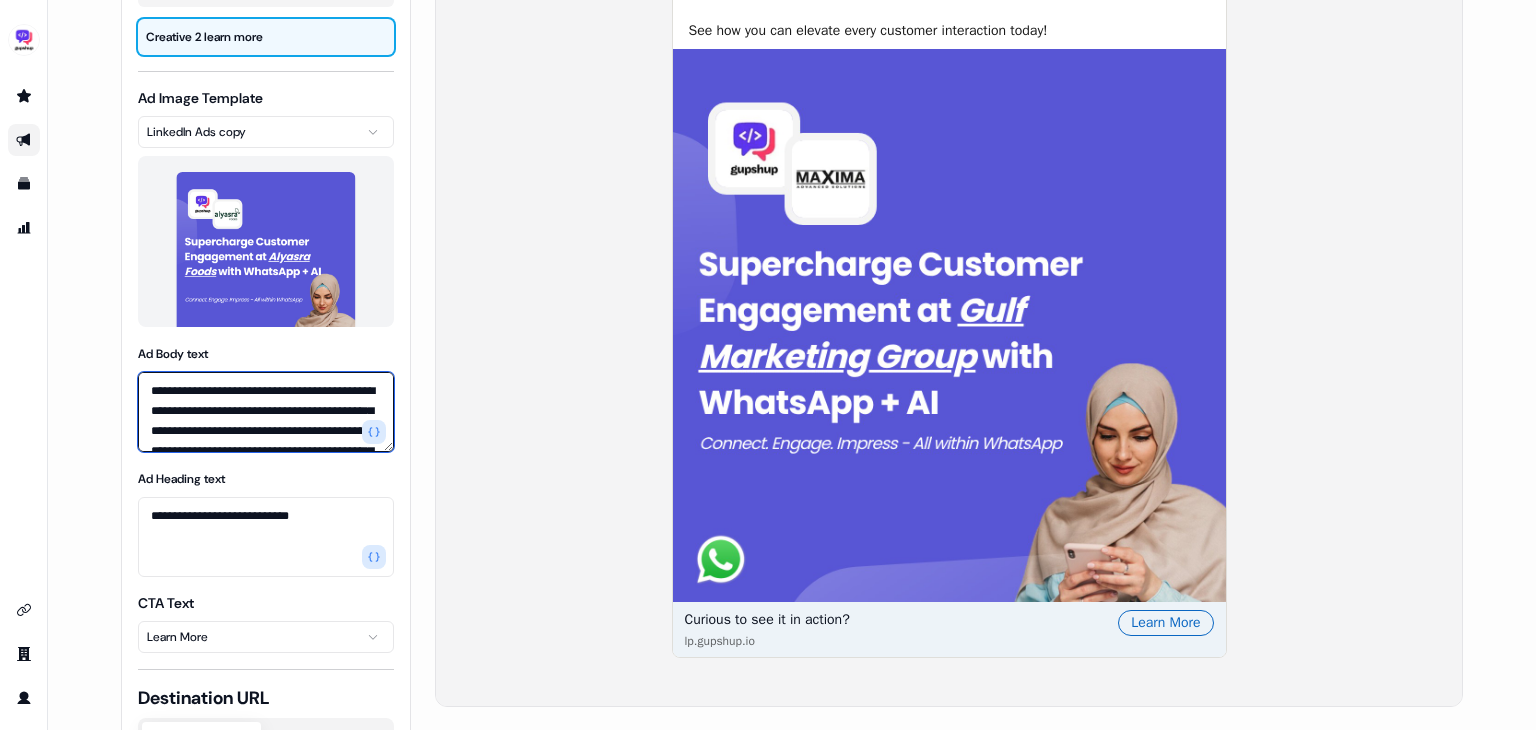 click on "**********" at bounding box center [266, 412] 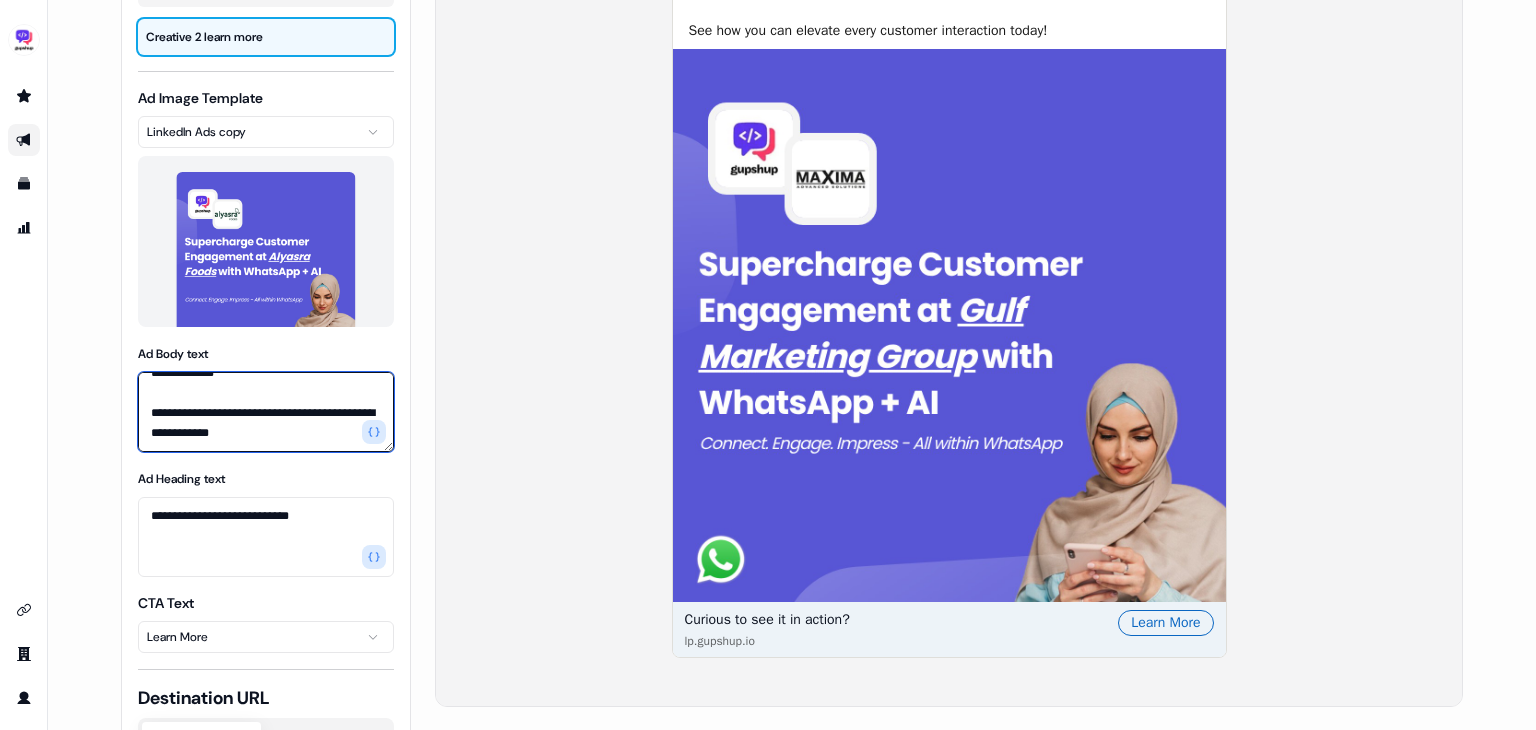 scroll, scrollTop: 117, scrollLeft: 0, axis: vertical 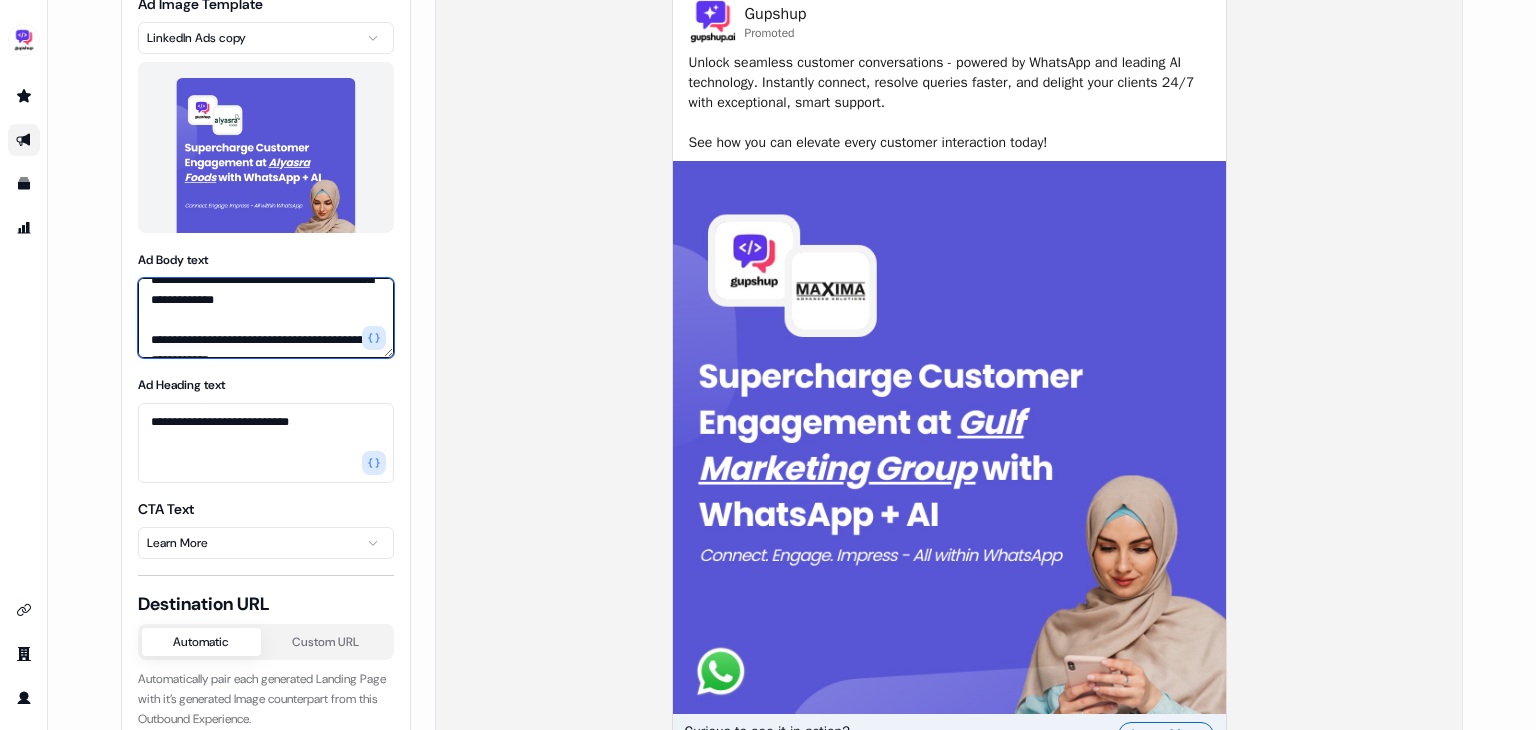 click on "**********" at bounding box center (266, 318) 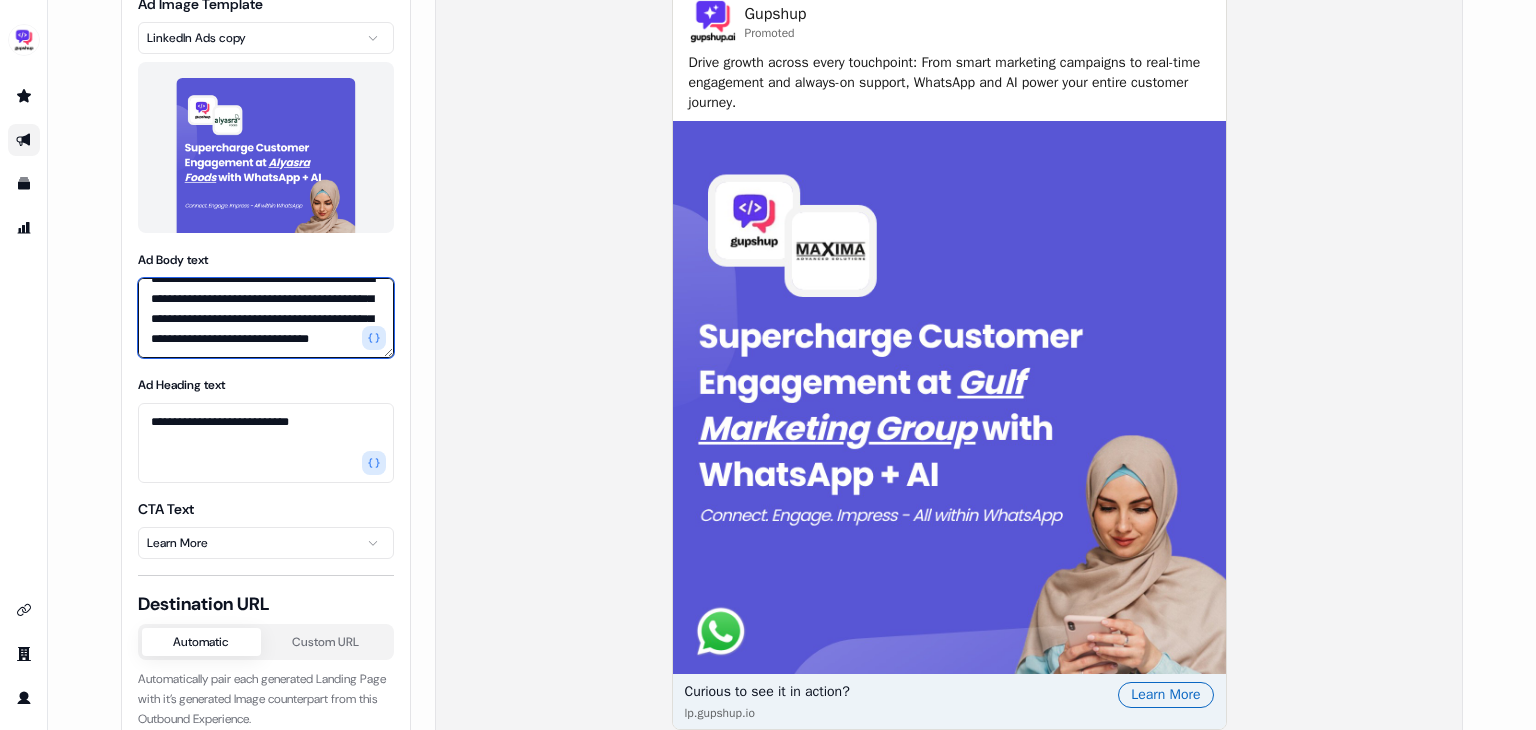 scroll, scrollTop: 0, scrollLeft: 0, axis: both 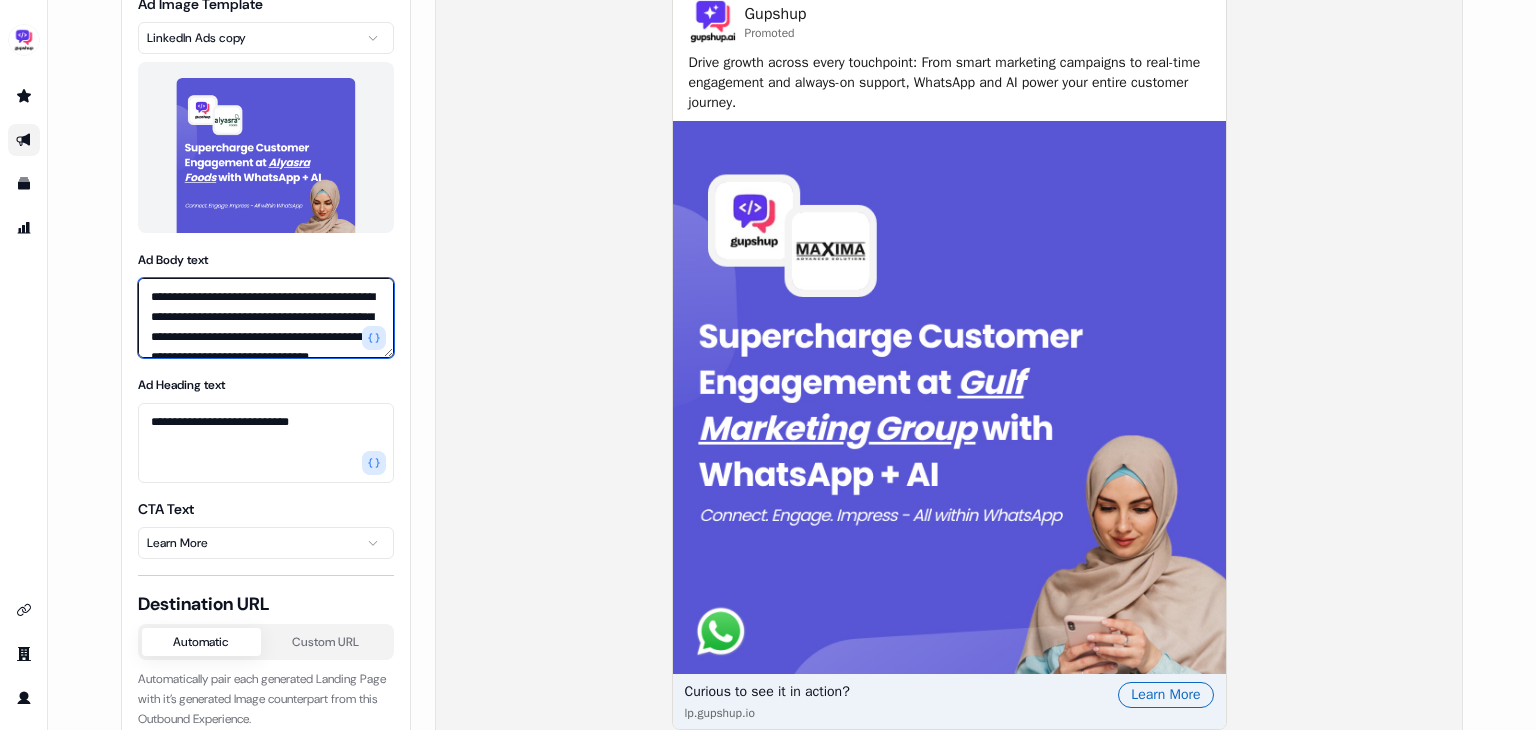 type on "**********" 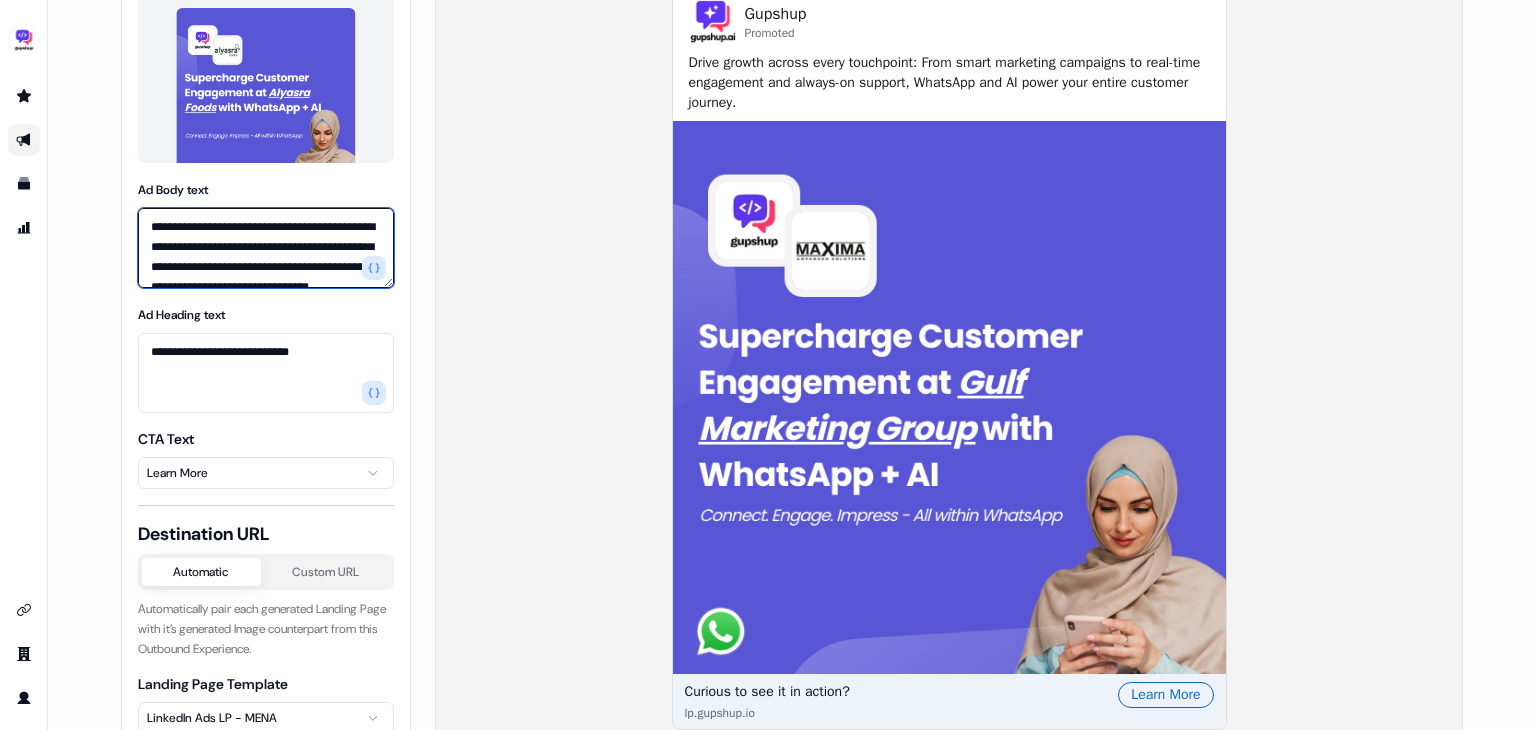scroll, scrollTop: 302, scrollLeft: 0, axis: vertical 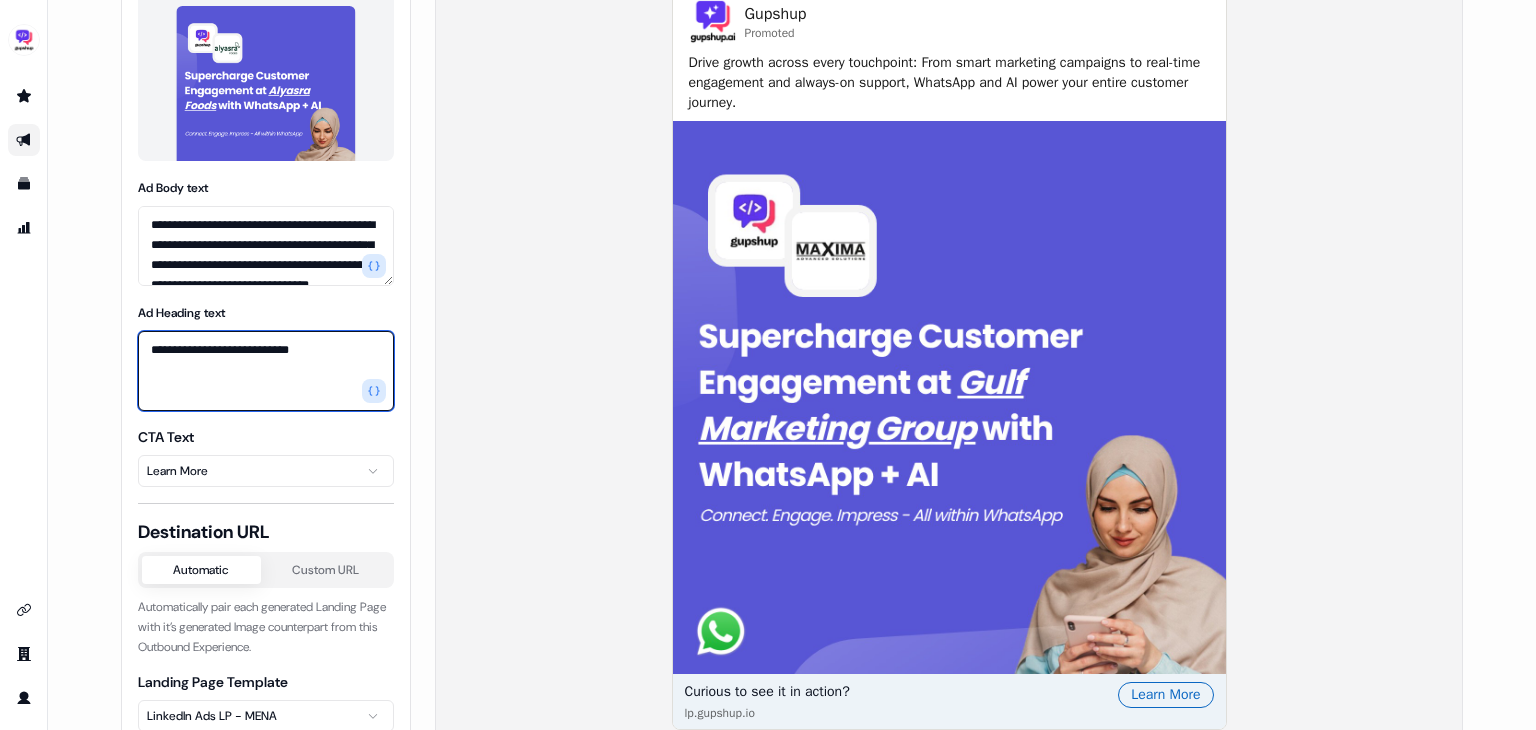 drag, startPoint x: 316, startPoint y: 350, endPoint x: 105, endPoint y: 353, distance: 211.02133 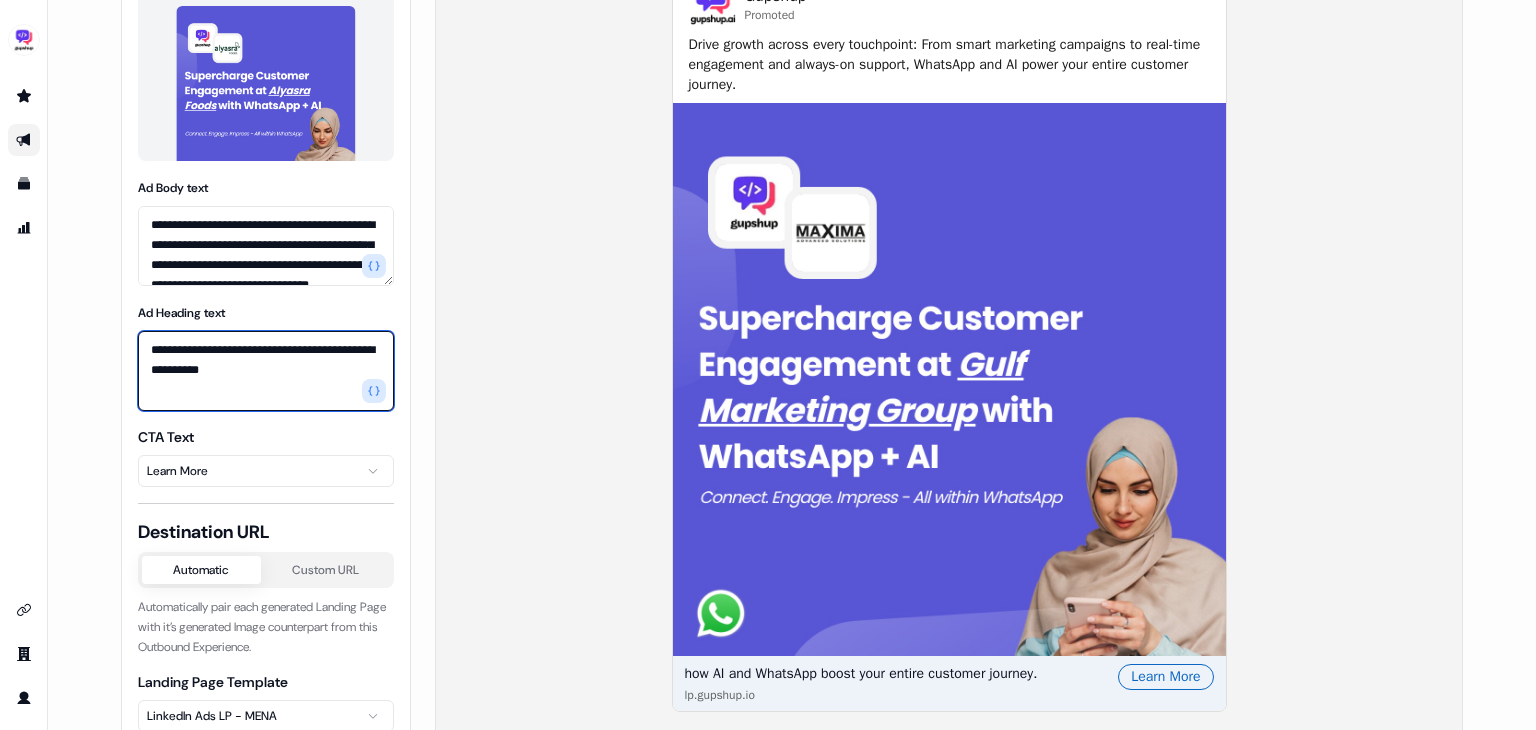 scroll, scrollTop: 345, scrollLeft: 0, axis: vertical 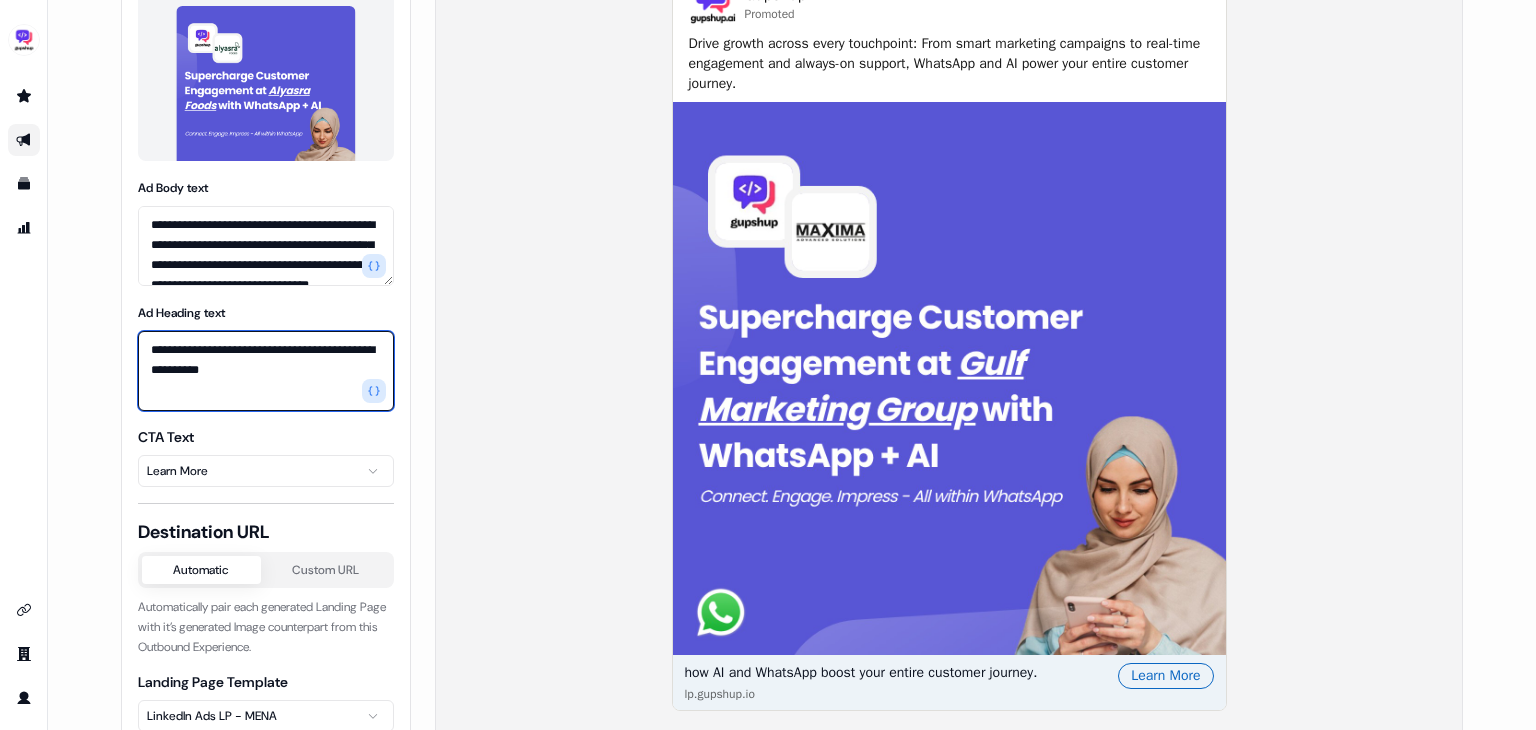 click on "**********" at bounding box center [266, 371] 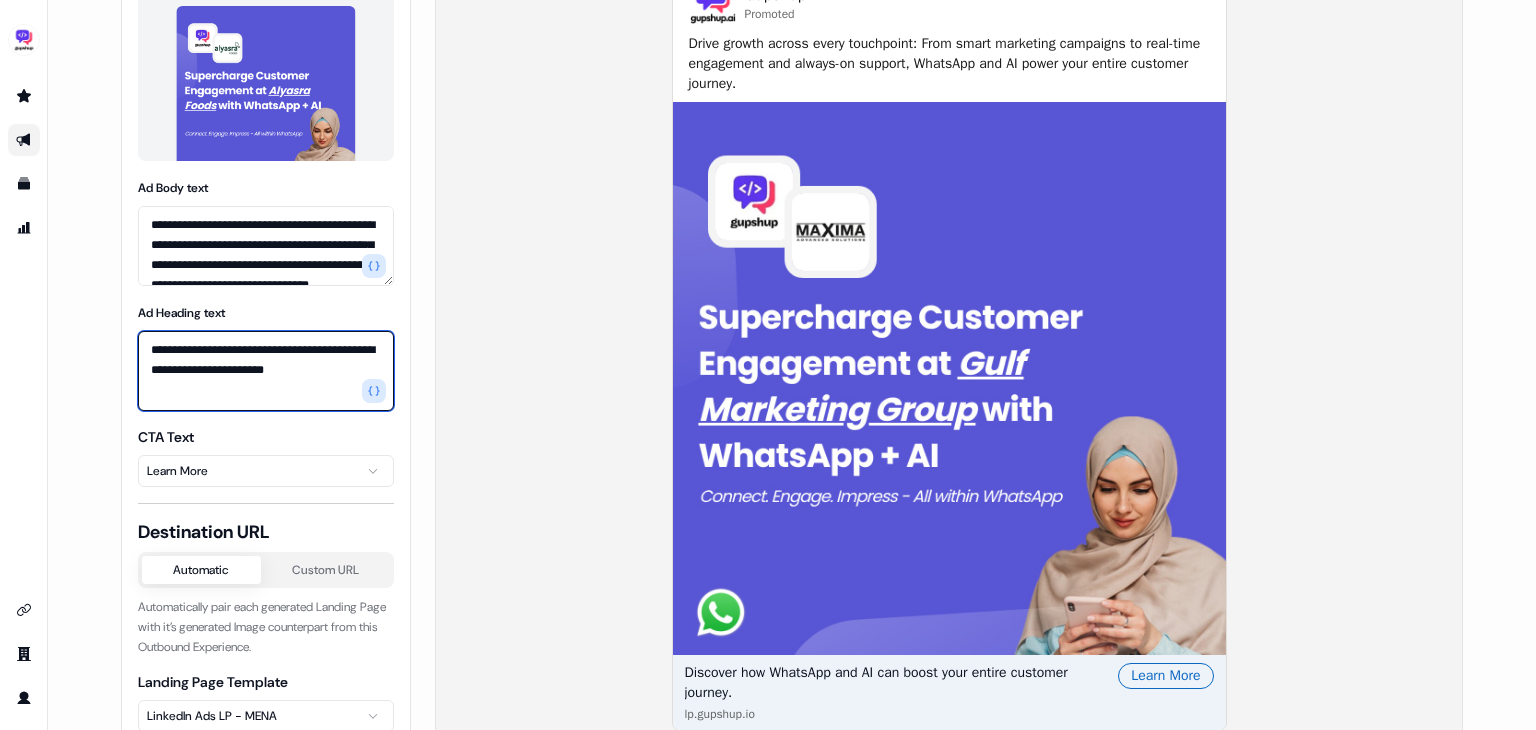 click on "**********" at bounding box center [266, 371] 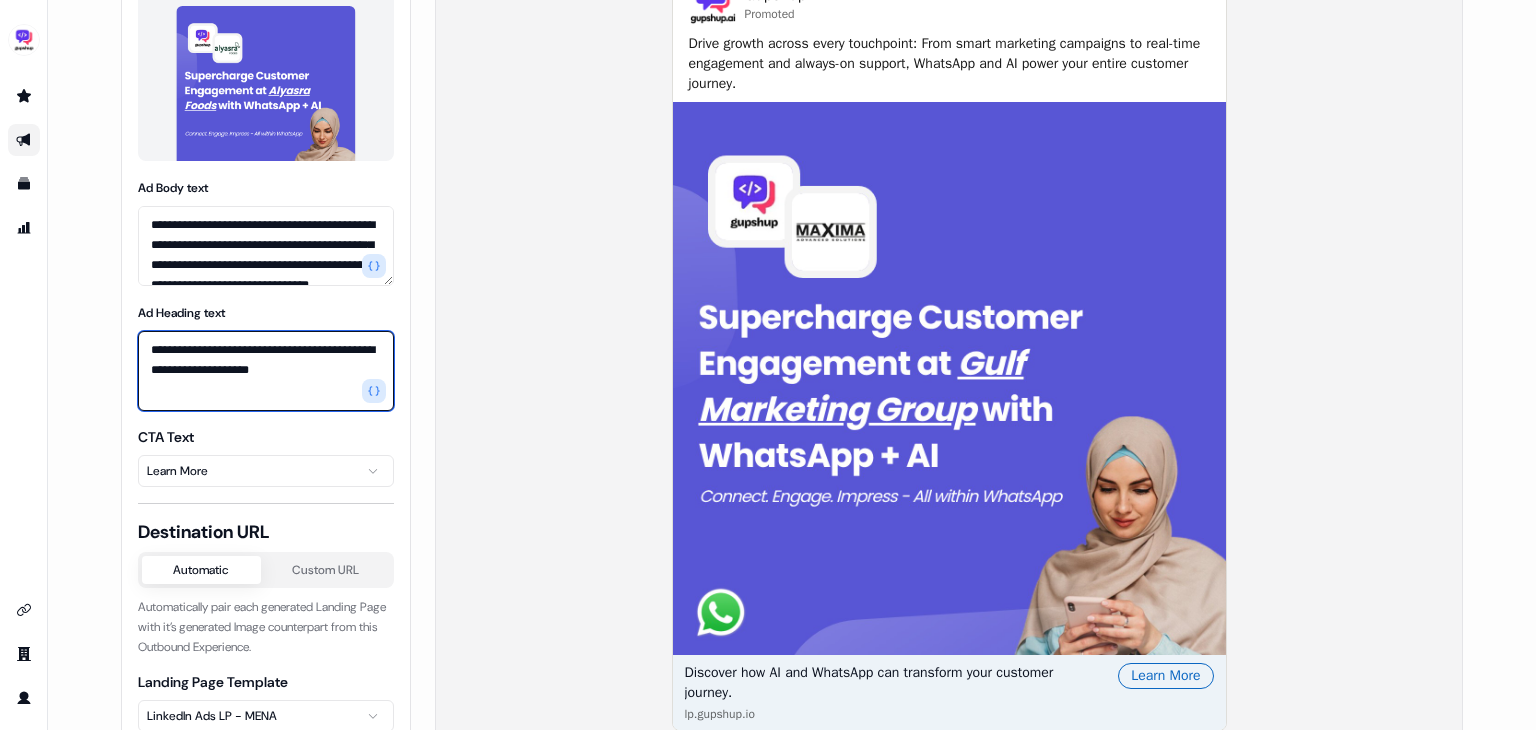 scroll, scrollTop: 349, scrollLeft: 0, axis: vertical 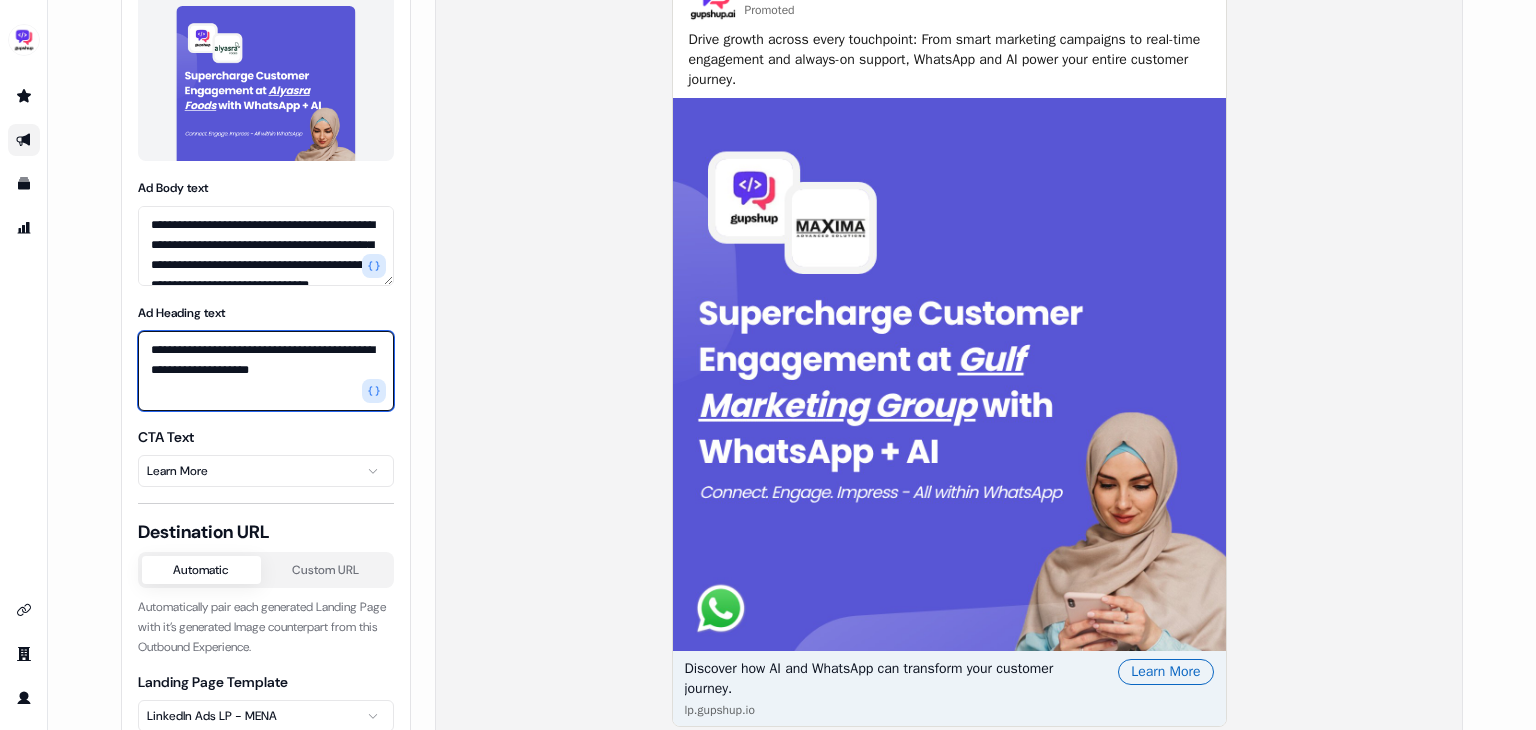 click on "**********" at bounding box center (266, 371) 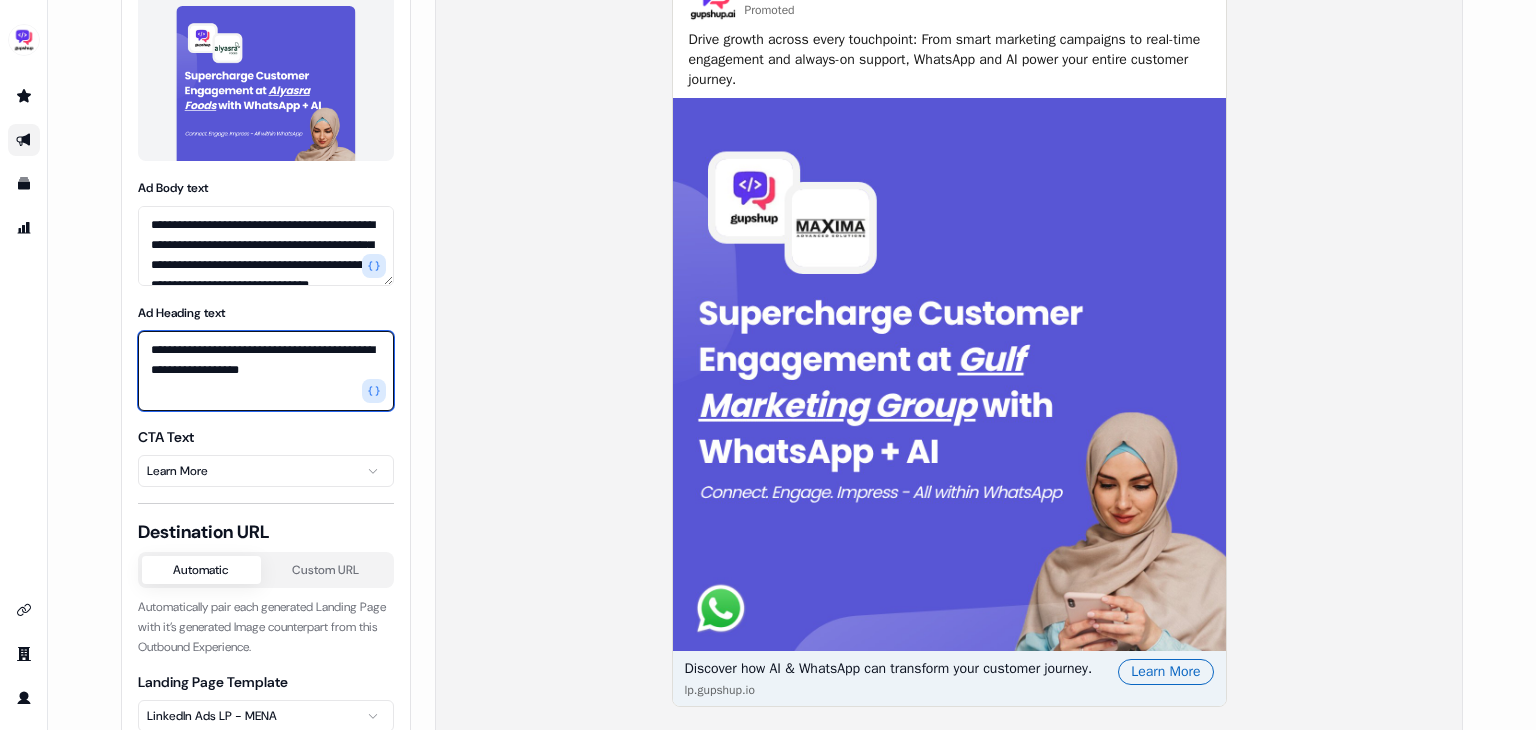 drag, startPoint x: 343, startPoint y: 372, endPoint x: 126, endPoint y: 369, distance: 217.02074 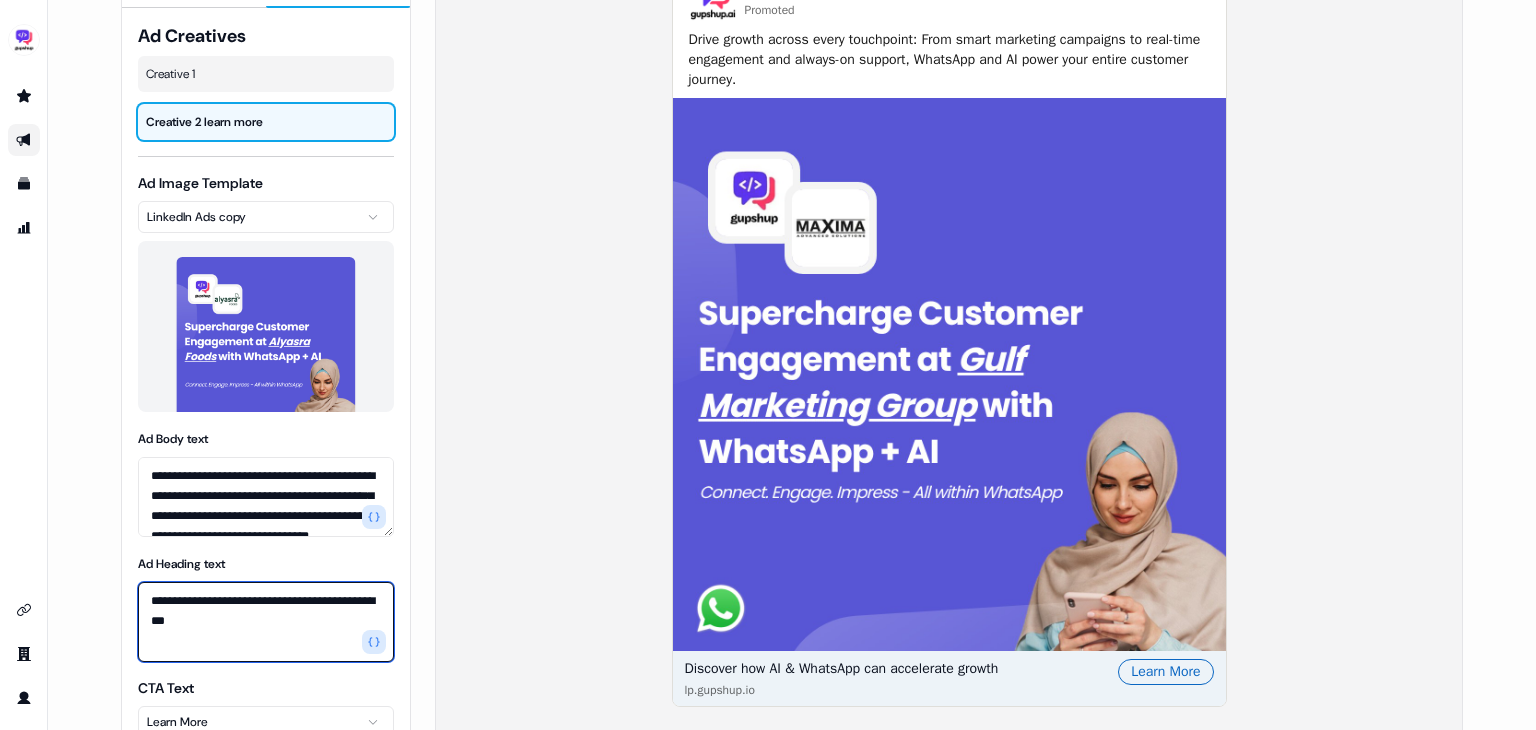 scroll, scrollTop: 0, scrollLeft: 0, axis: both 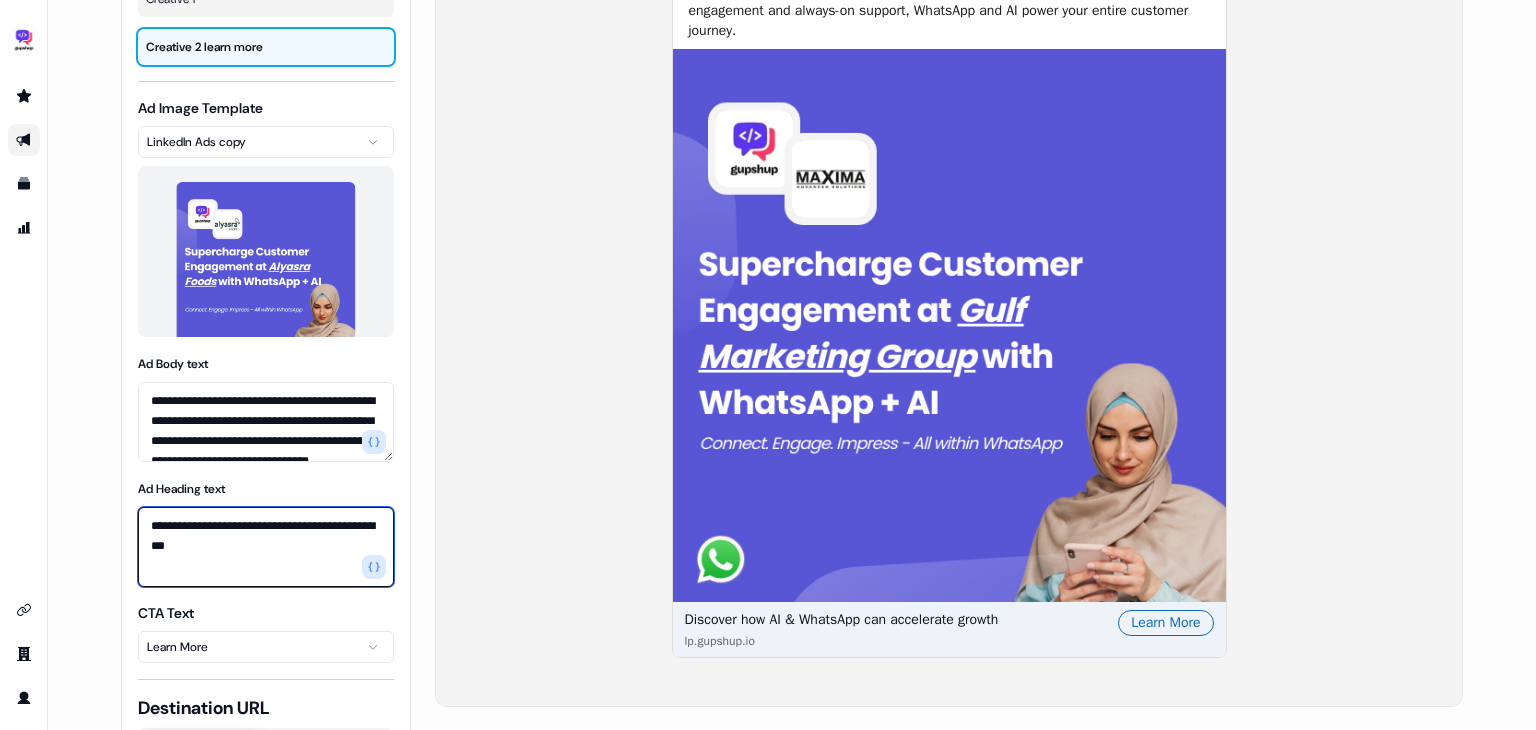 click on "**********" at bounding box center [266, 547] 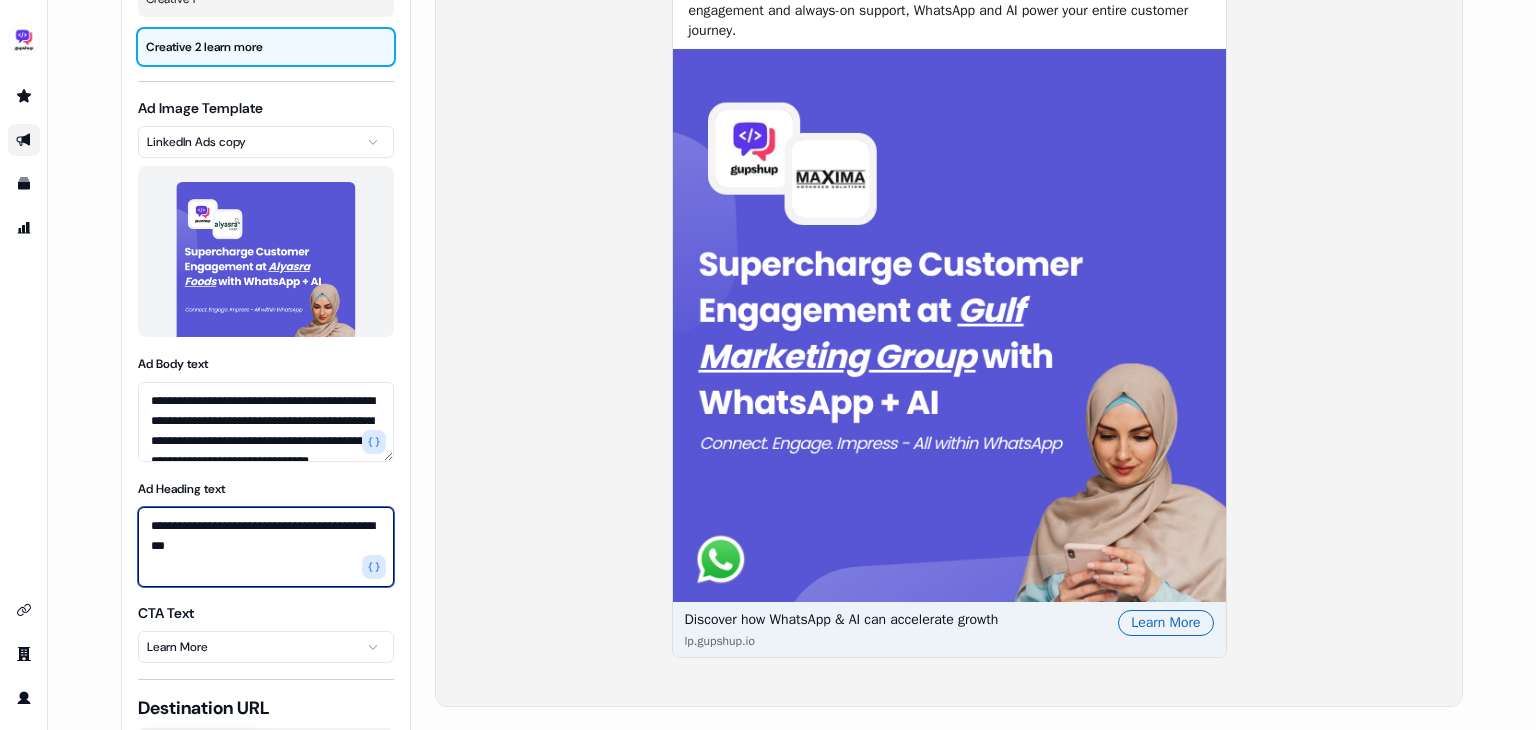 type on "**********" 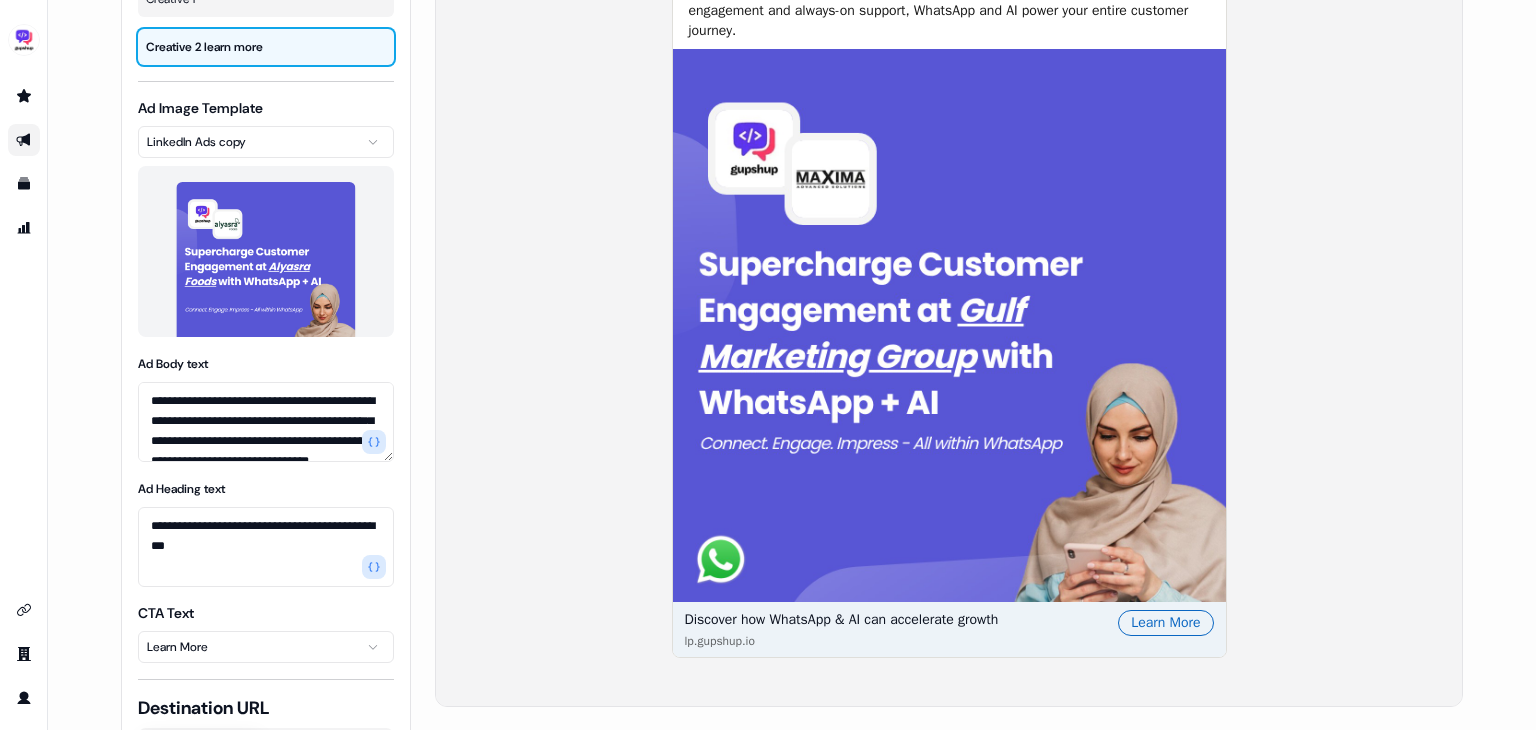 click on "Gupshup Promoted Drive growth across every touchpoint: From smart marketing campaigns to real-time engagement and always-on support, WhatsApp and AI power your entire customer journey. Discover how WhatsApp & AI can accelerate growth lp.gupshup.io Learn More" at bounding box center (949, 285) 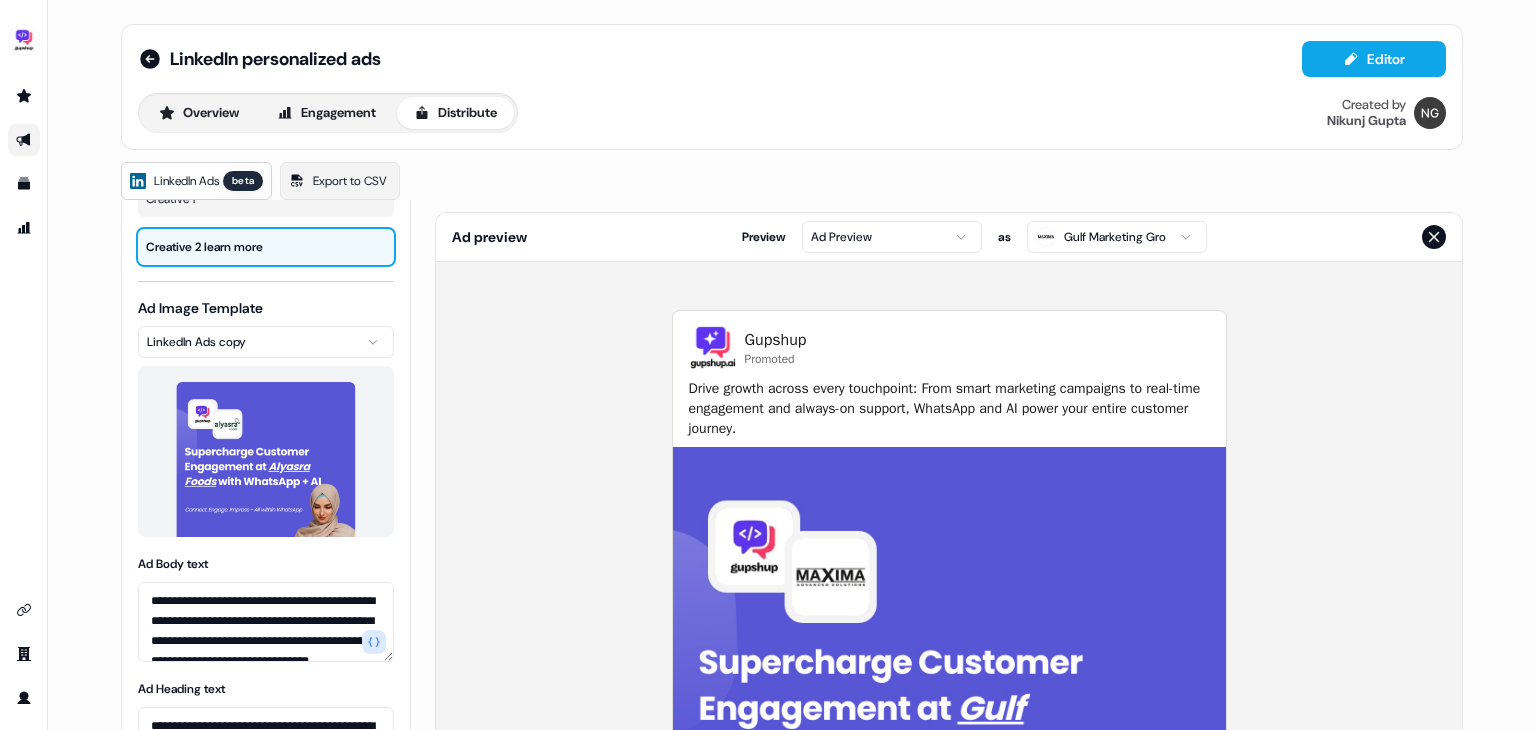 scroll, scrollTop: 0, scrollLeft: 0, axis: both 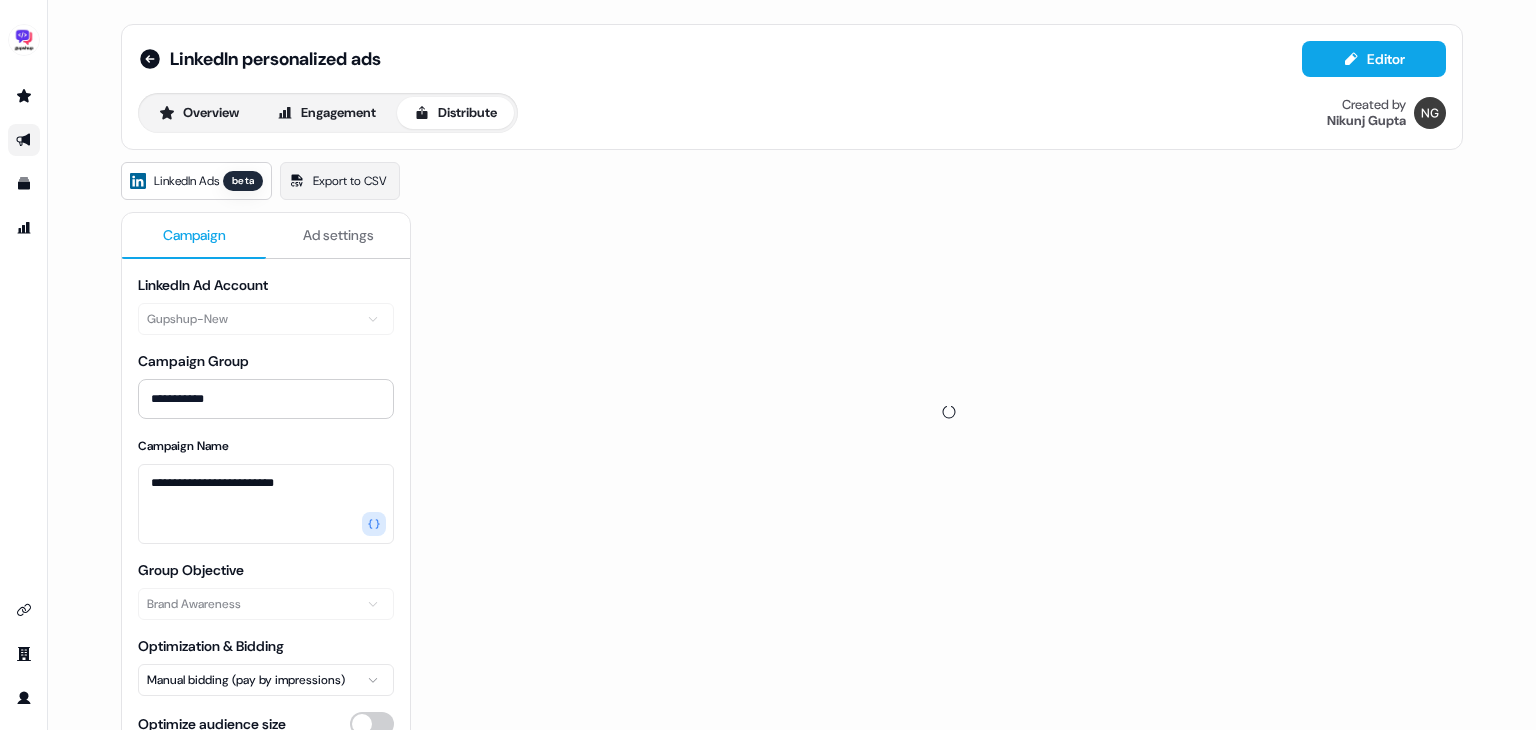click on "Campaign" at bounding box center (194, 236) 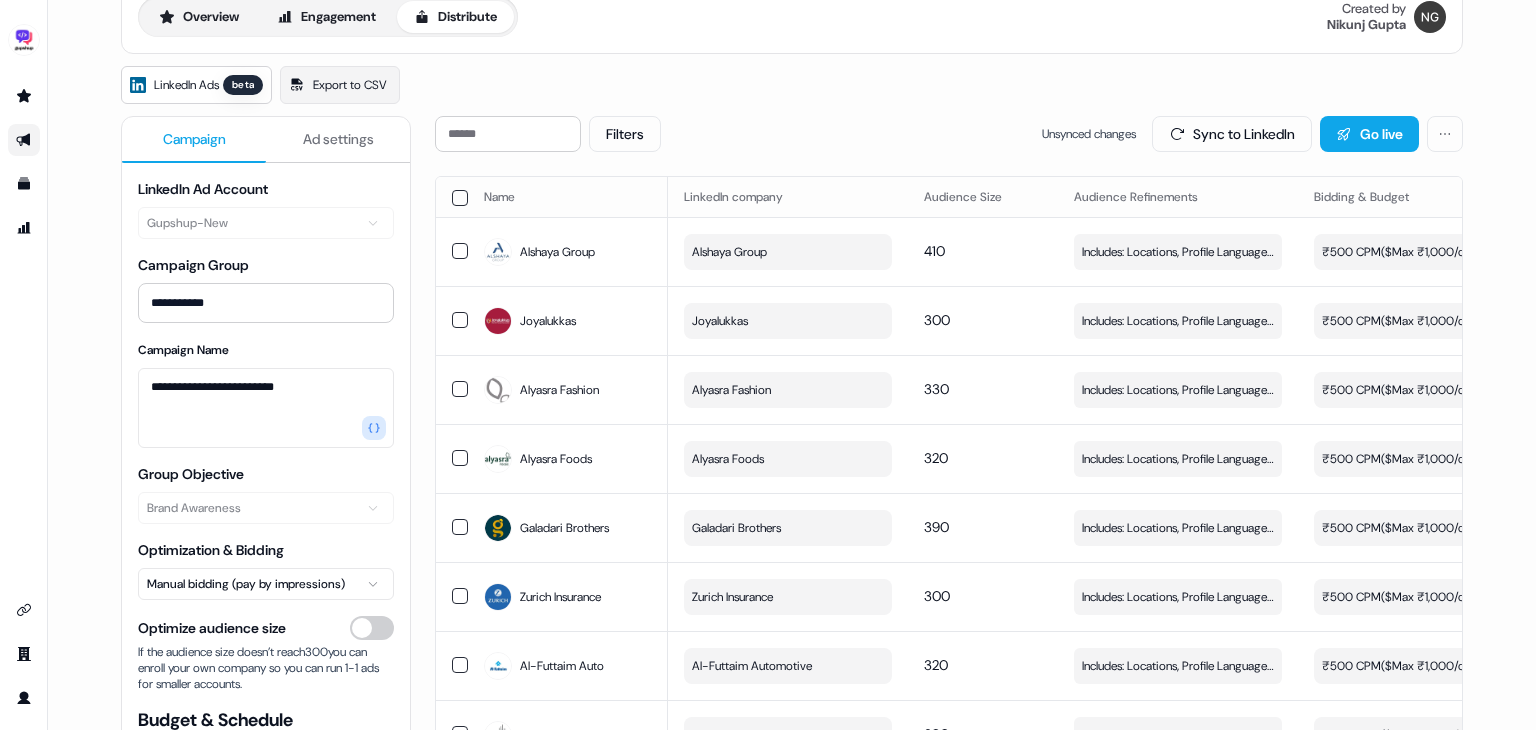 scroll, scrollTop: 0, scrollLeft: 0, axis: both 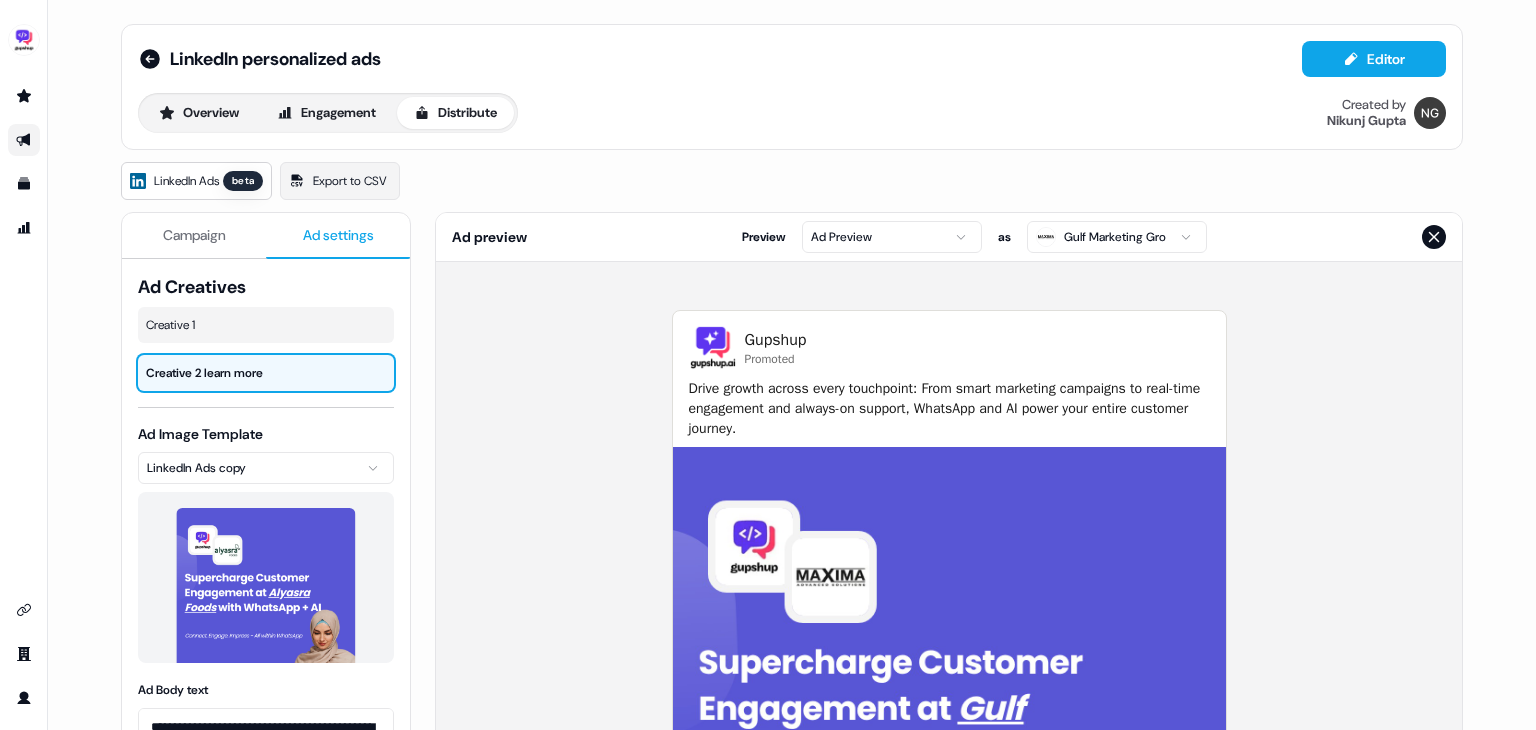click on "Ad settings" at bounding box center (338, 235) 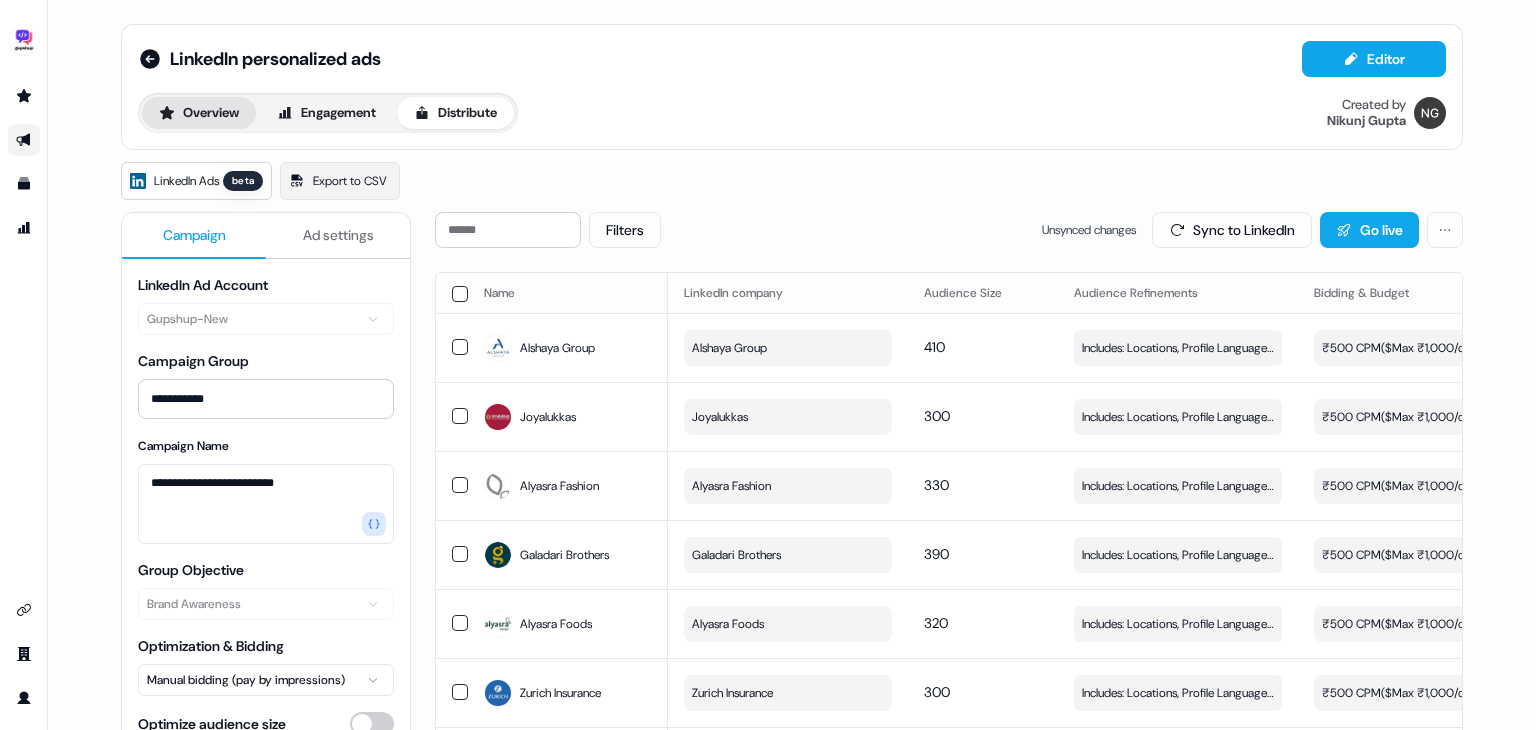 click on "Overview" at bounding box center [199, 113] 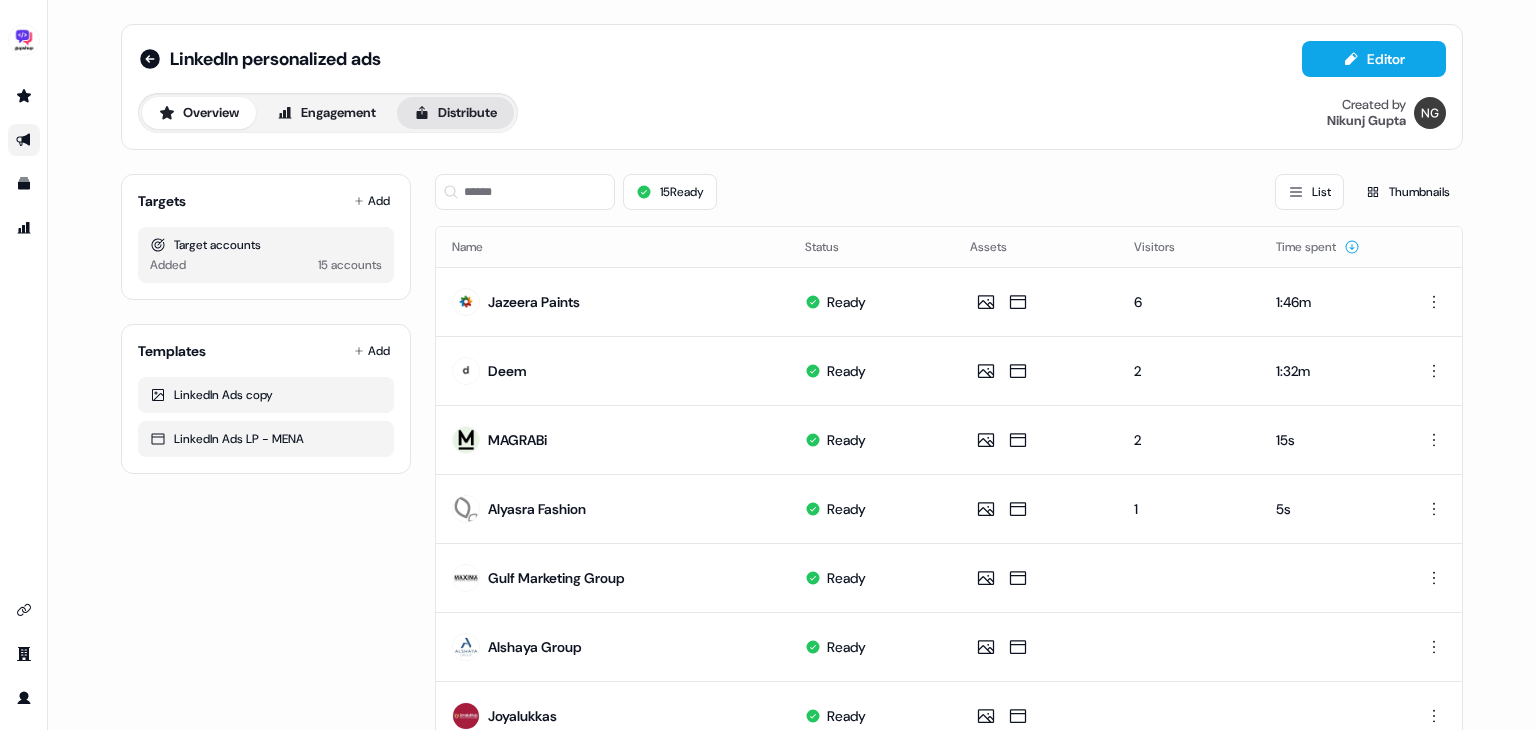 click on "Distribute" at bounding box center (455, 113) 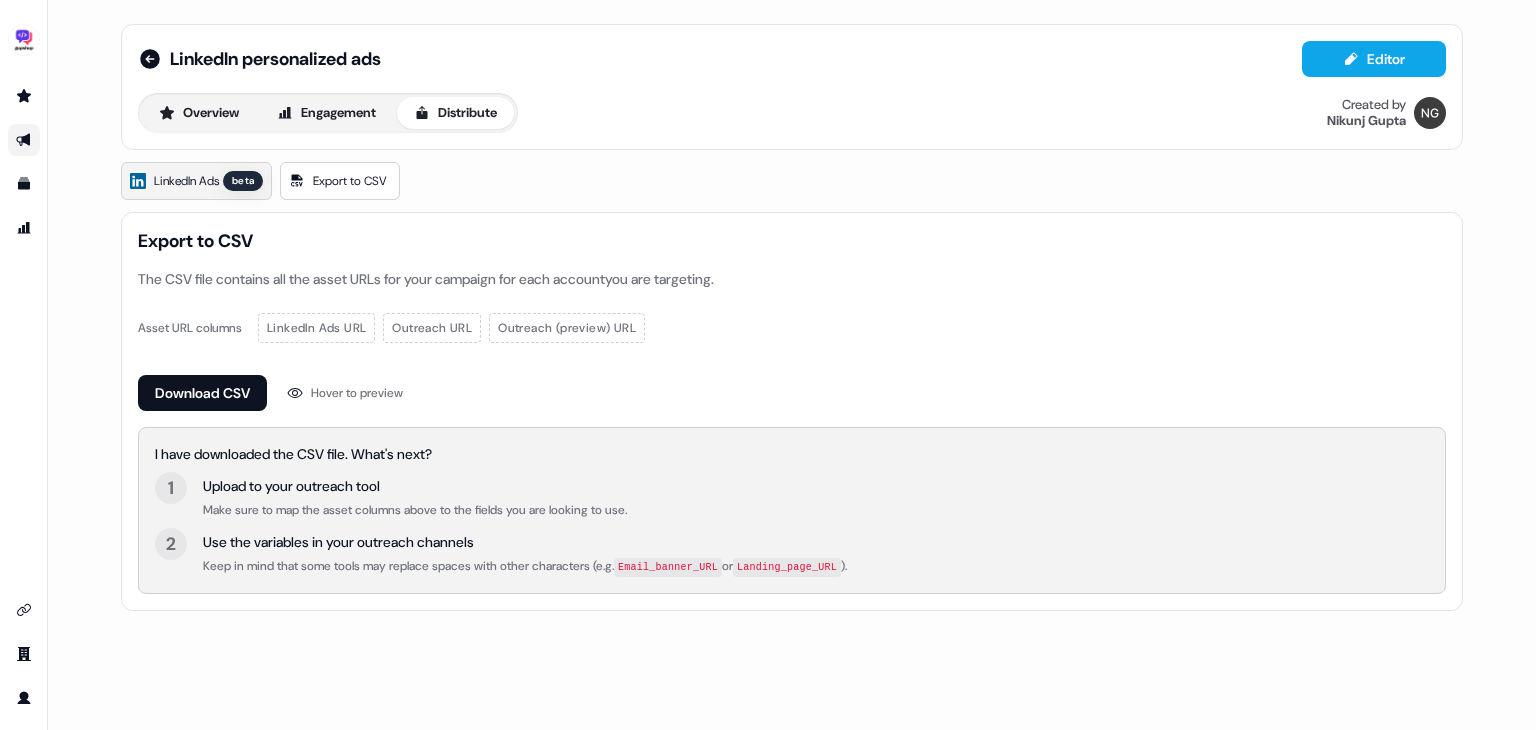 click on "LinkedIn Ads" at bounding box center (186, 181) 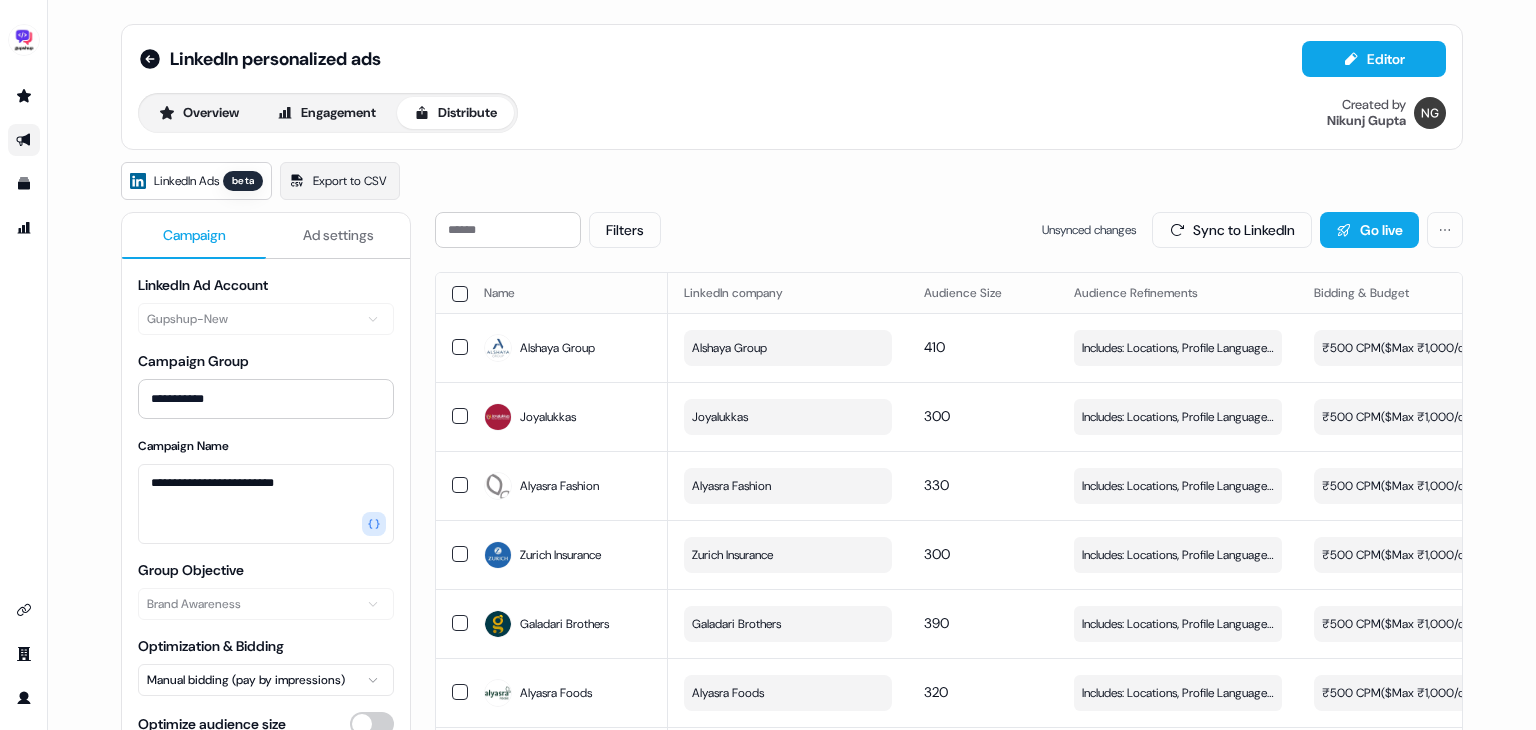 click on "Ad settings" at bounding box center [338, 235] 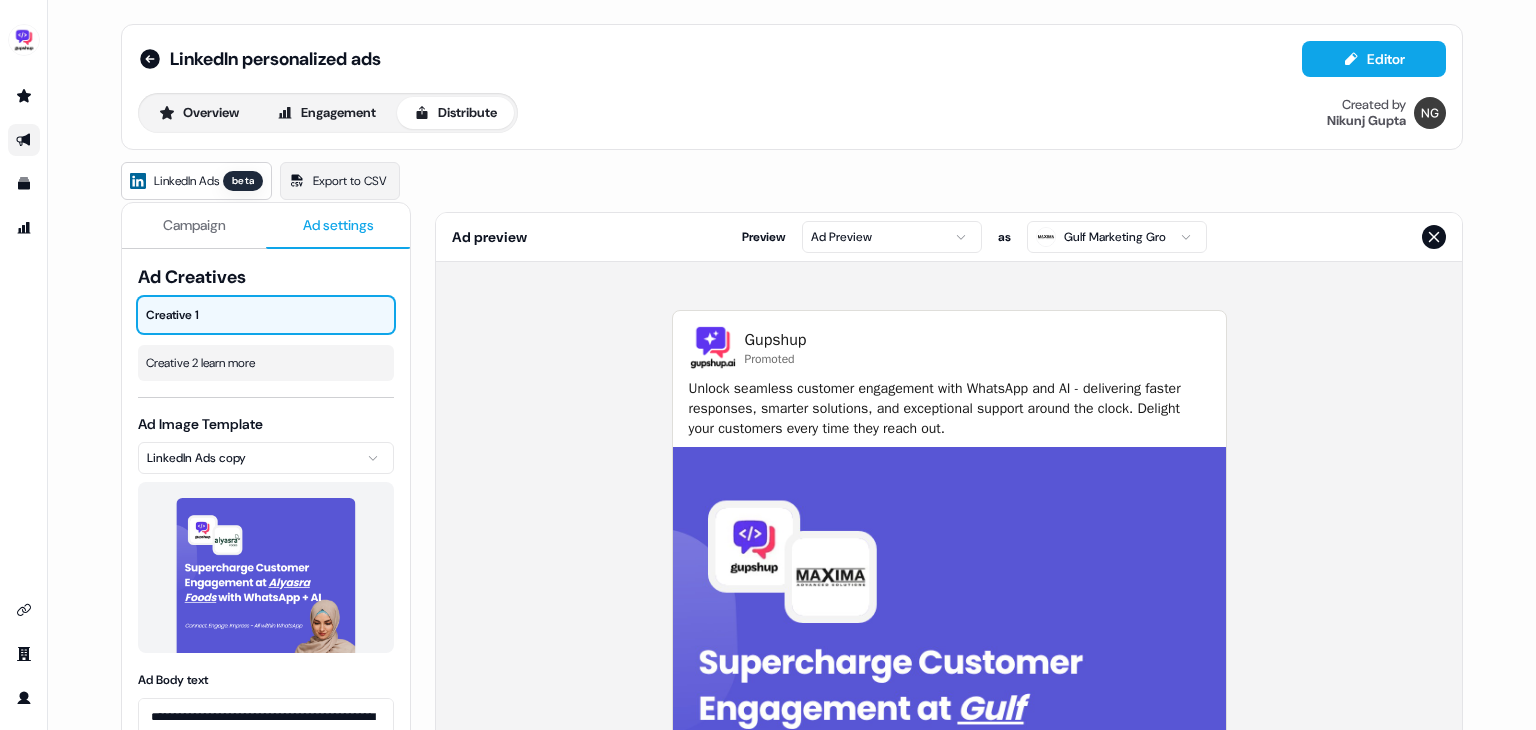 scroll, scrollTop: 11, scrollLeft: 0, axis: vertical 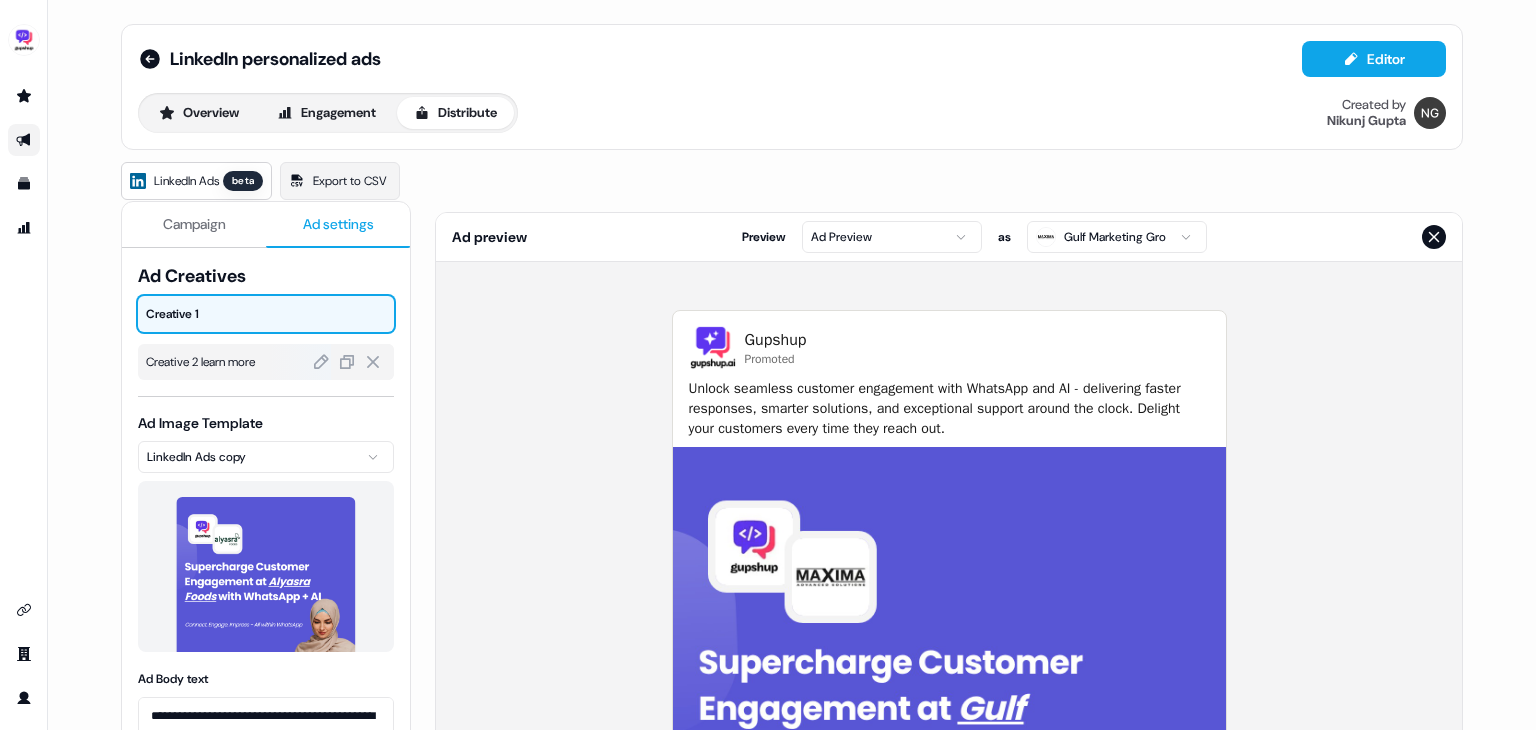 click at bounding box center (299, 362) 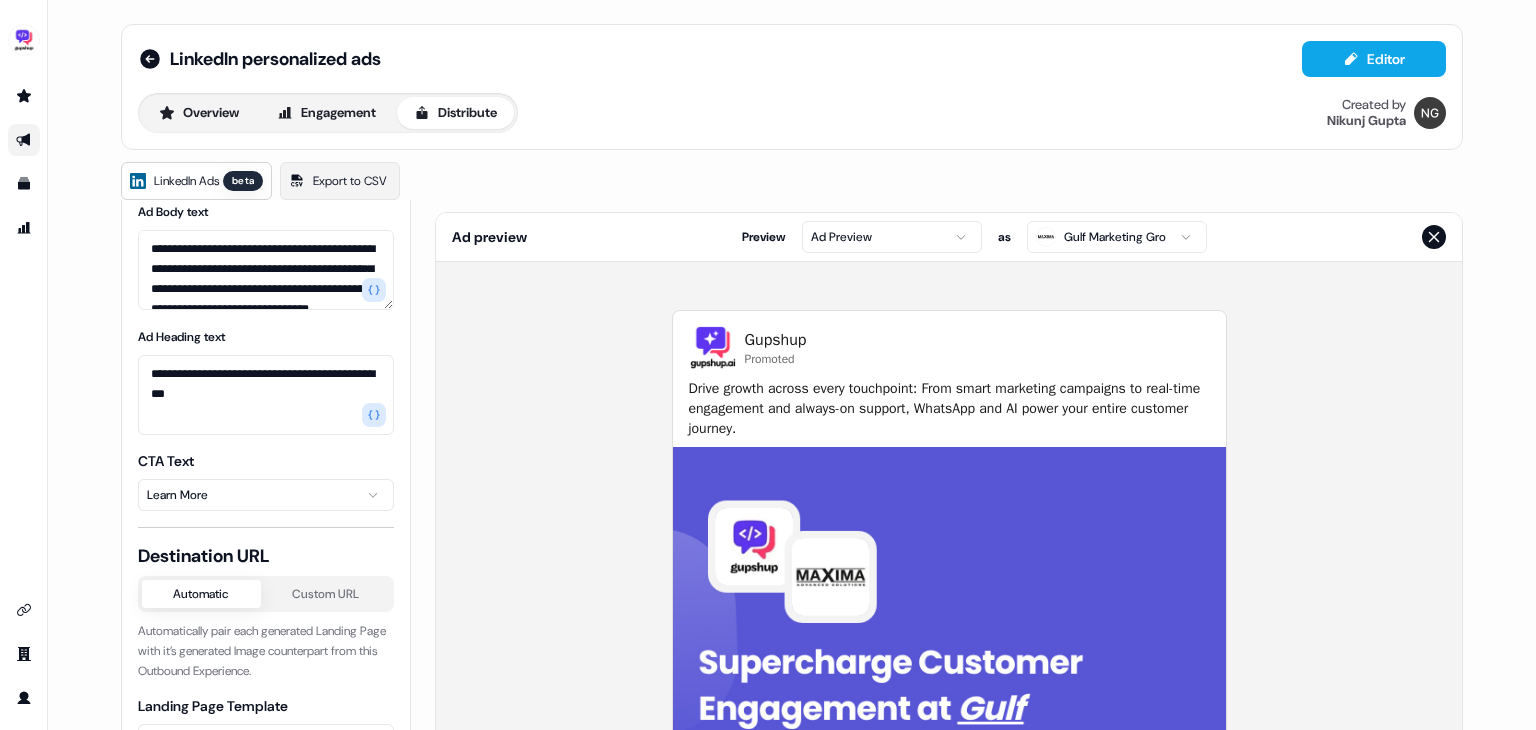 scroll, scrollTop: 480, scrollLeft: 0, axis: vertical 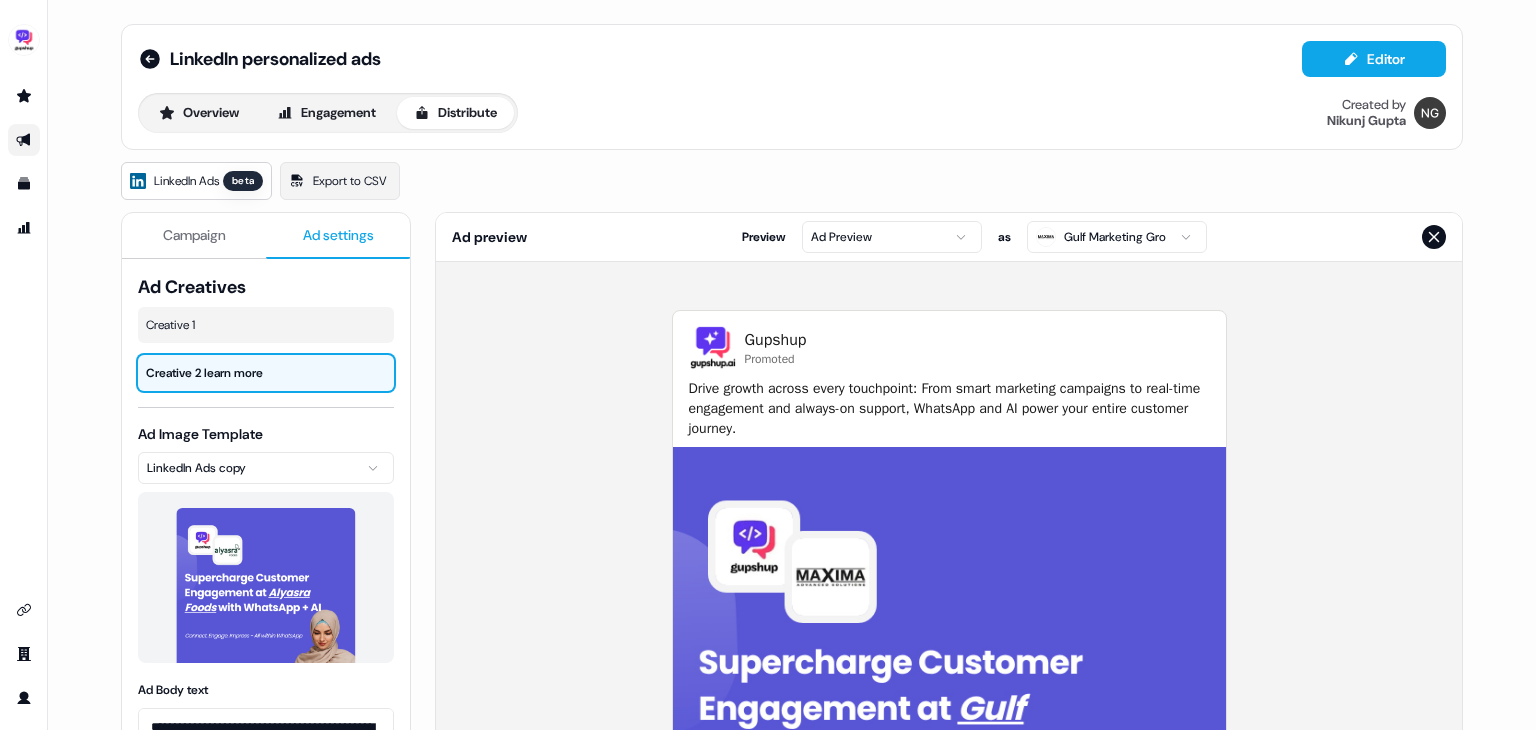 click on "LinkedIn Ads" at bounding box center [186, 181] 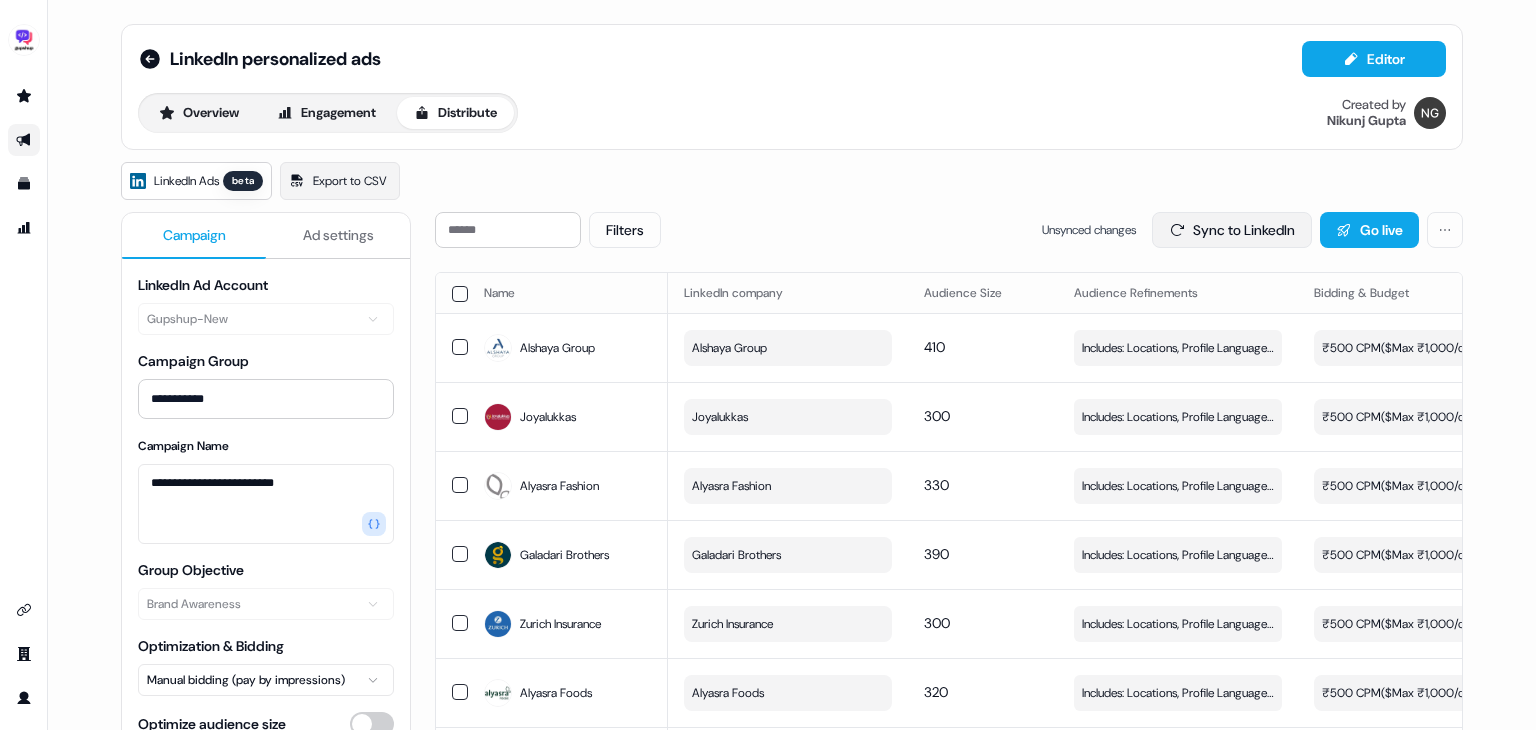 click on "Sync to LinkedIn" at bounding box center [1232, 230] 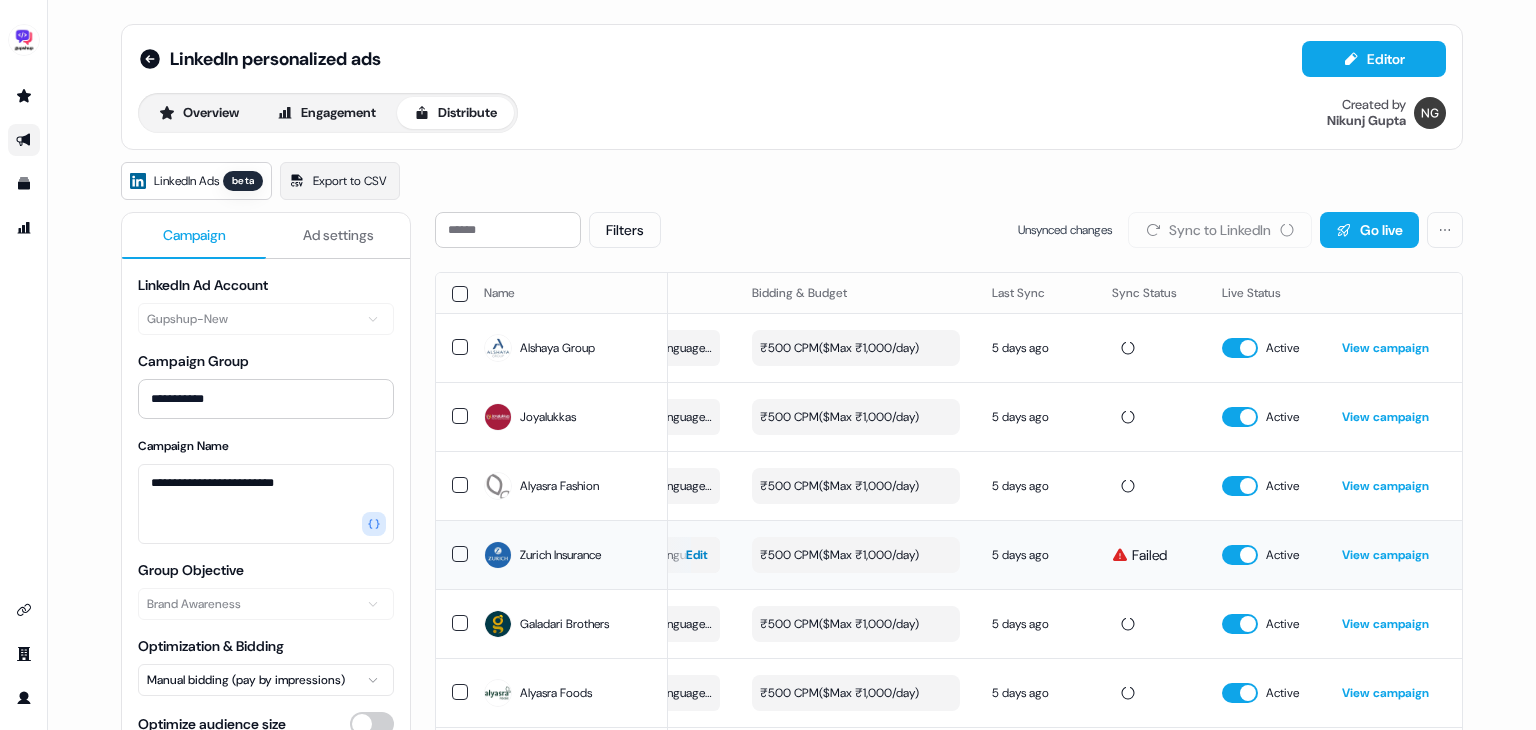 scroll, scrollTop: 0, scrollLeft: 565, axis: horizontal 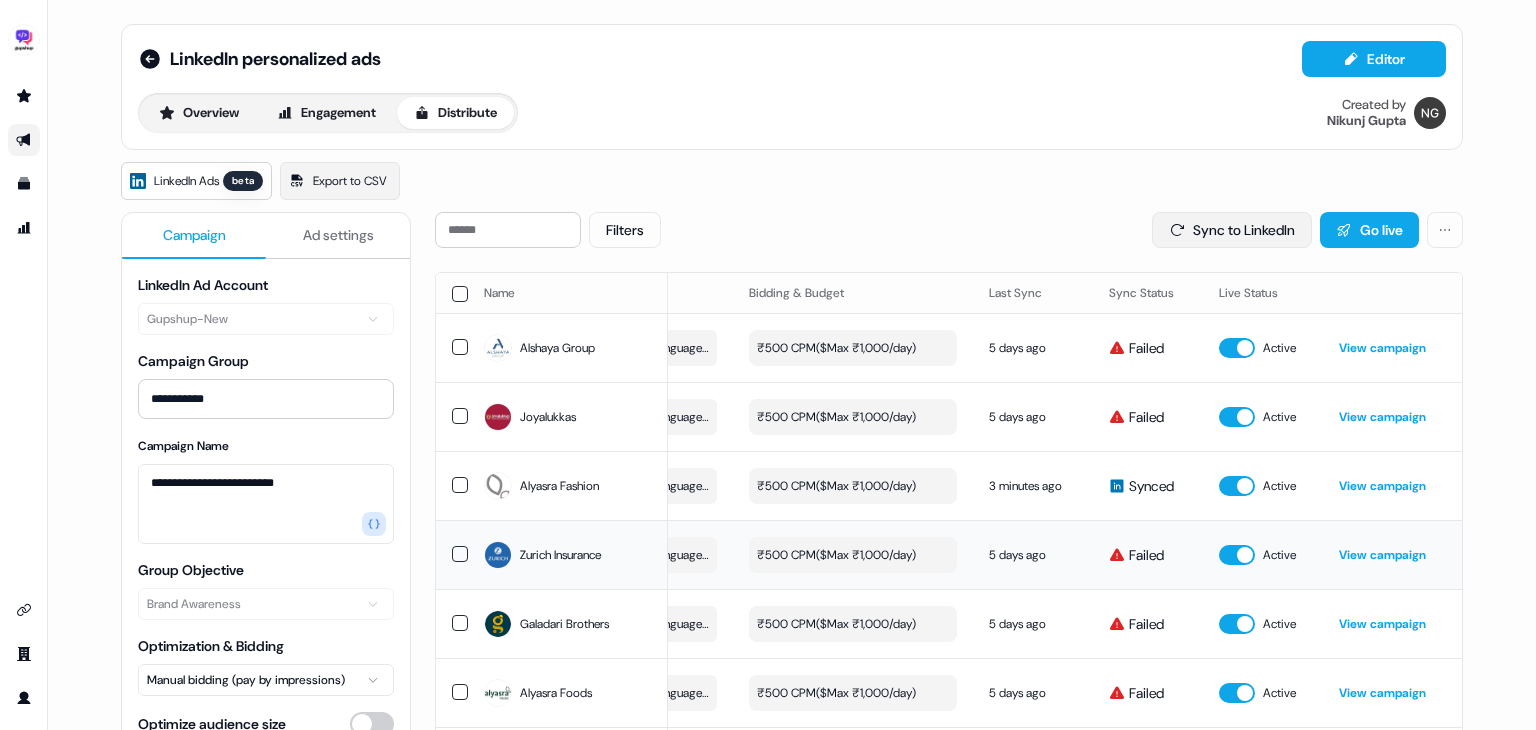click on "Sync to LinkedIn" at bounding box center (1232, 230) 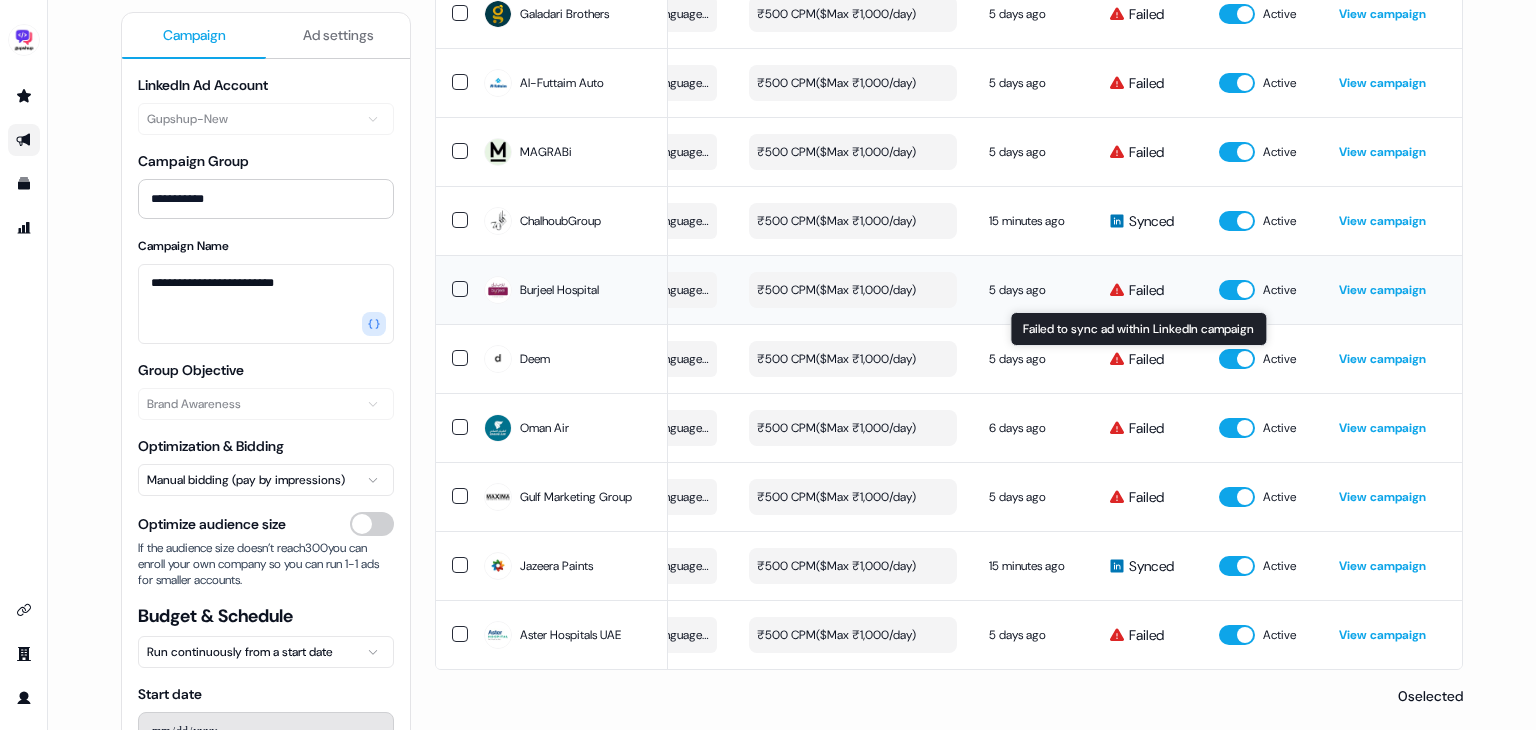 scroll, scrollTop: 0, scrollLeft: 0, axis: both 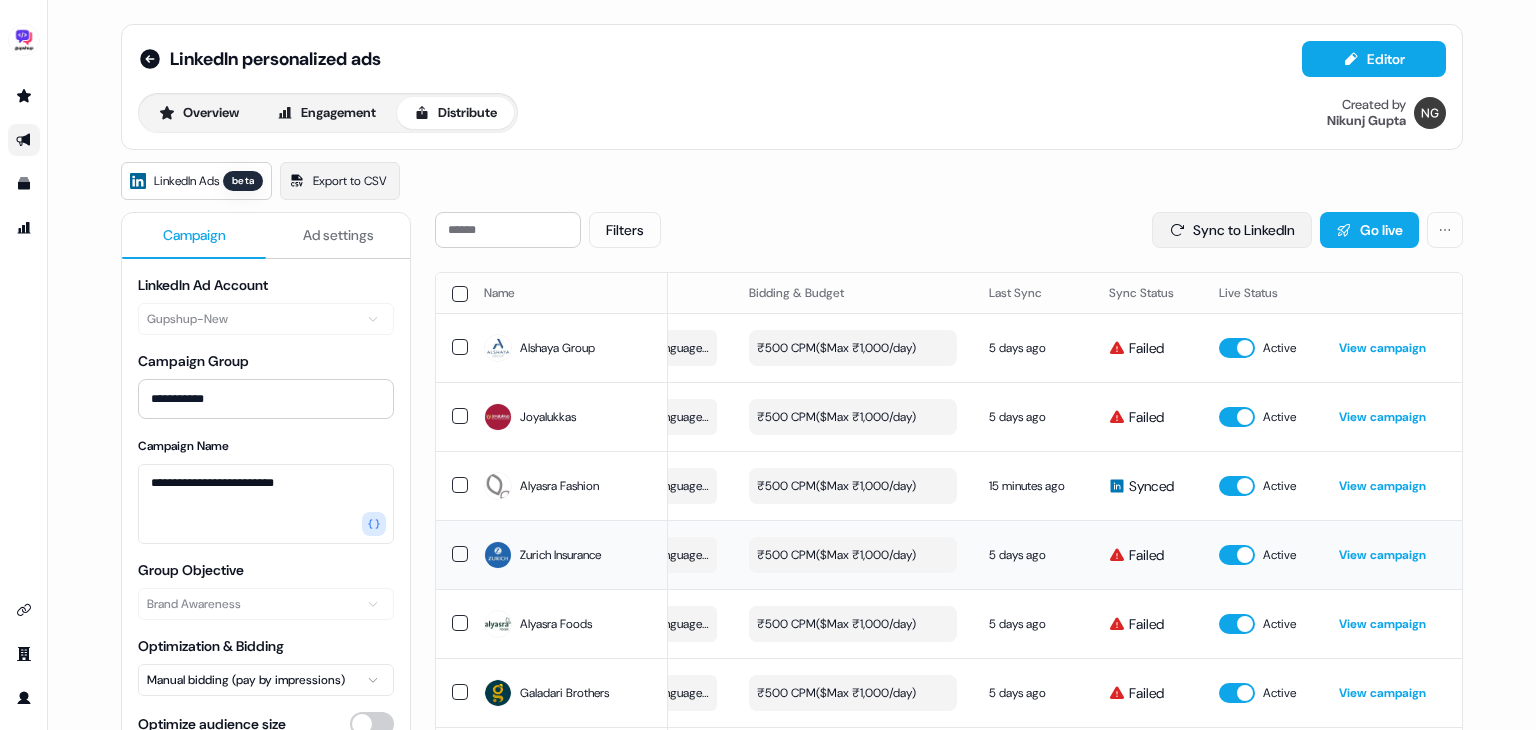 click on "Sync to LinkedIn" at bounding box center (1232, 230) 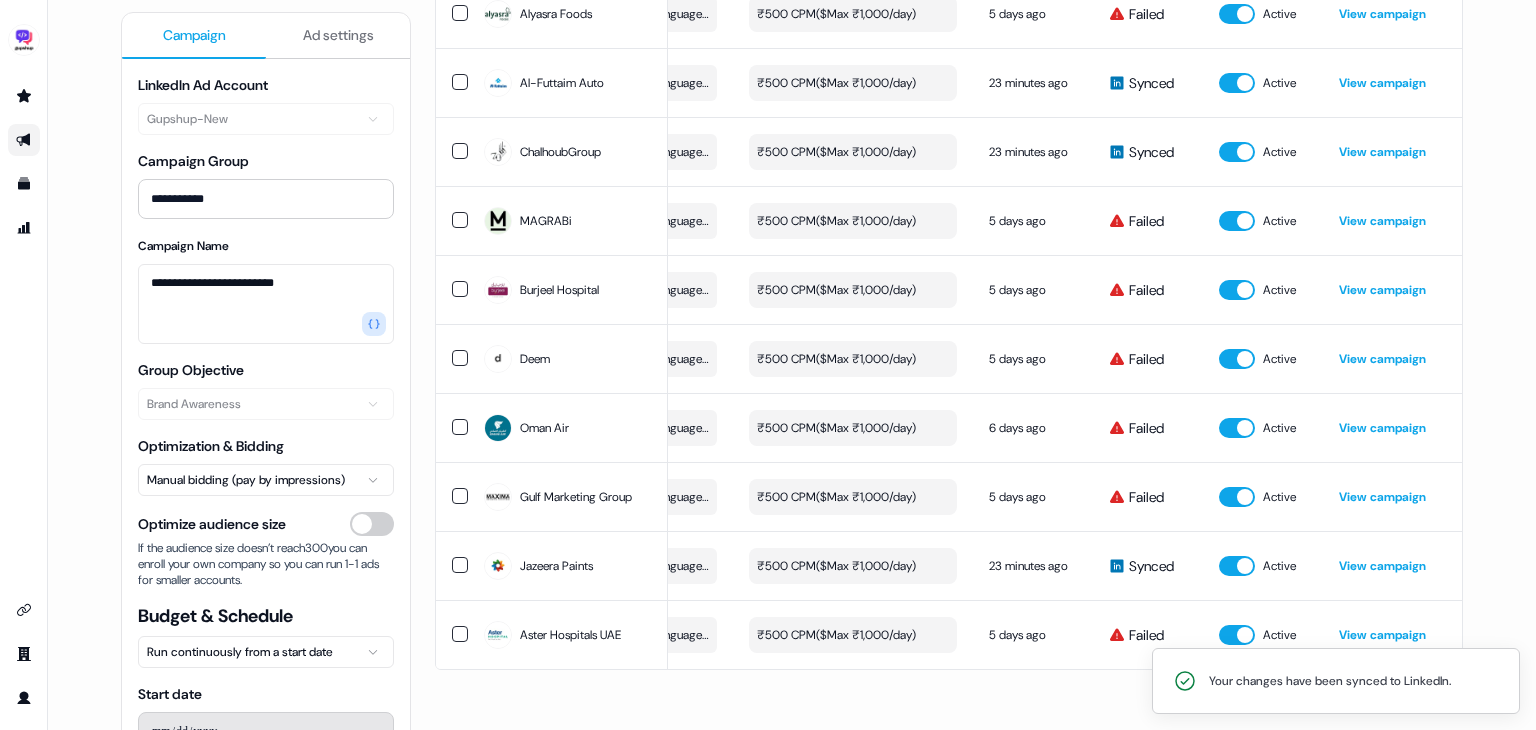 scroll, scrollTop: 0, scrollLeft: 0, axis: both 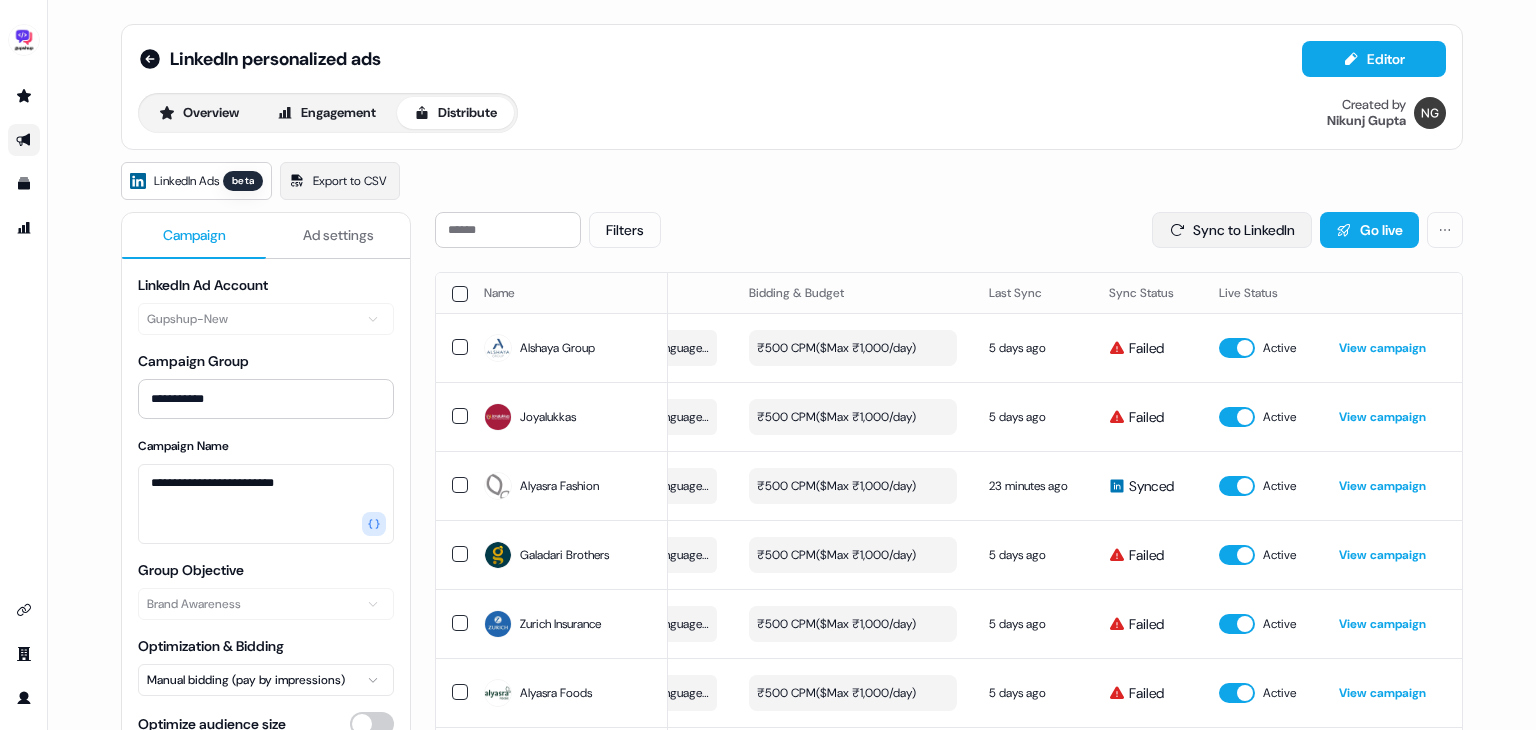 click on "Sync to LinkedIn" at bounding box center [1232, 230] 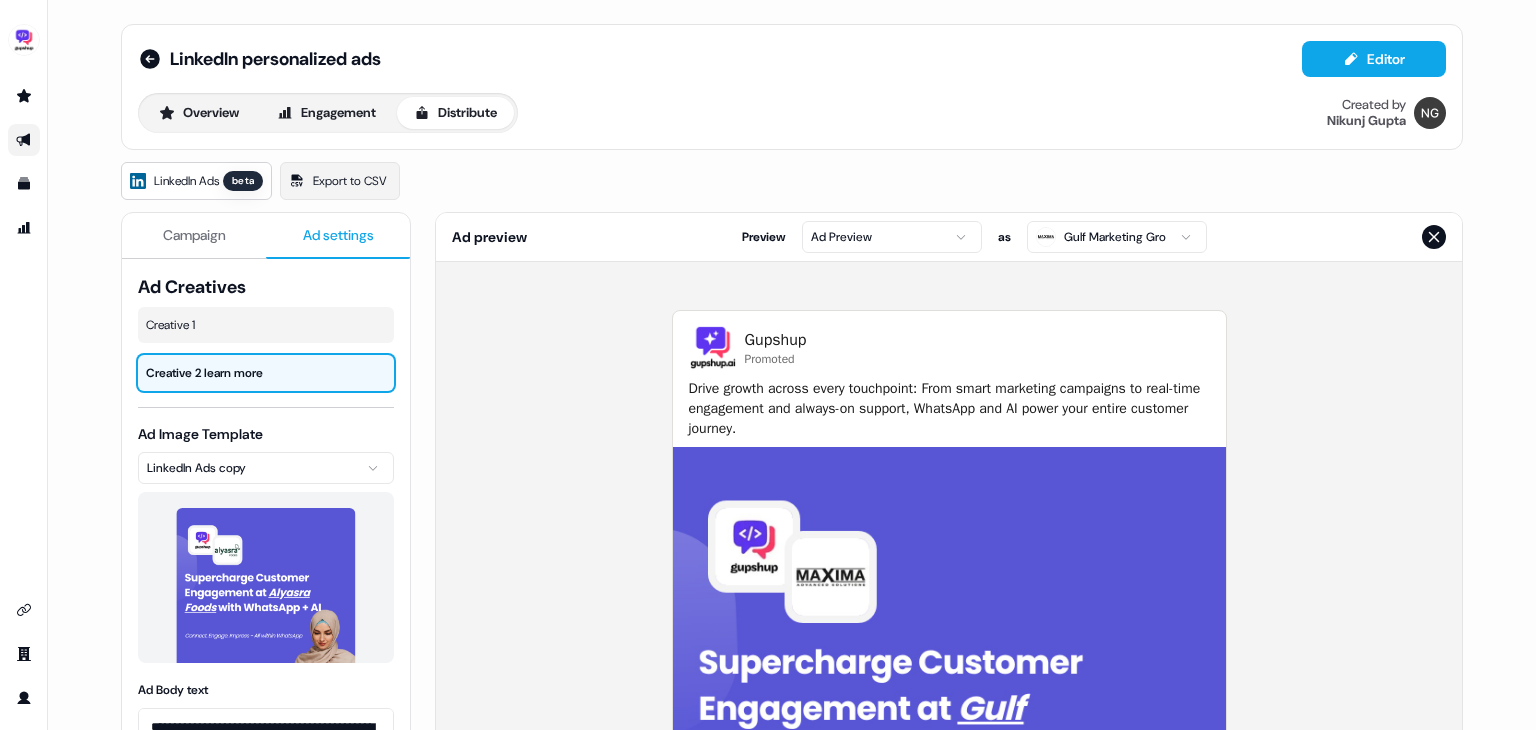 click on "Ad settings" at bounding box center (338, 235) 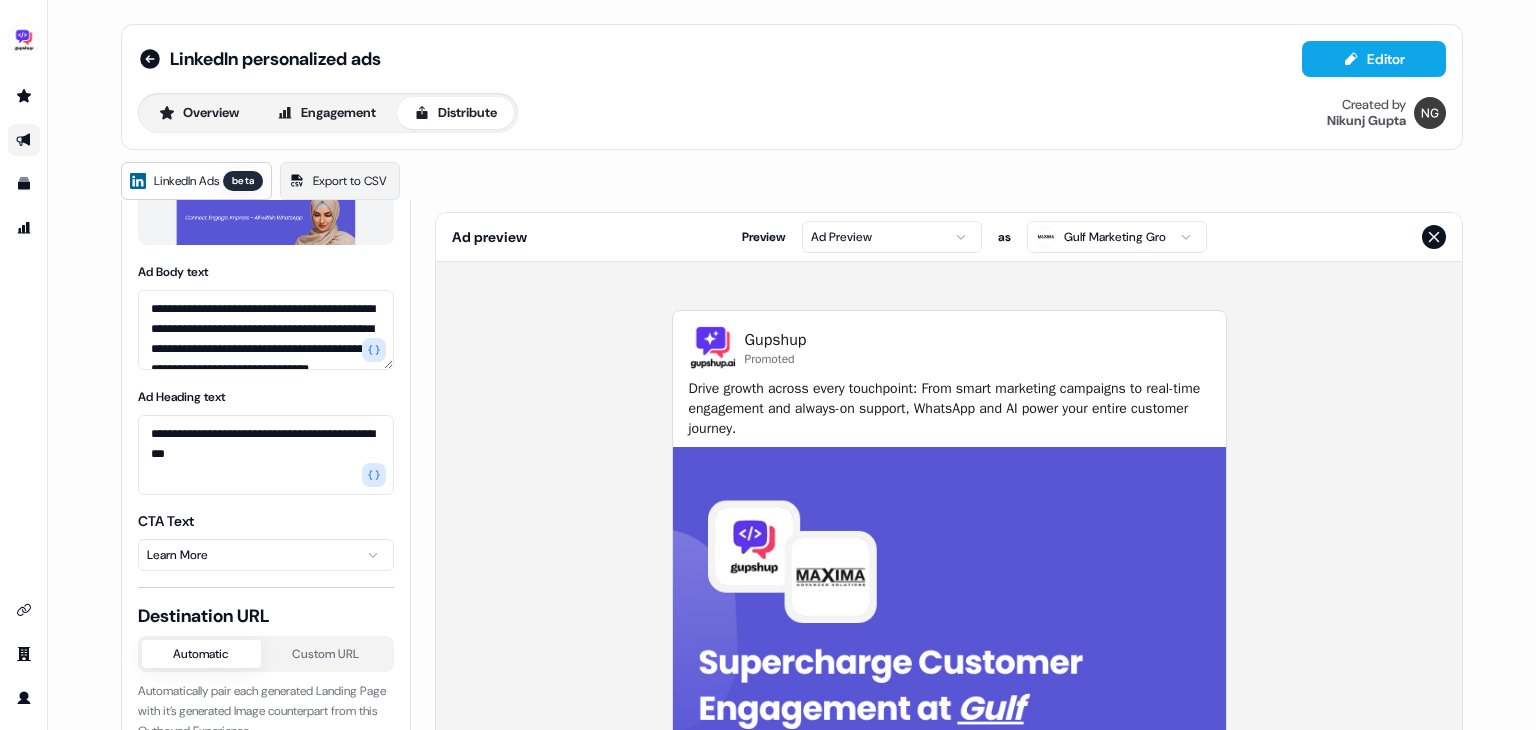 scroll, scrollTop: 480, scrollLeft: 0, axis: vertical 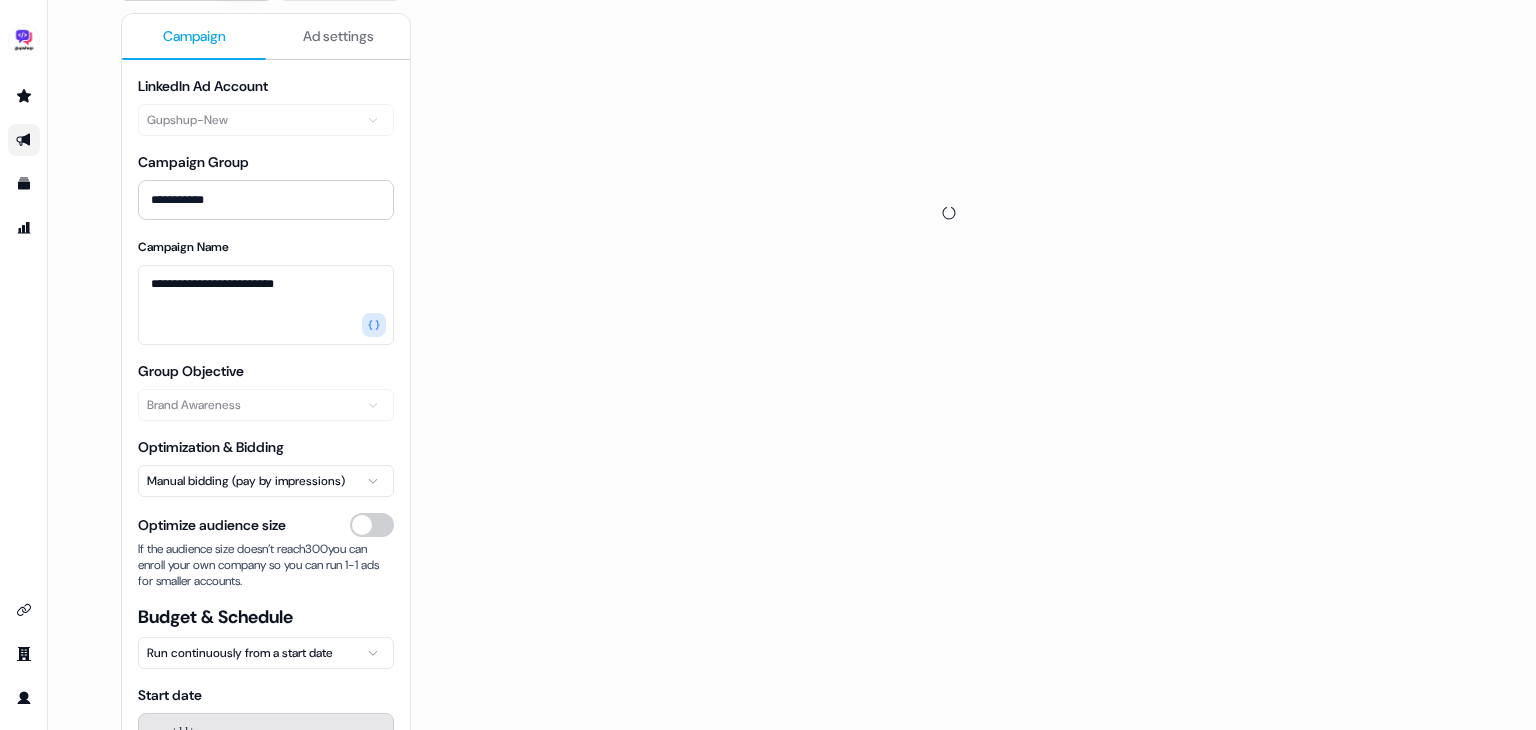 click on "Campaign" at bounding box center (194, 37) 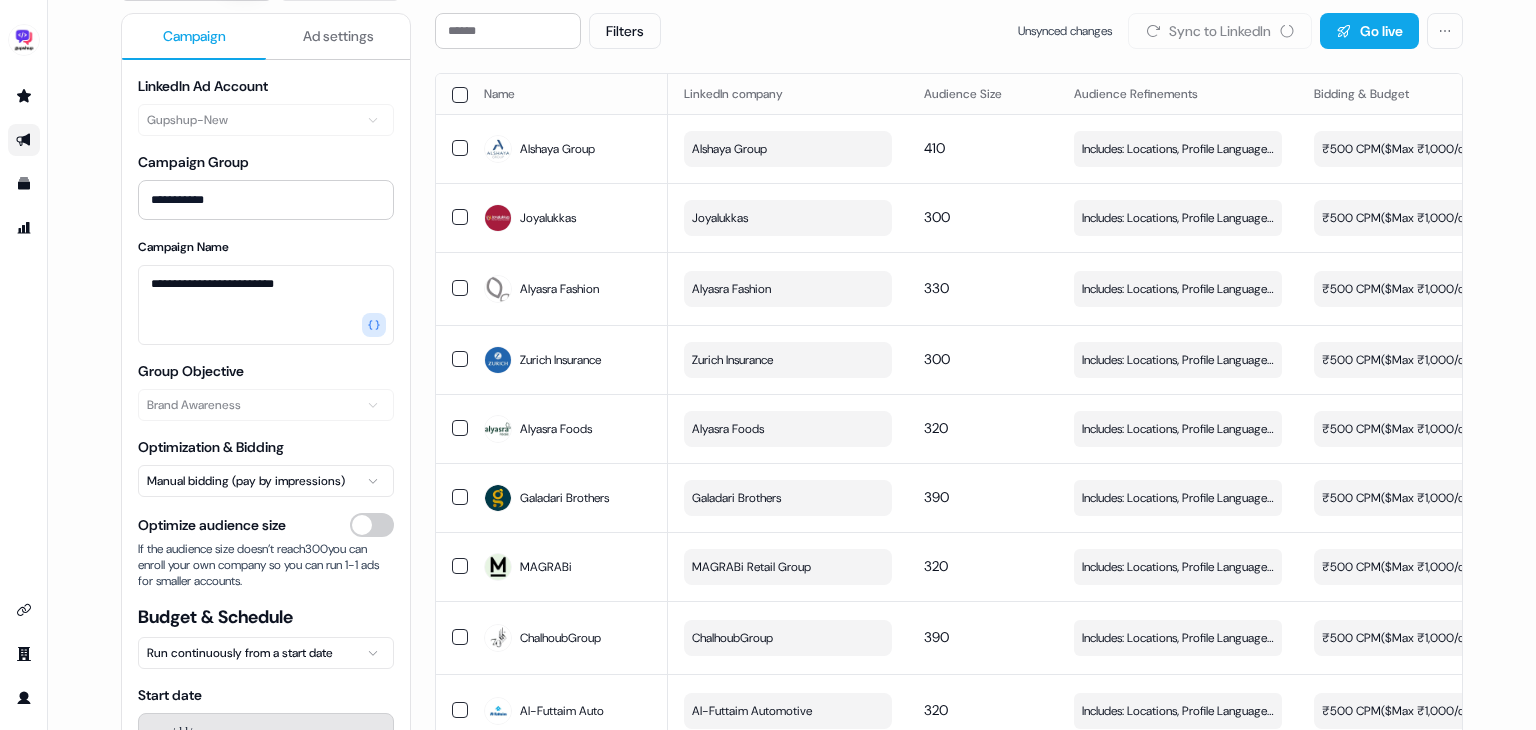 scroll, scrollTop: 0, scrollLeft: 0, axis: both 